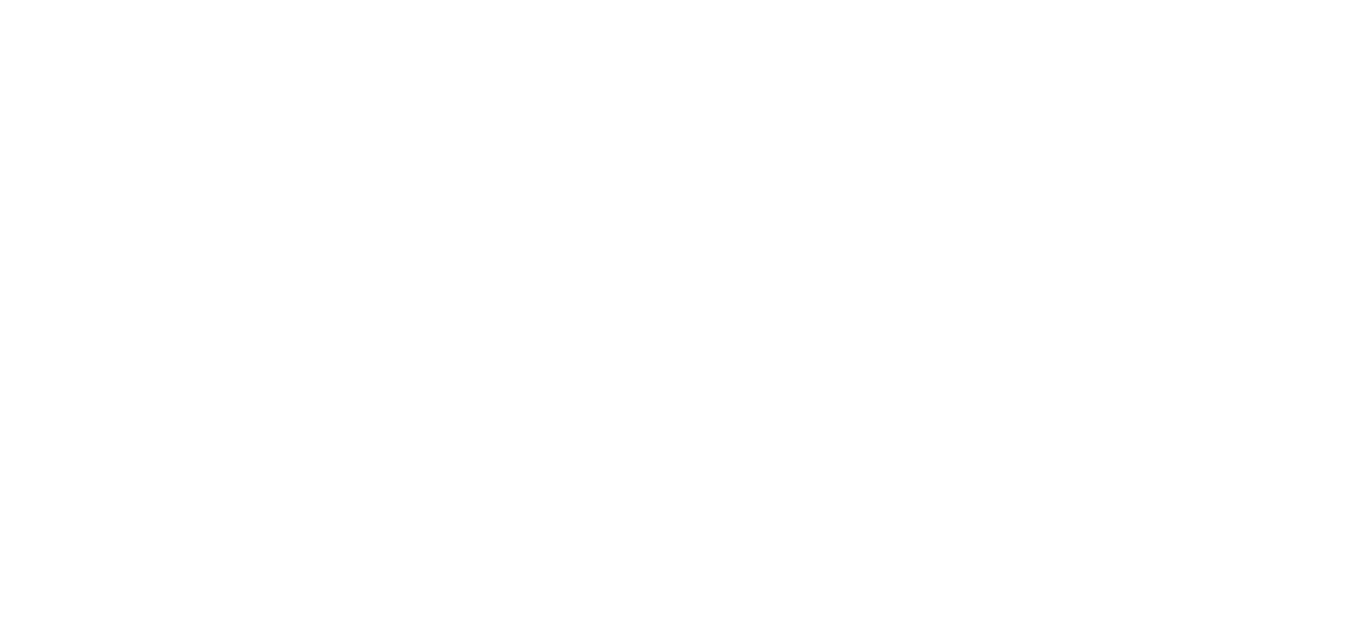 scroll, scrollTop: 0, scrollLeft: 0, axis: both 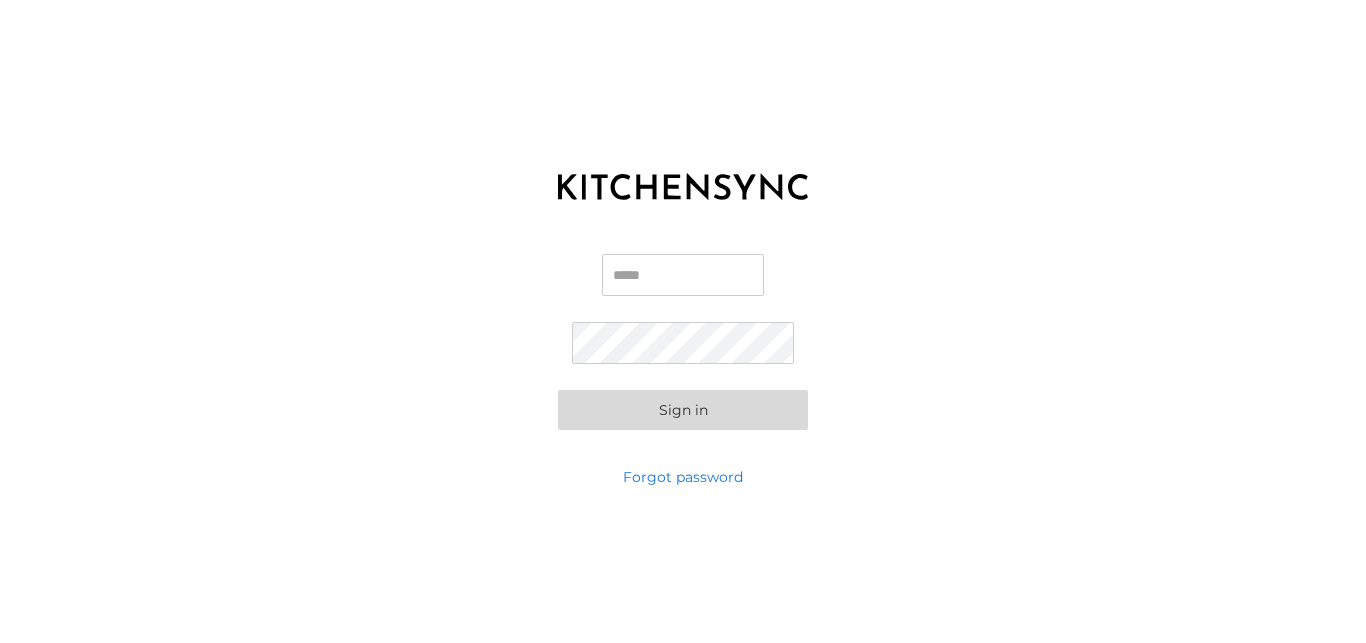 click on "Email" at bounding box center [683, 275] 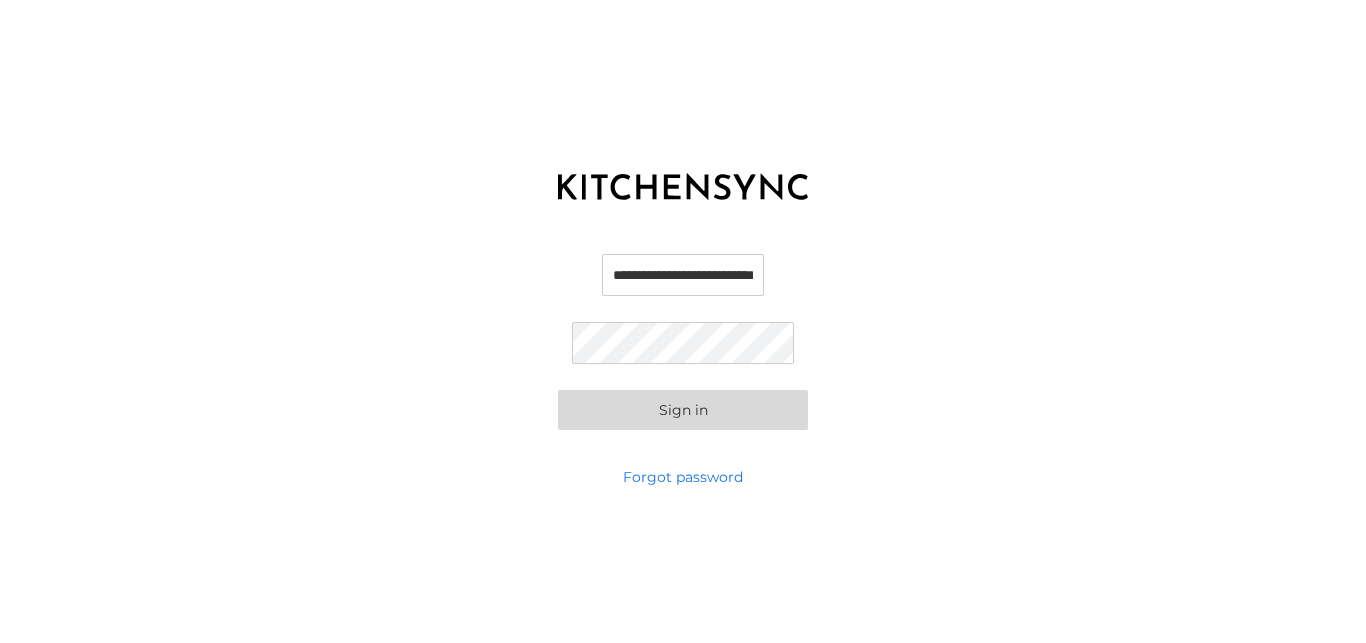 scroll, scrollTop: 0, scrollLeft: 15, axis: horizontal 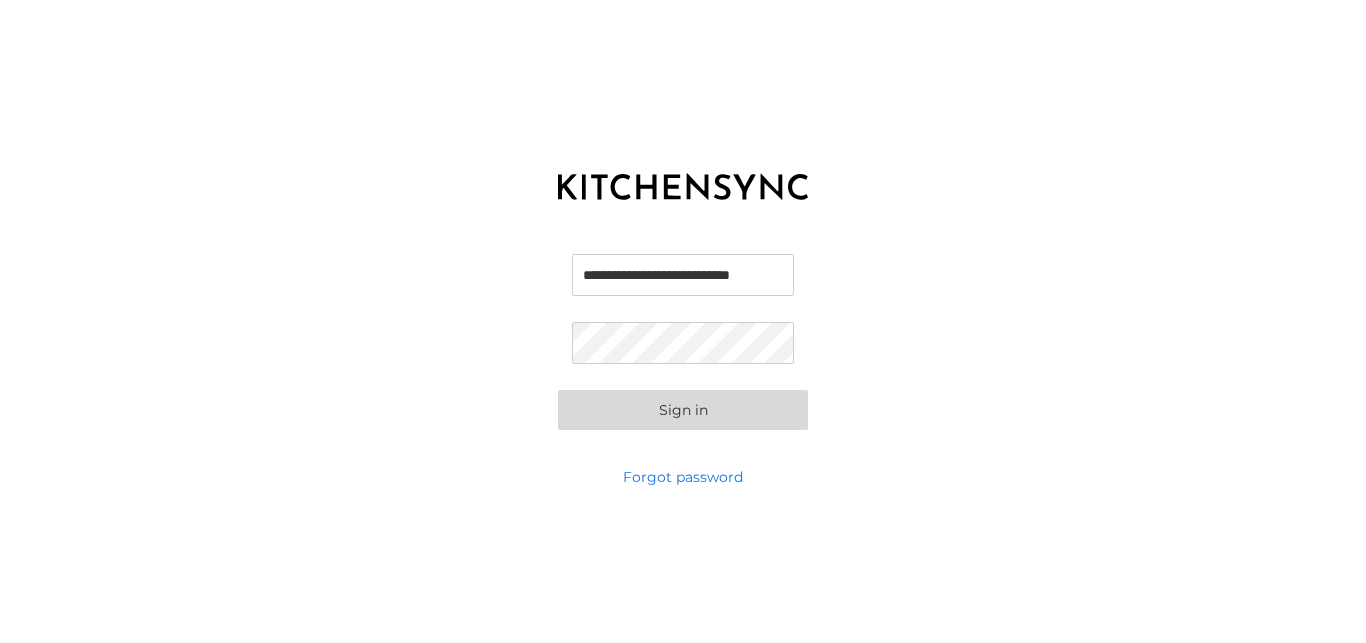 type on "**********" 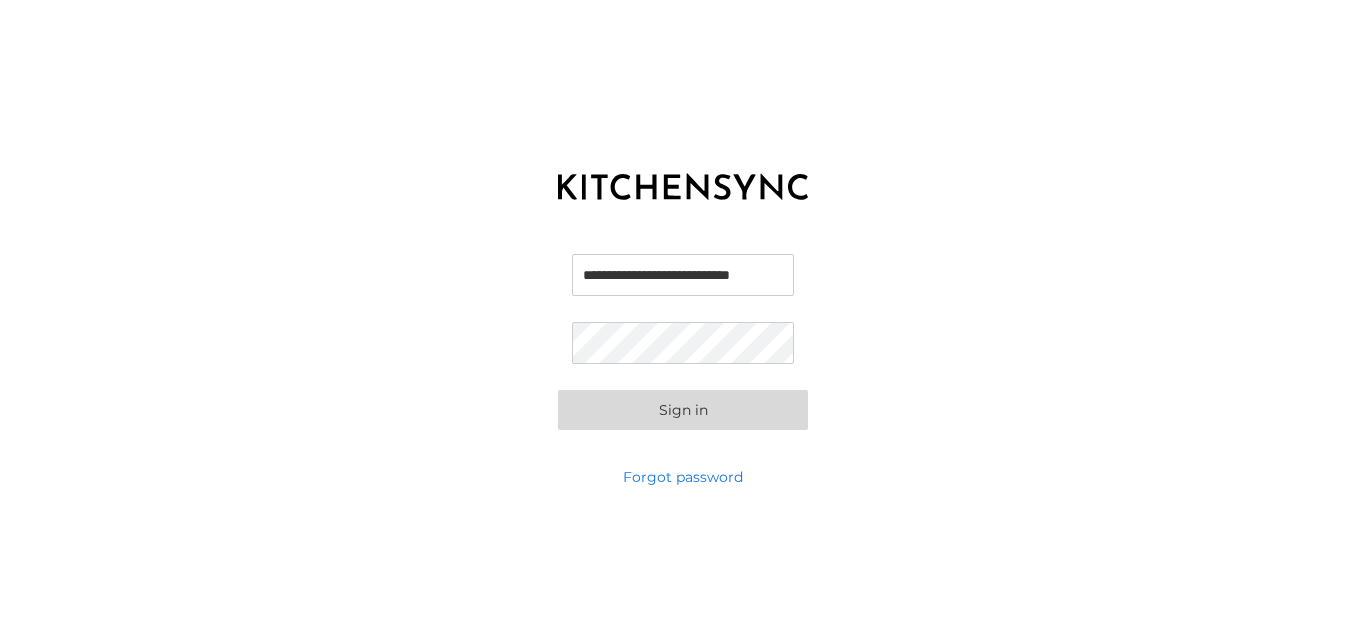 scroll, scrollTop: 0, scrollLeft: 15, axis: horizontal 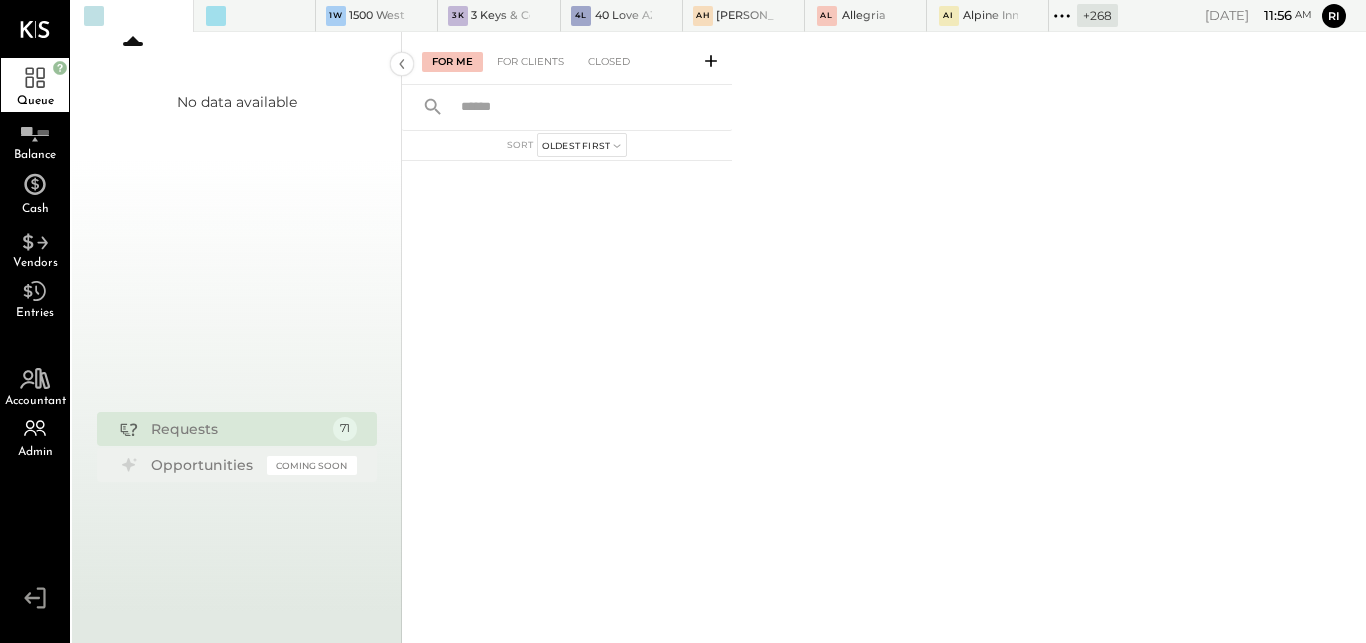 click 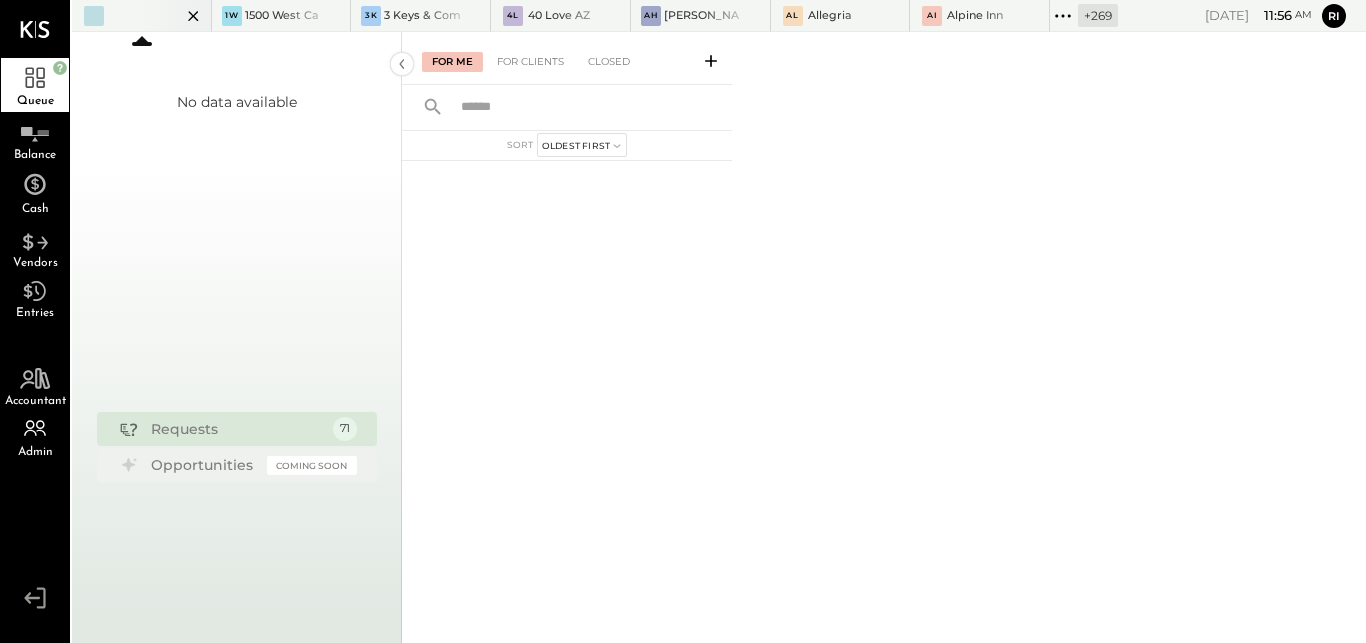 click 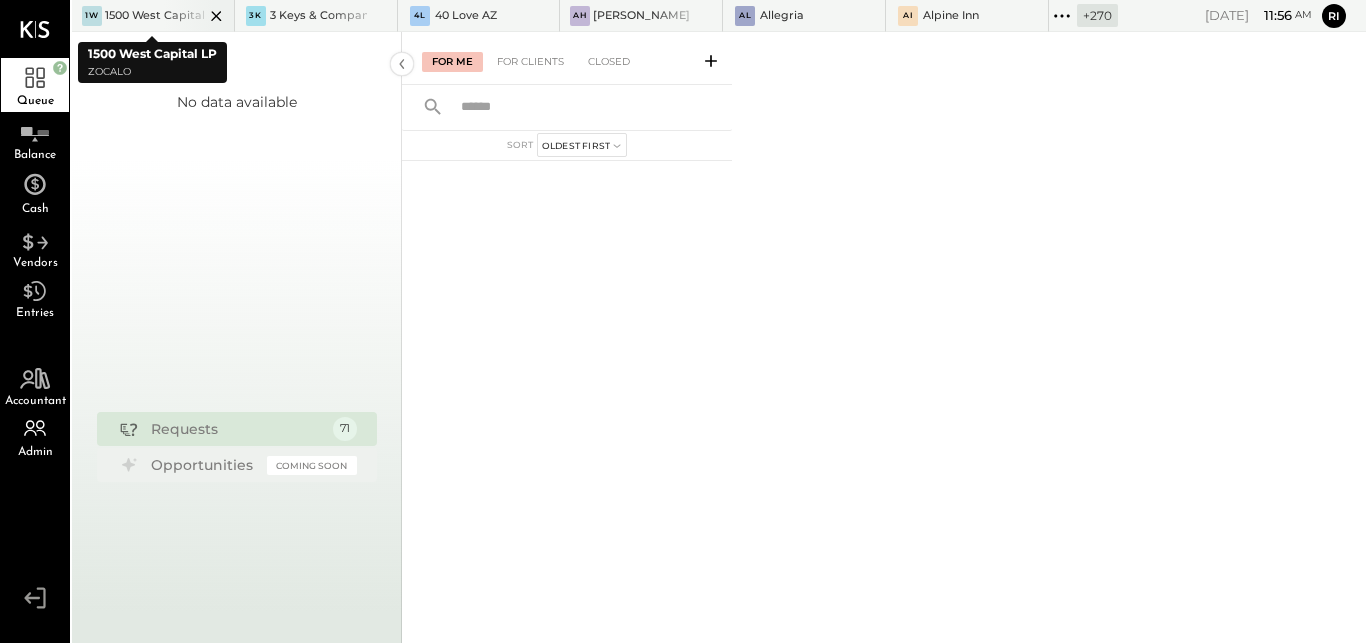 click 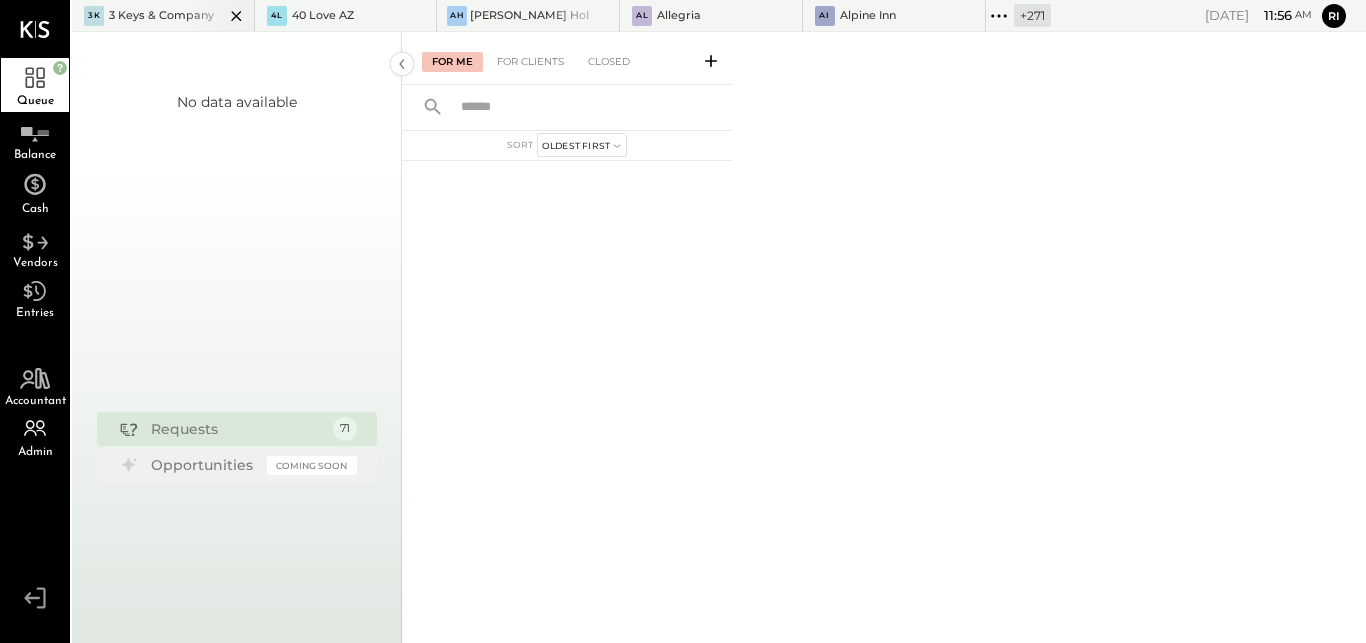 click 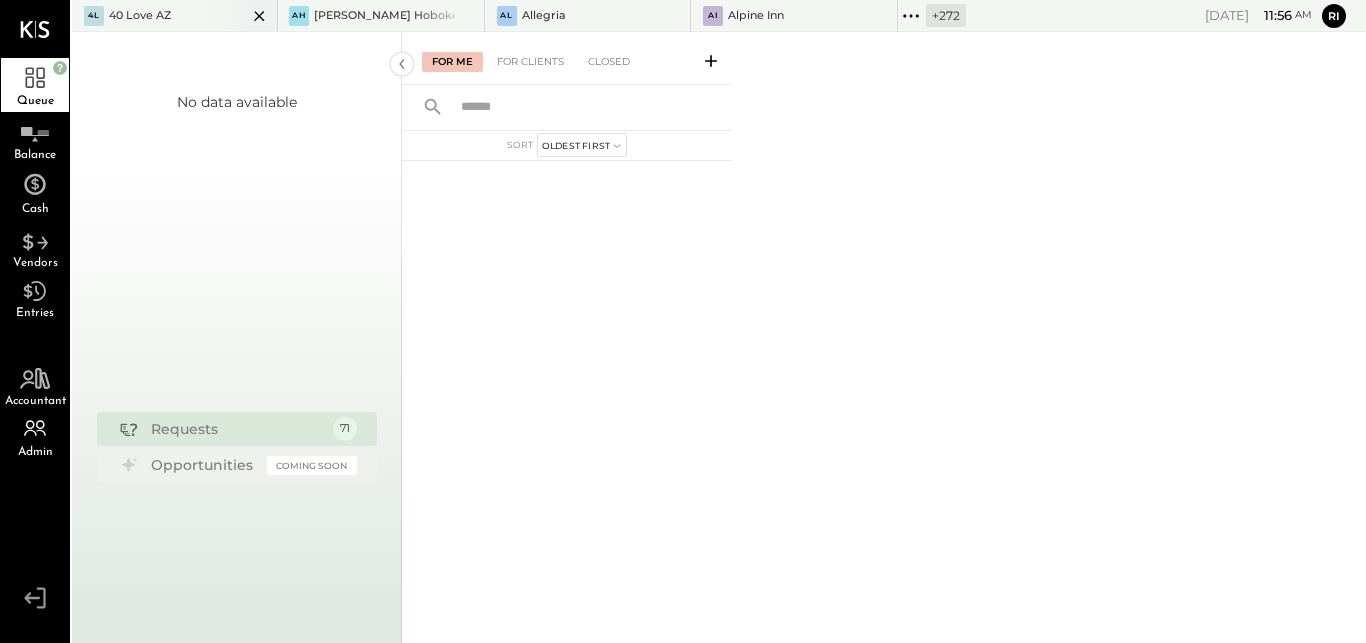 click 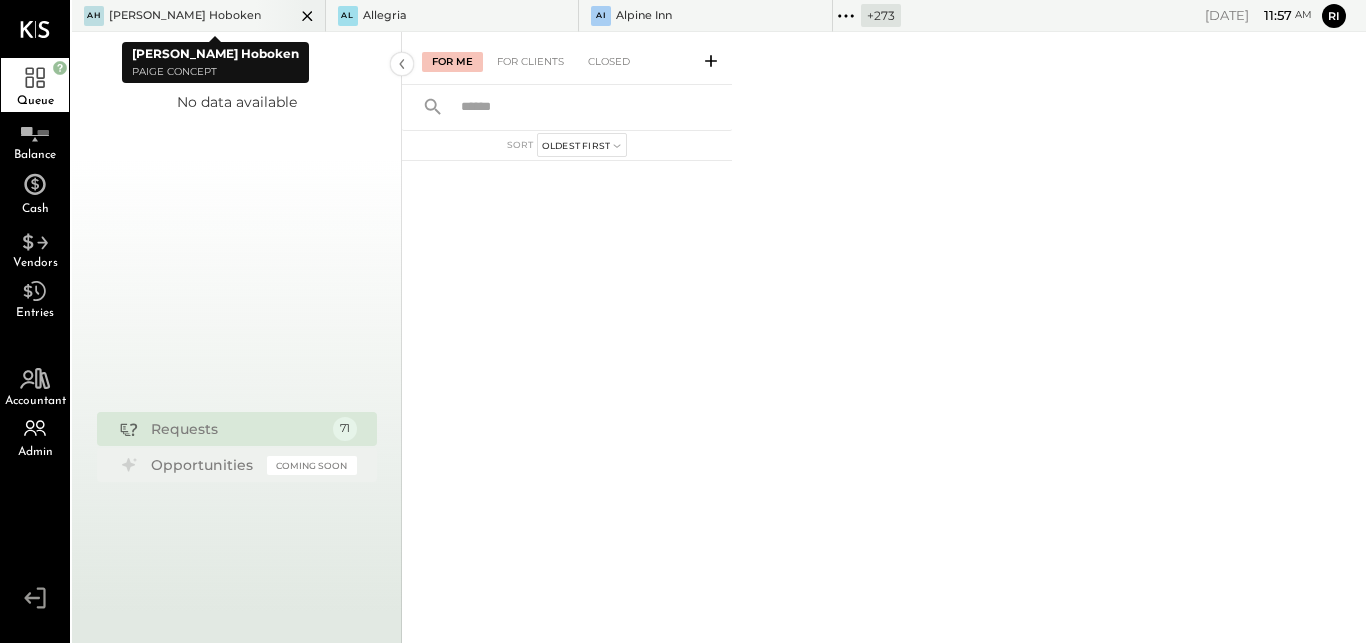 click 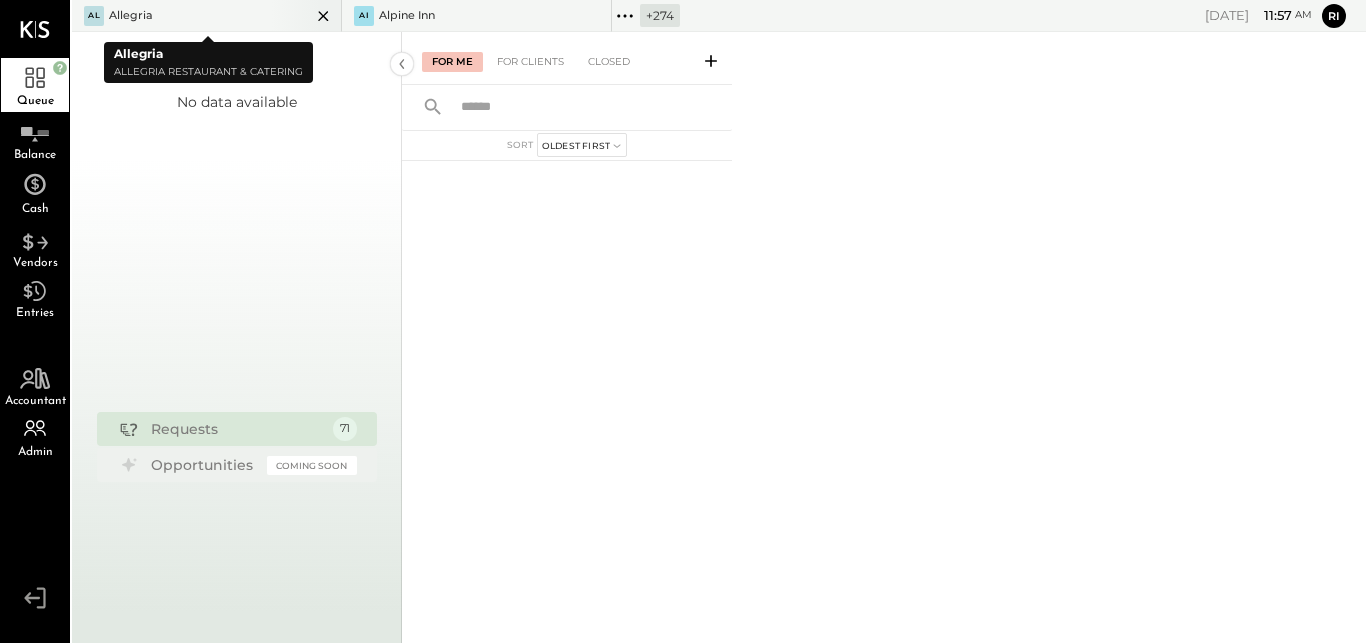 click 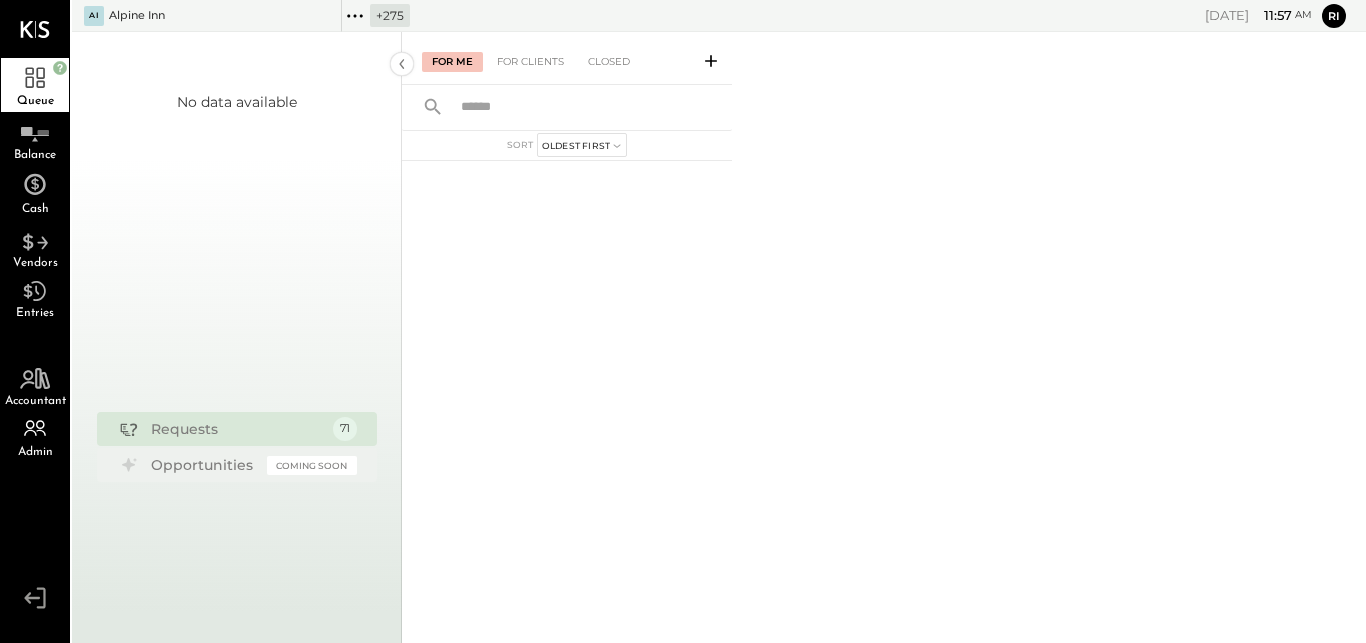 click 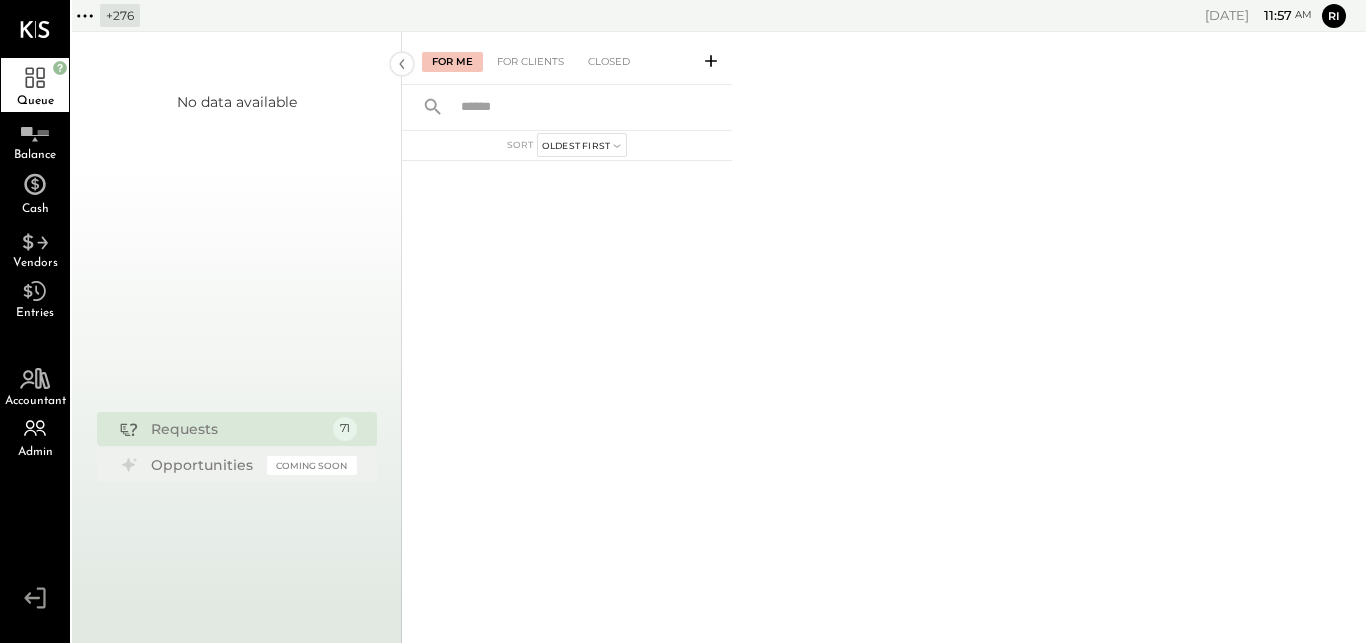 click on "+ 276" at bounding box center (120, 15) 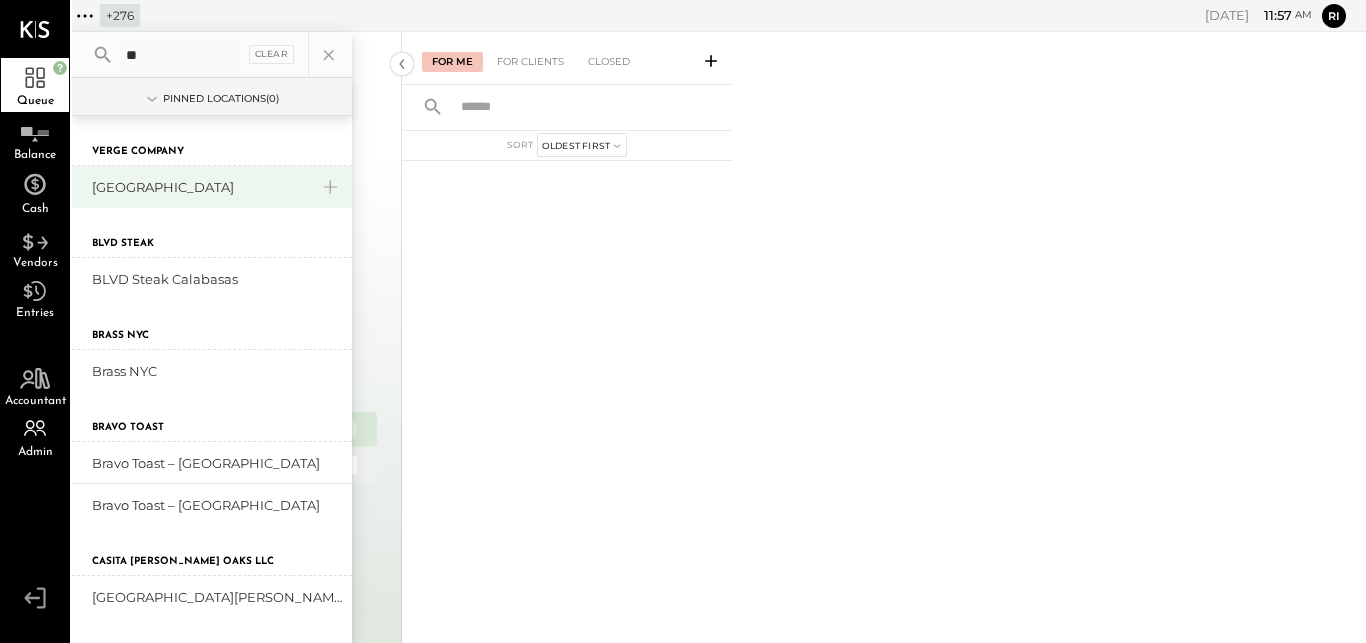 type on "**" 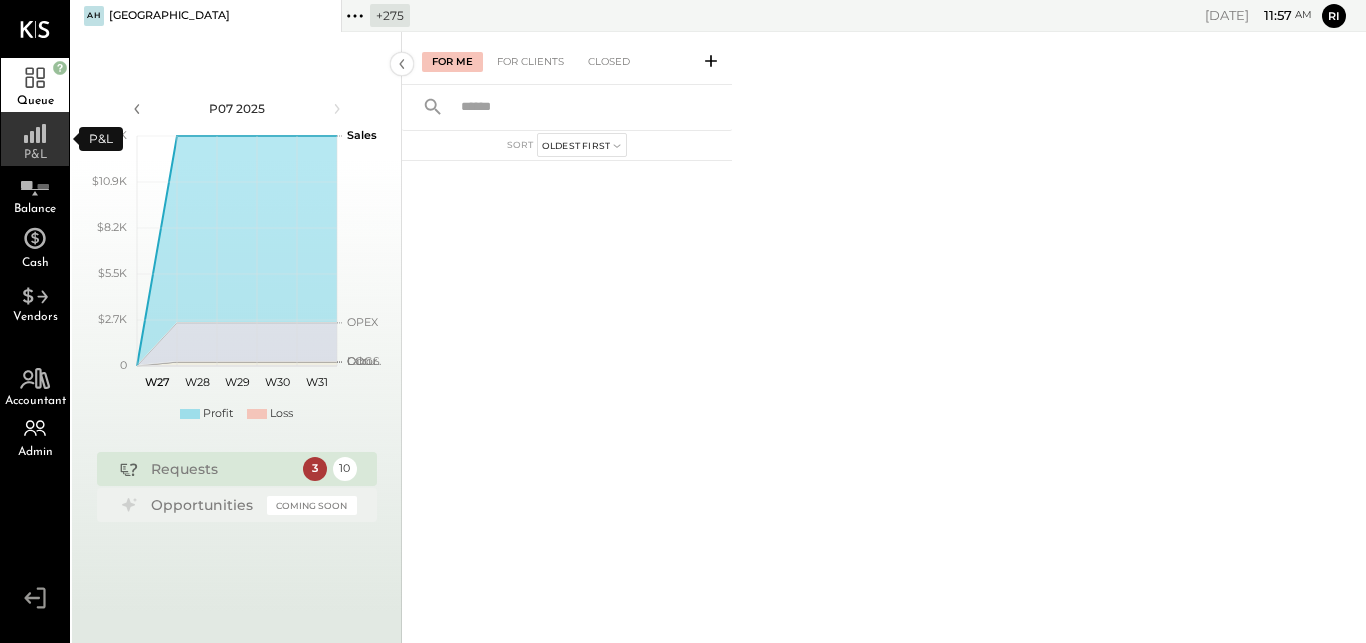 click on "P&L" at bounding box center [35, 155] 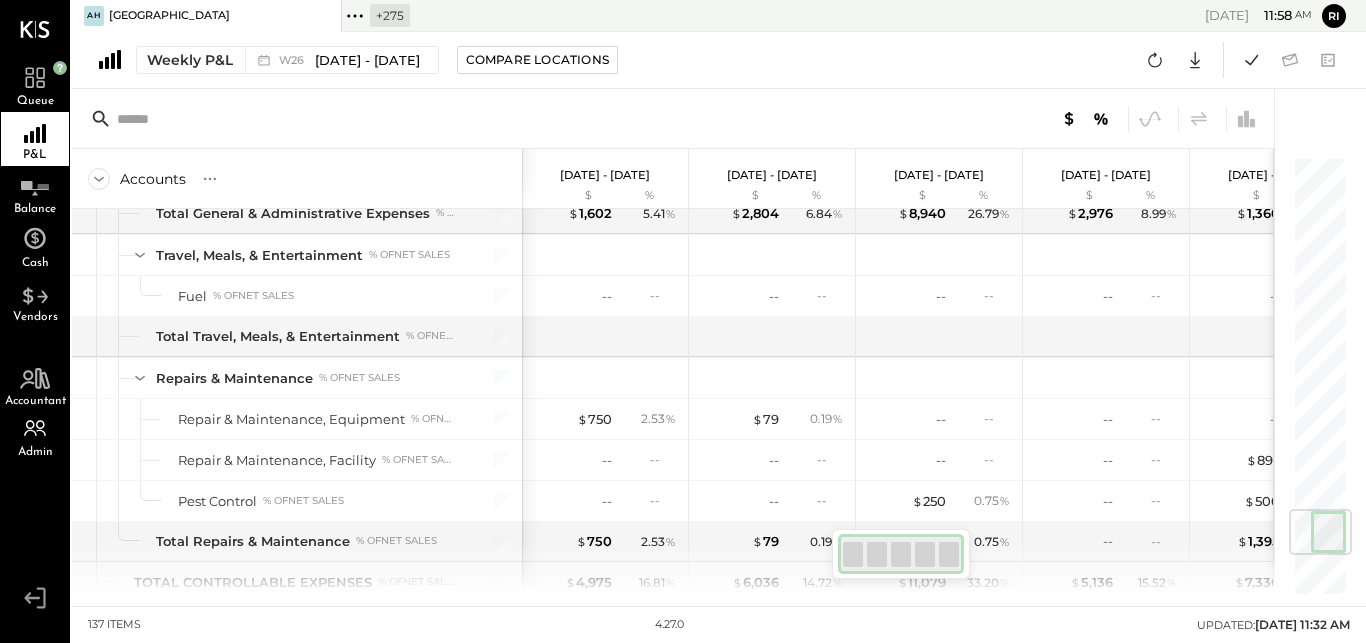 scroll, scrollTop: 2966, scrollLeft: 0, axis: vertical 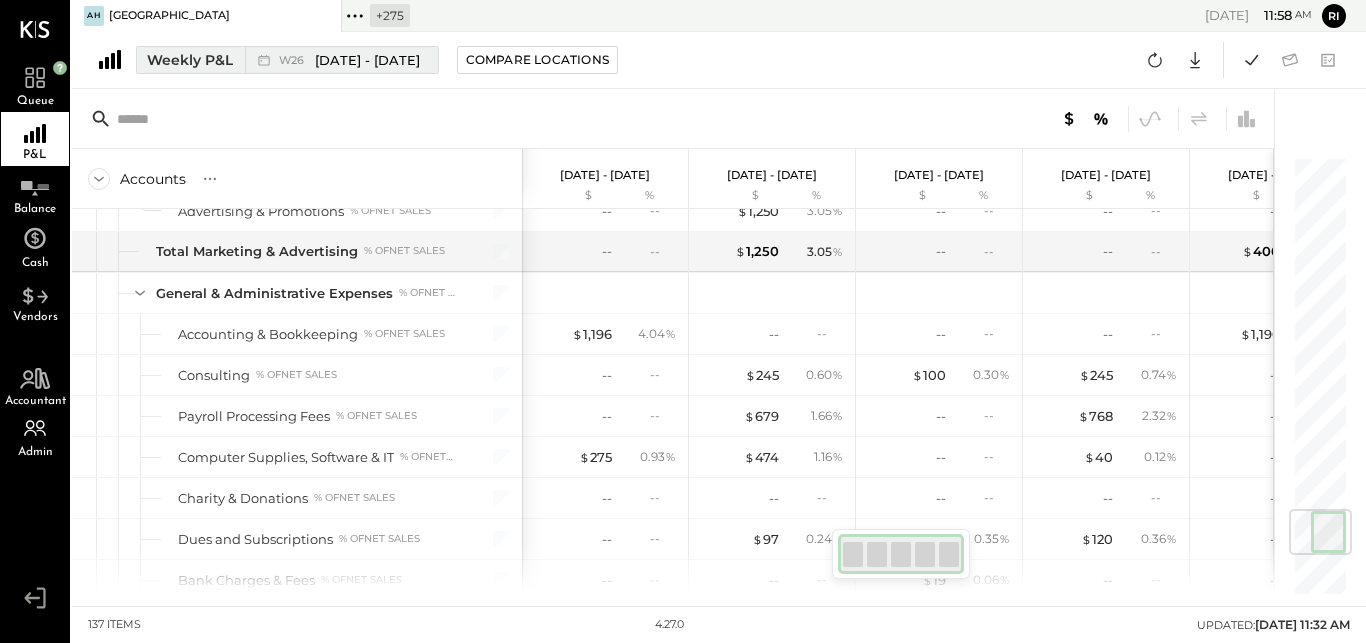 click on "Weekly P&L" at bounding box center (190, 60) 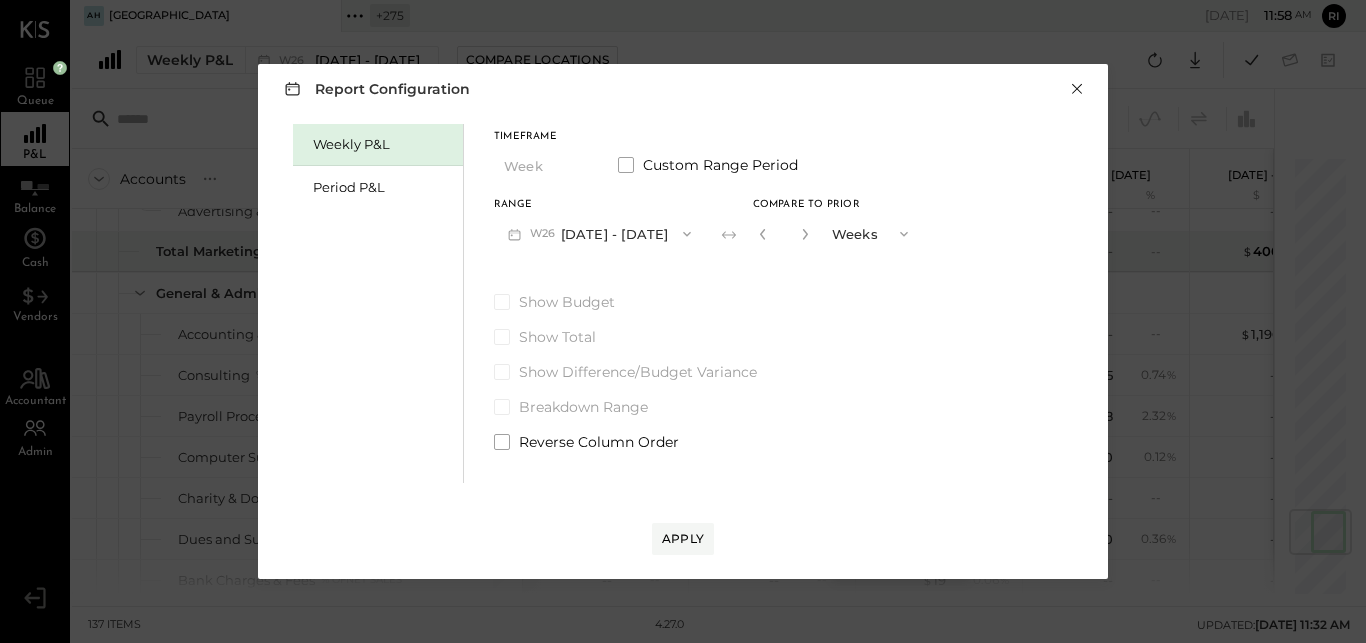 click on "×" at bounding box center (1077, 89) 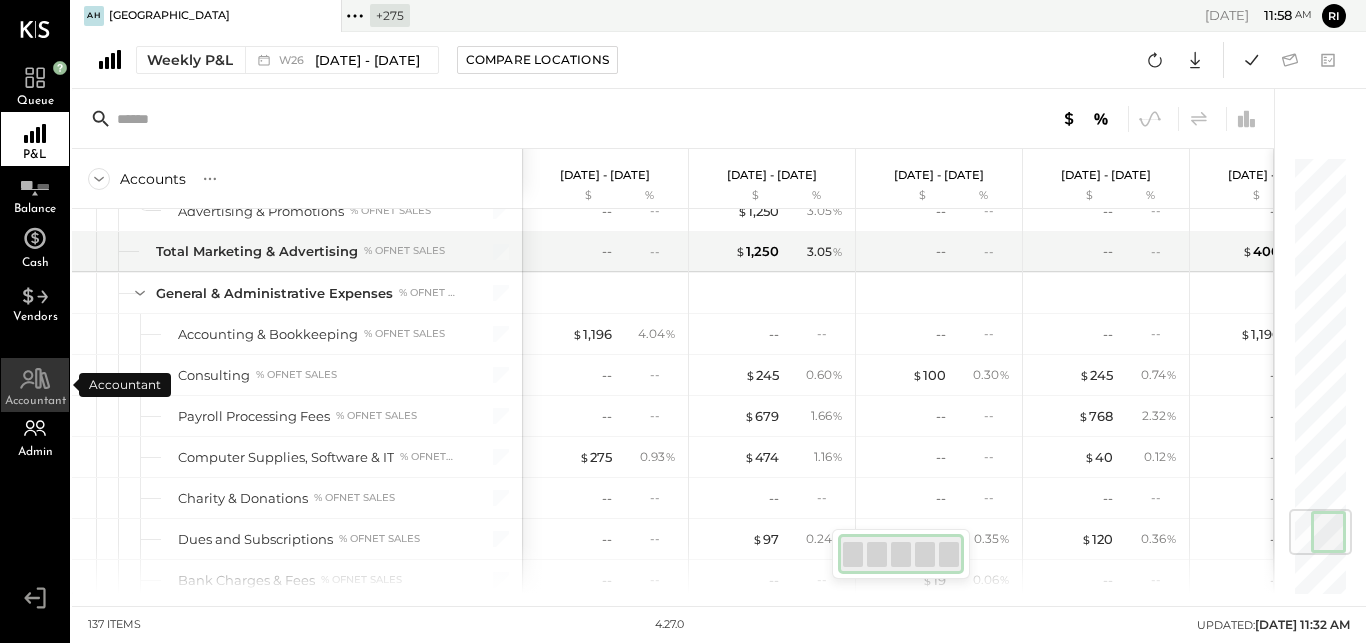 click on "Accountant" at bounding box center [35, 385] 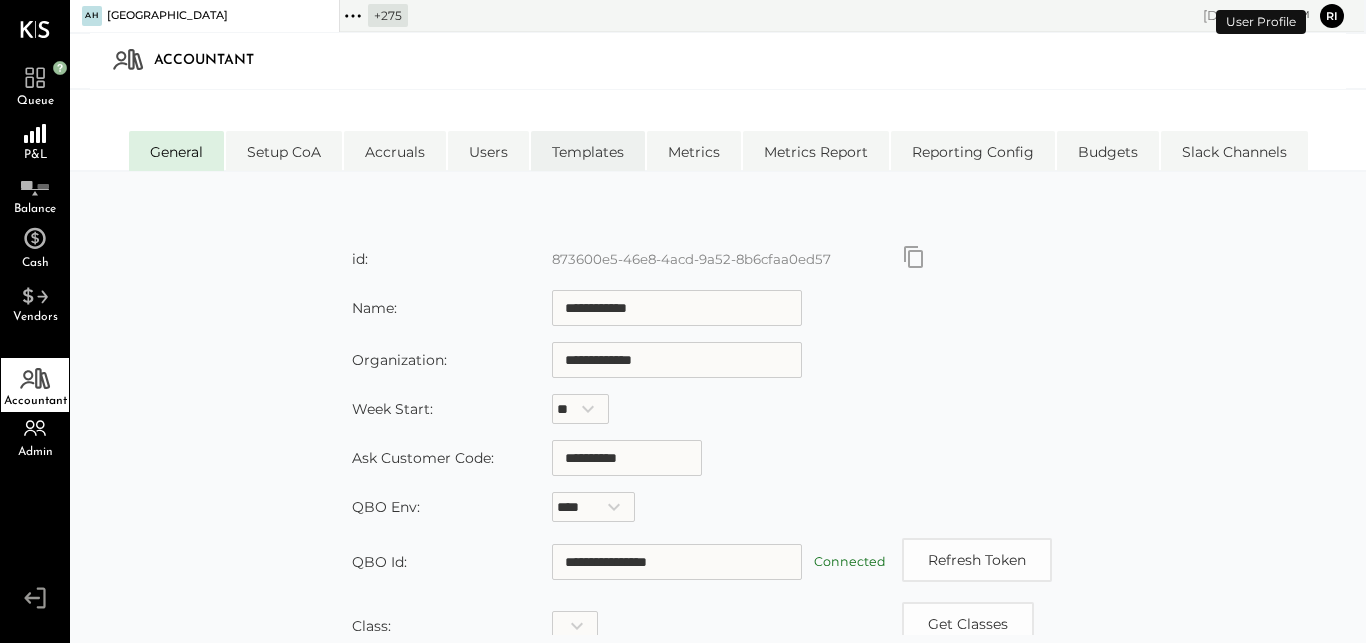 click on "Templates" at bounding box center [588, 151] 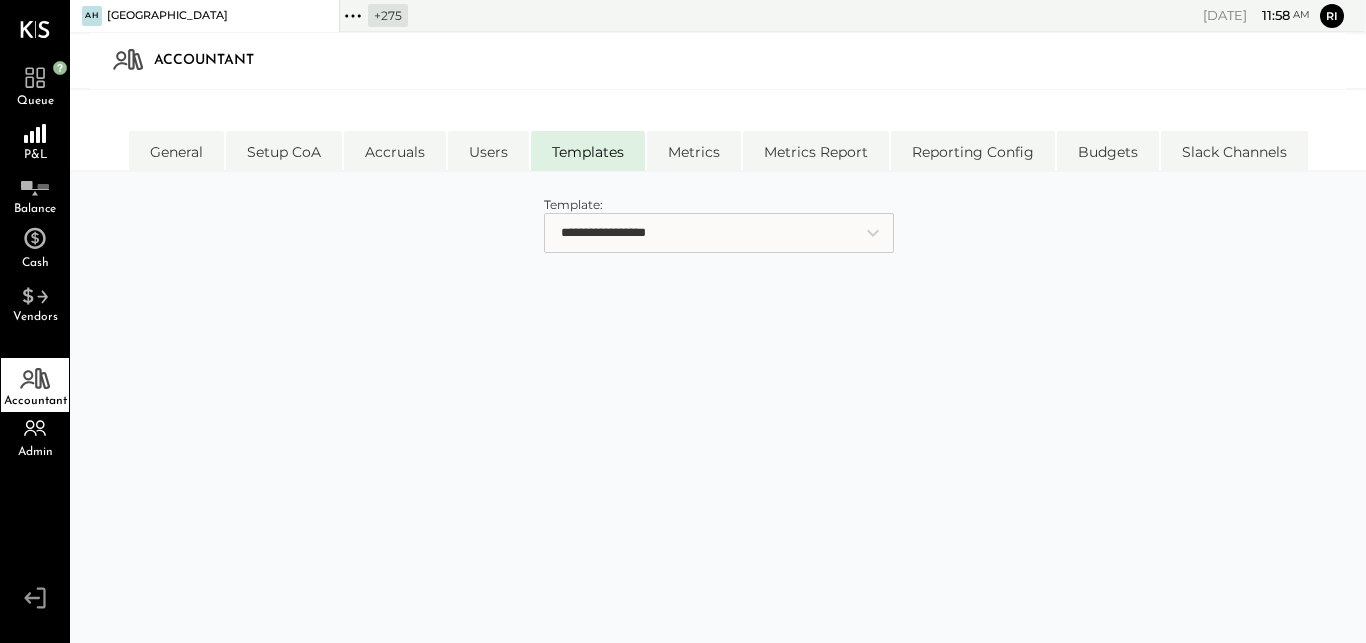 select on "**********" 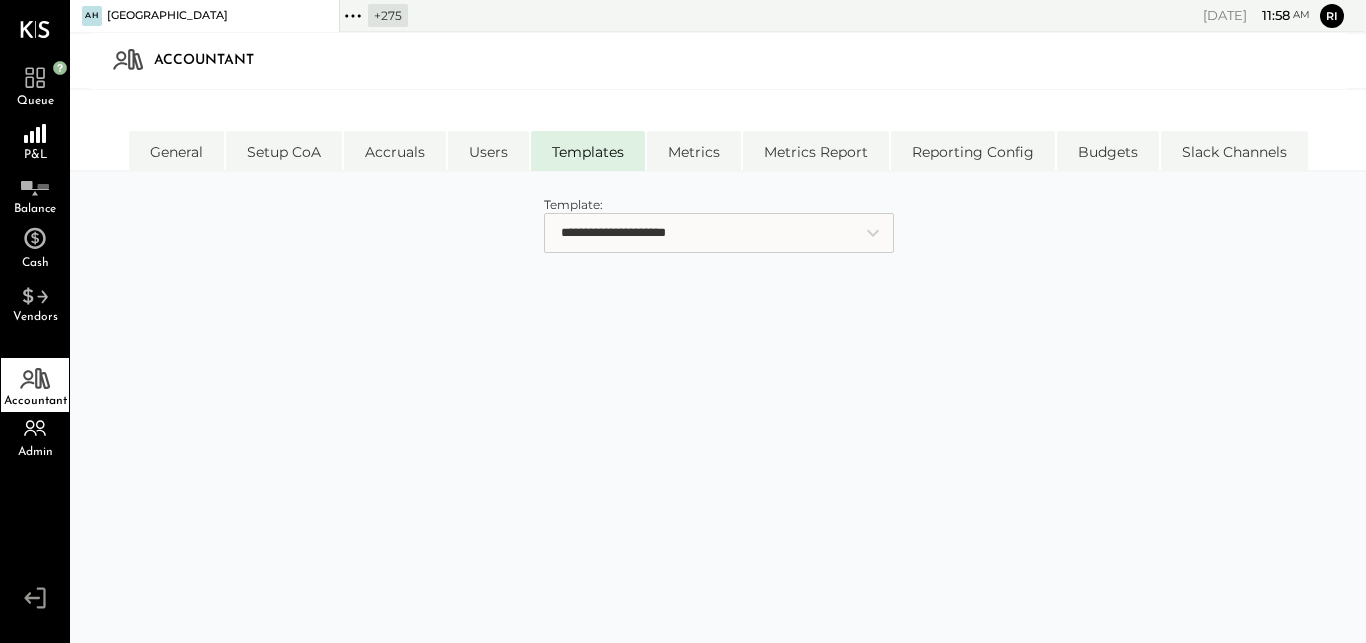 click on "**********" at bounding box center (0, 0) 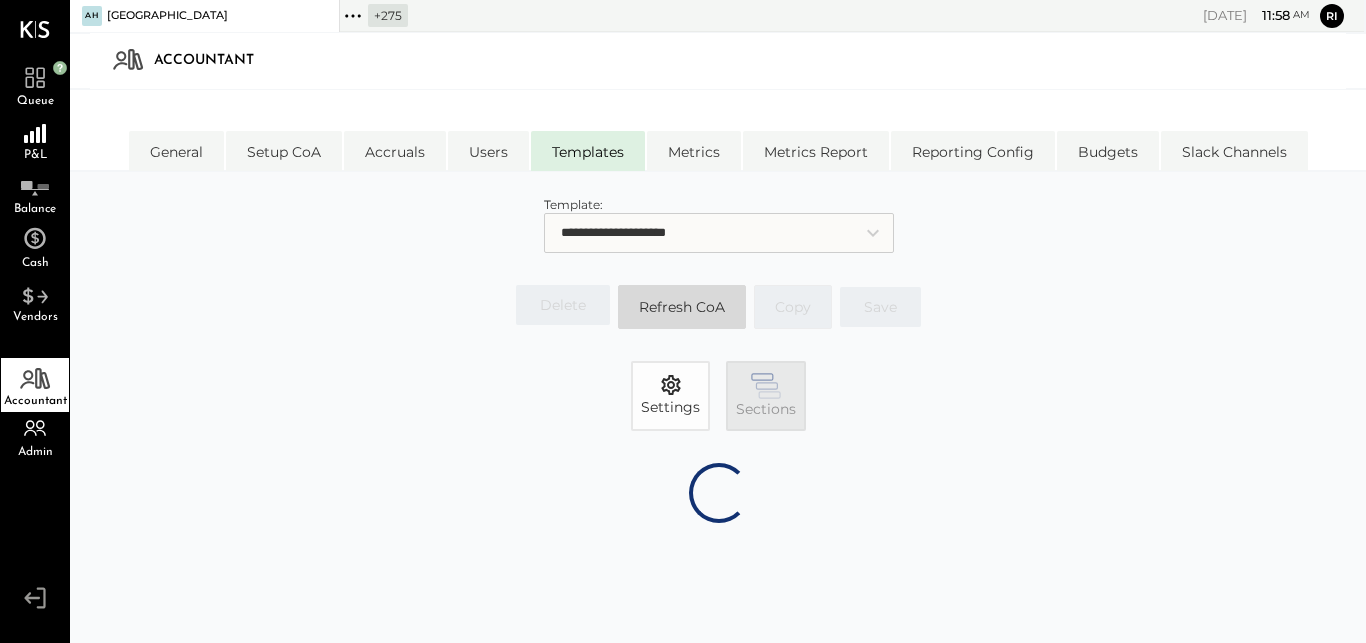 click on "Sections" at bounding box center [766, 396] 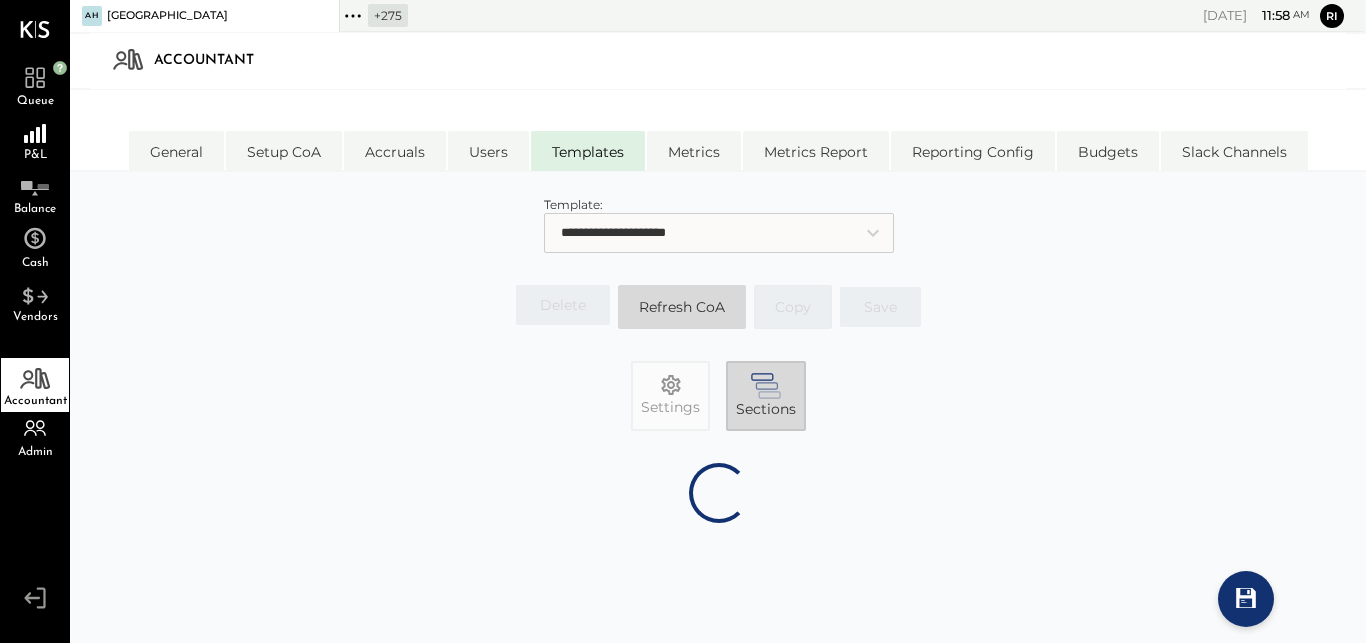select on "******" 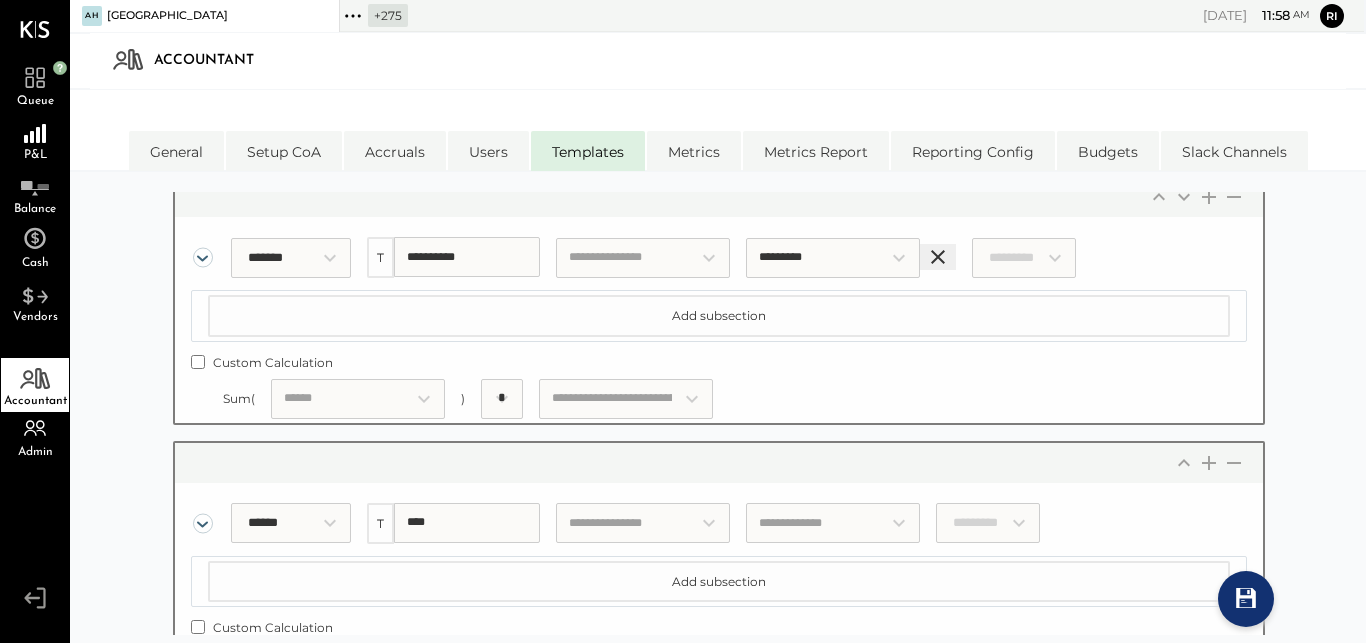 scroll, scrollTop: 23858, scrollLeft: 0, axis: vertical 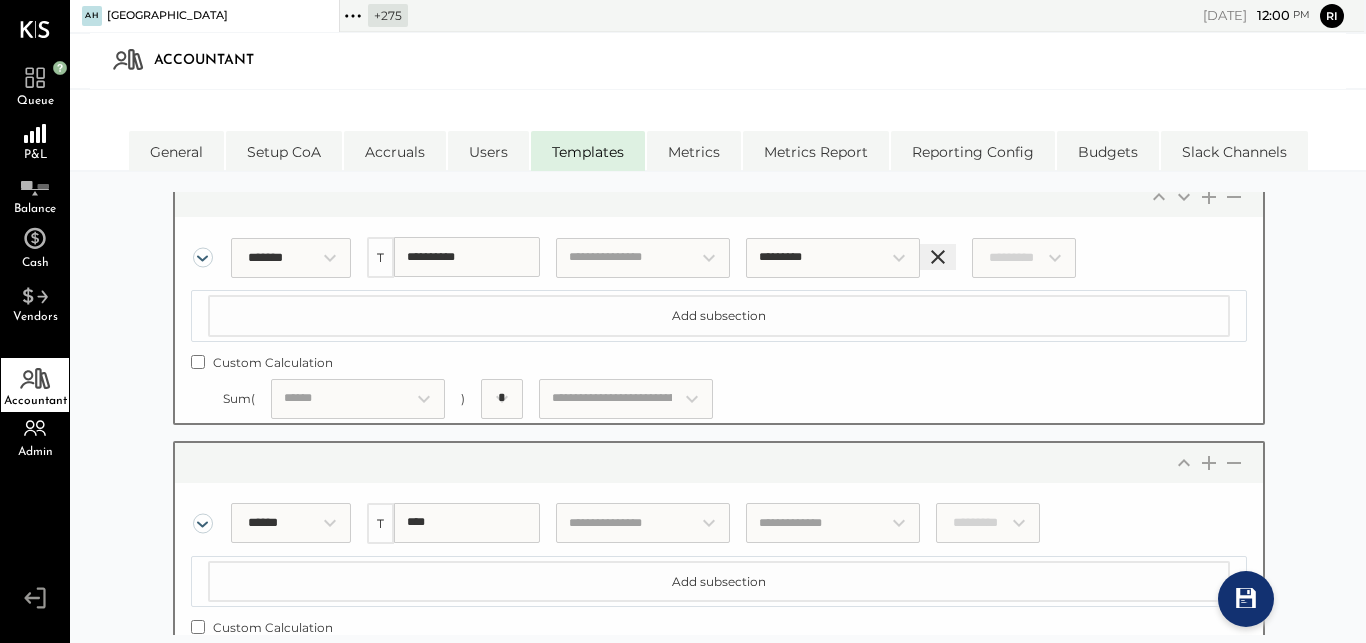 drag, startPoint x: 87, startPoint y: 55, endPoint x: 286, endPoint y: 84, distance: 201.10196 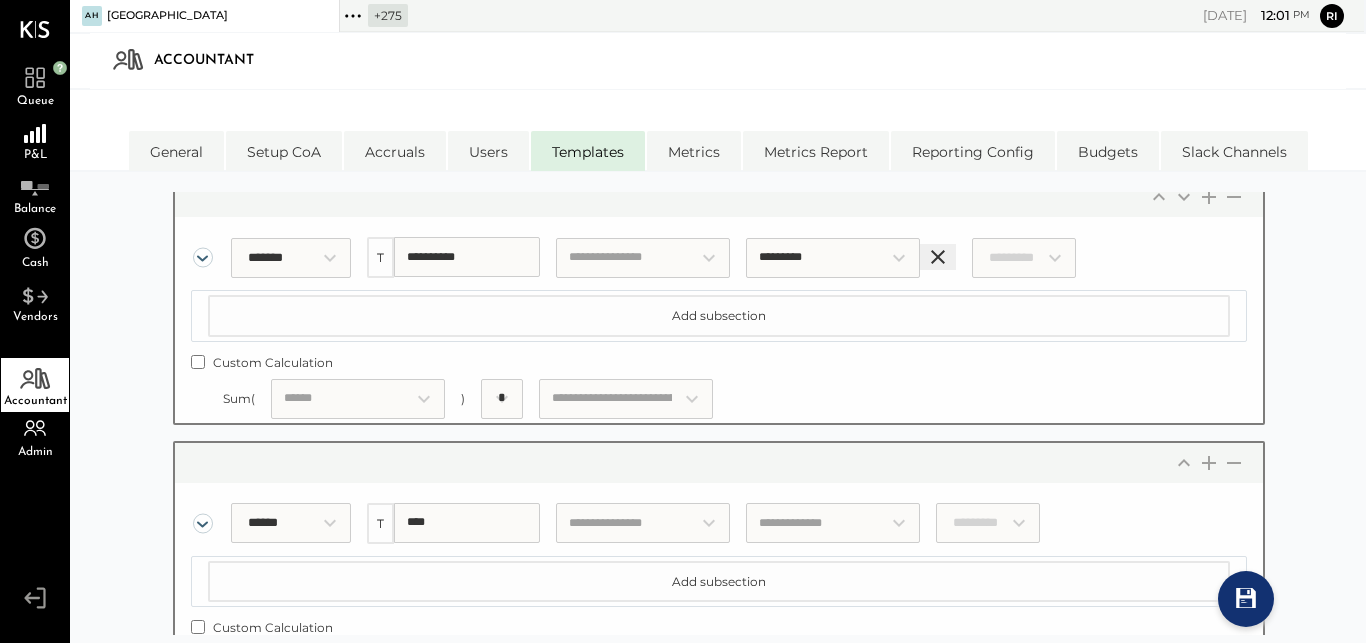 scroll, scrollTop: 23858, scrollLeft: 0, axis: vertical 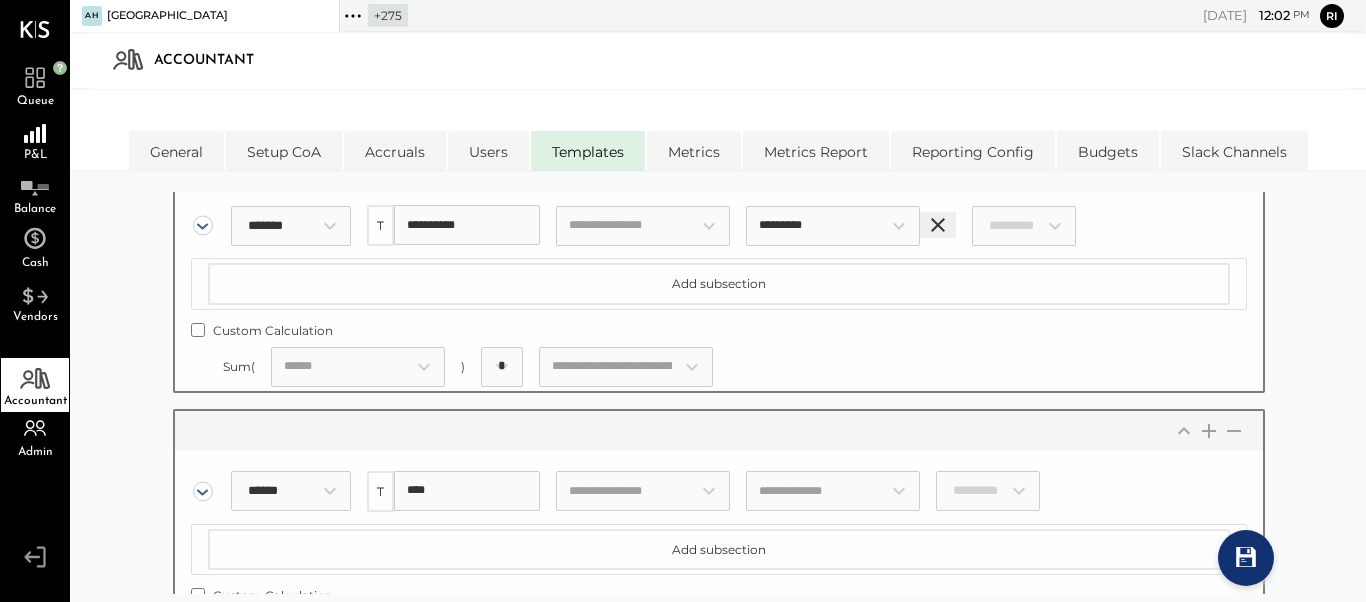 click on "**********" at bounding box center [743, -1645] 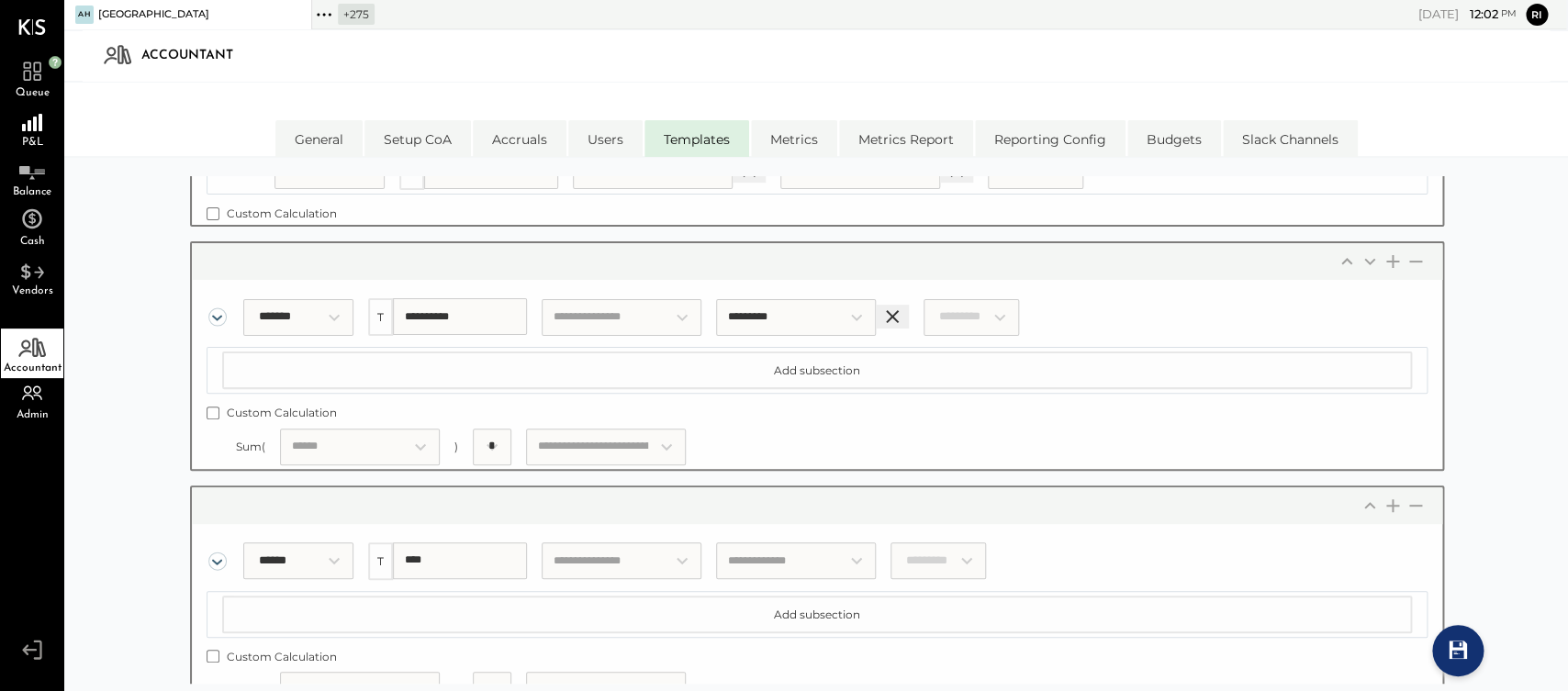 scroll, scrollTop: 17385, scrollLeft: 0, axis: vertical 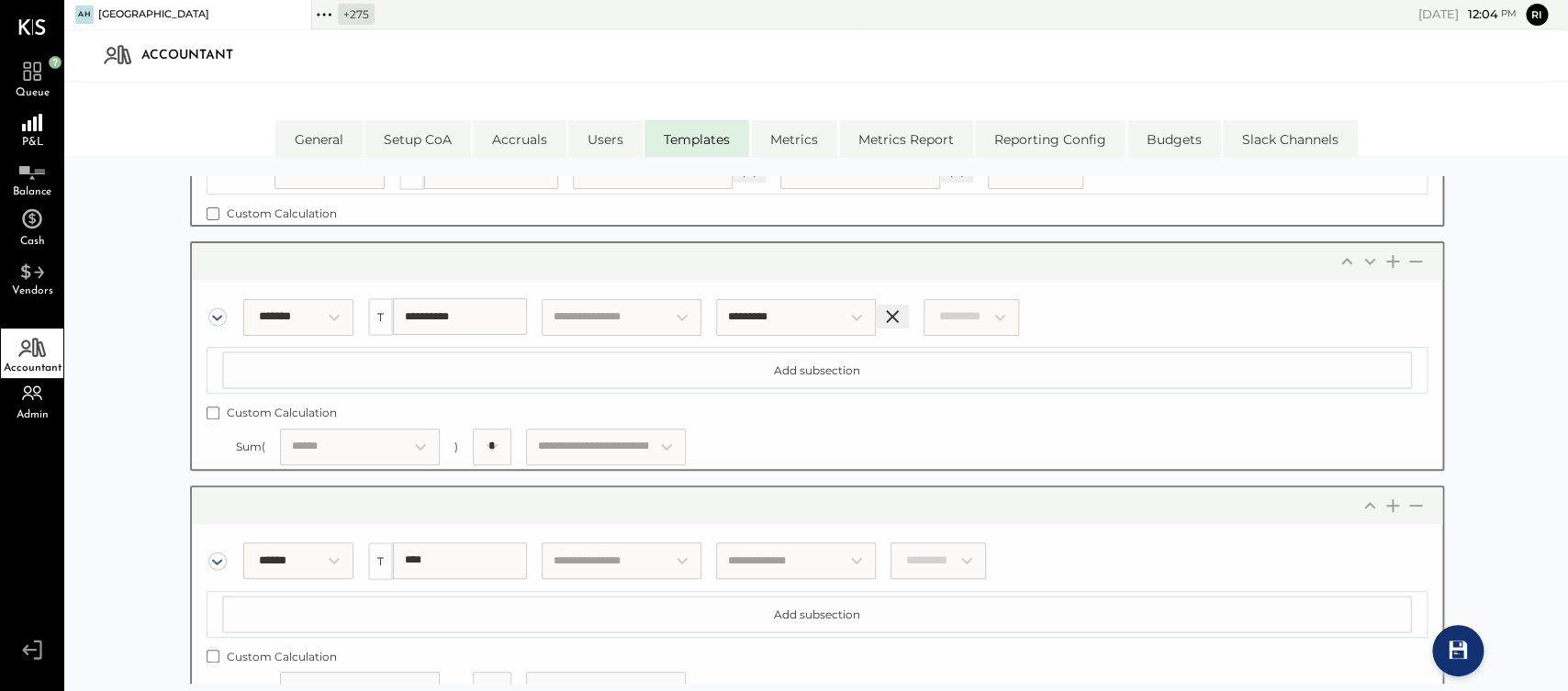 click 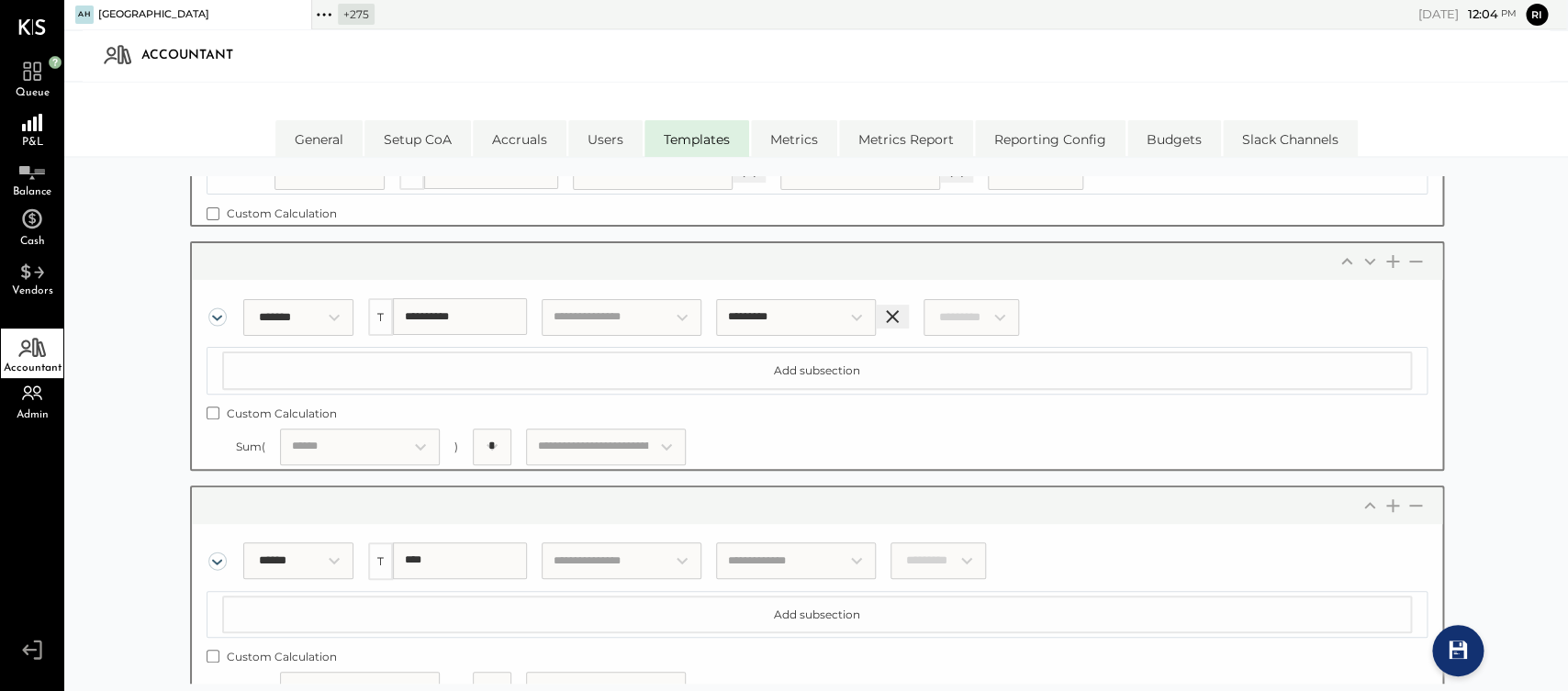 click on "Choose an account:" at bounding box center (711, -451) 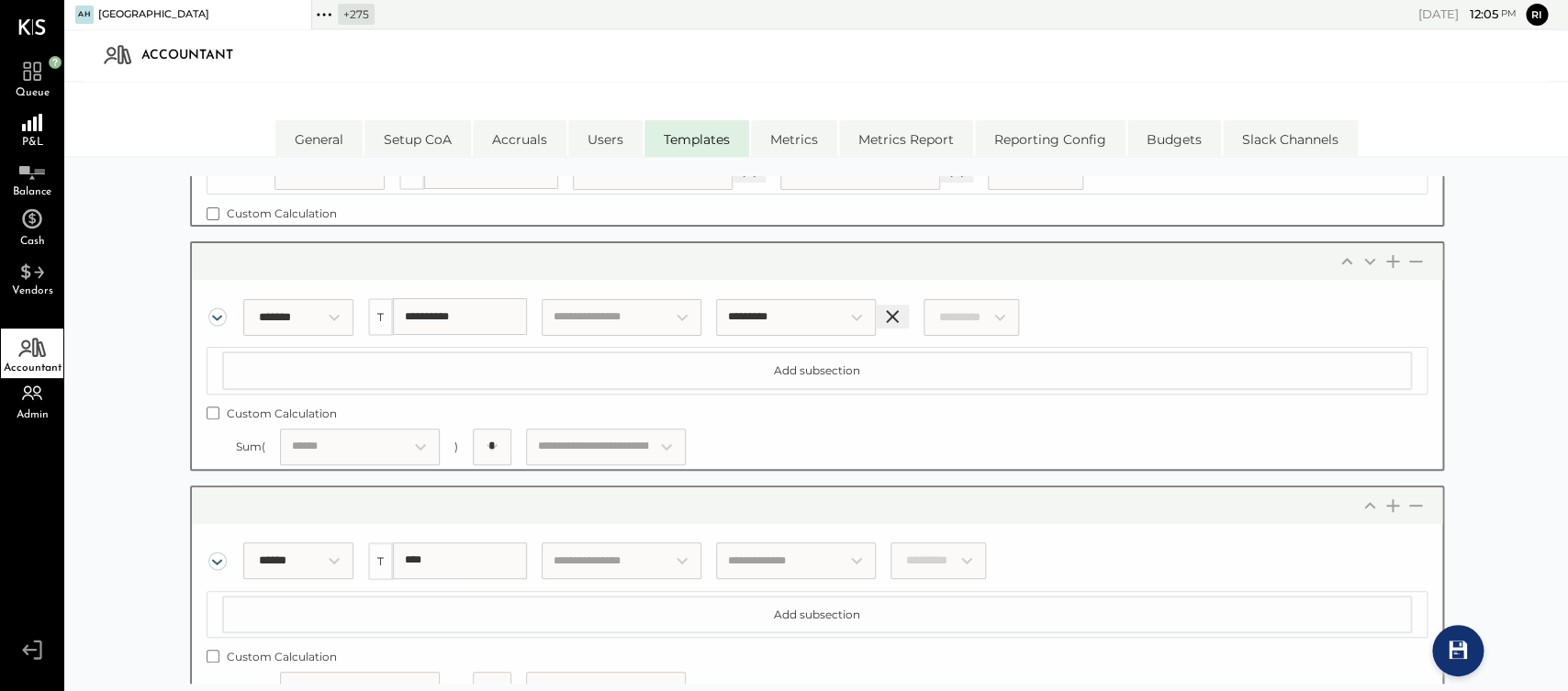 scroll, scrollTop: 17096, scrollLeft: 0, axis: vertical 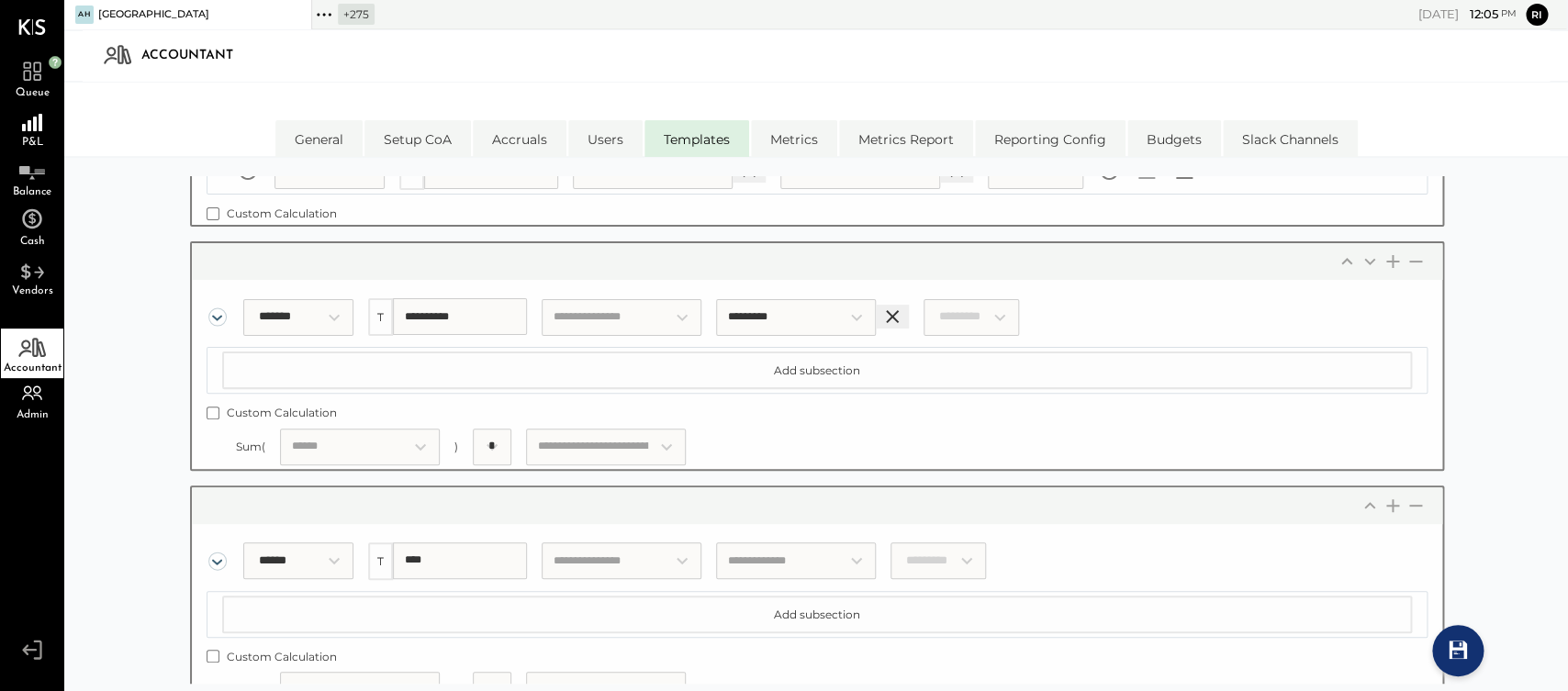 click 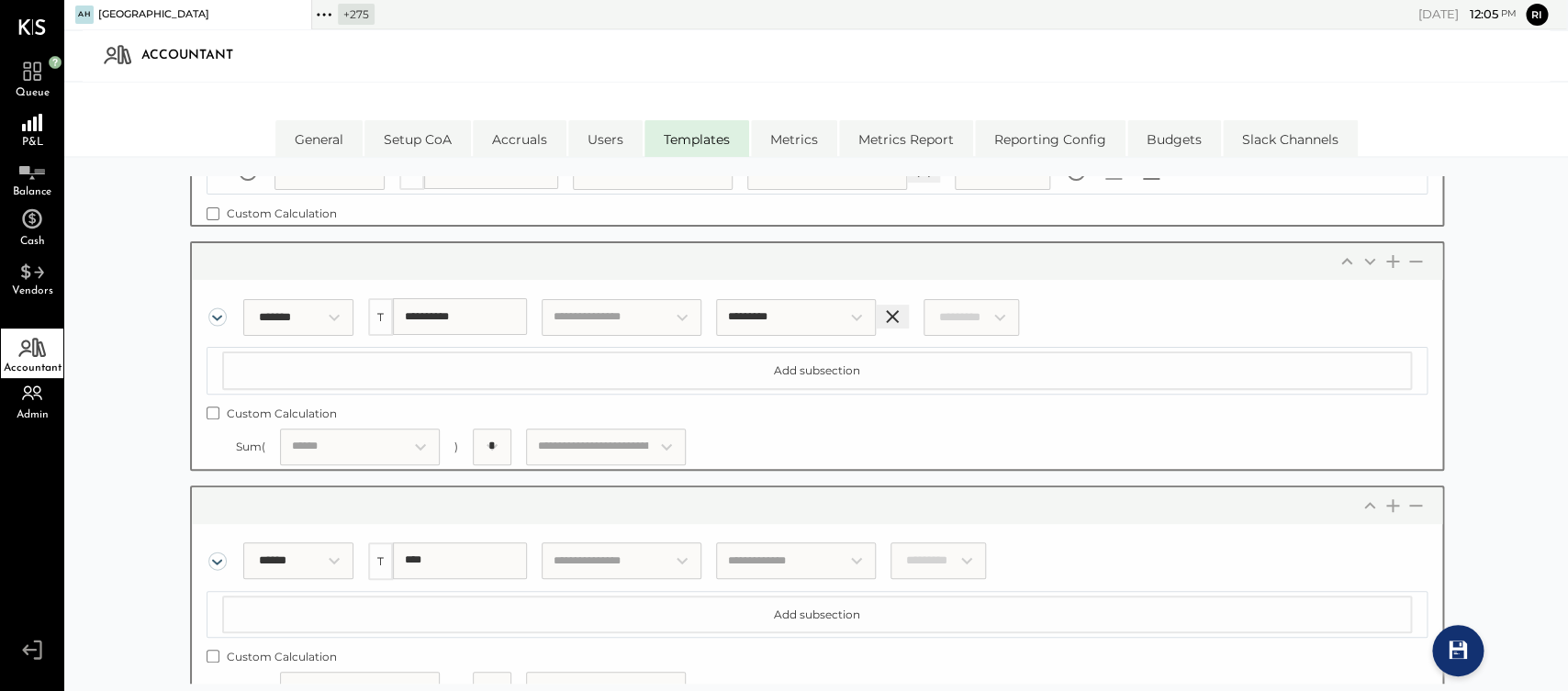 click on "Choose an account:" at bounding box center (653, 172) 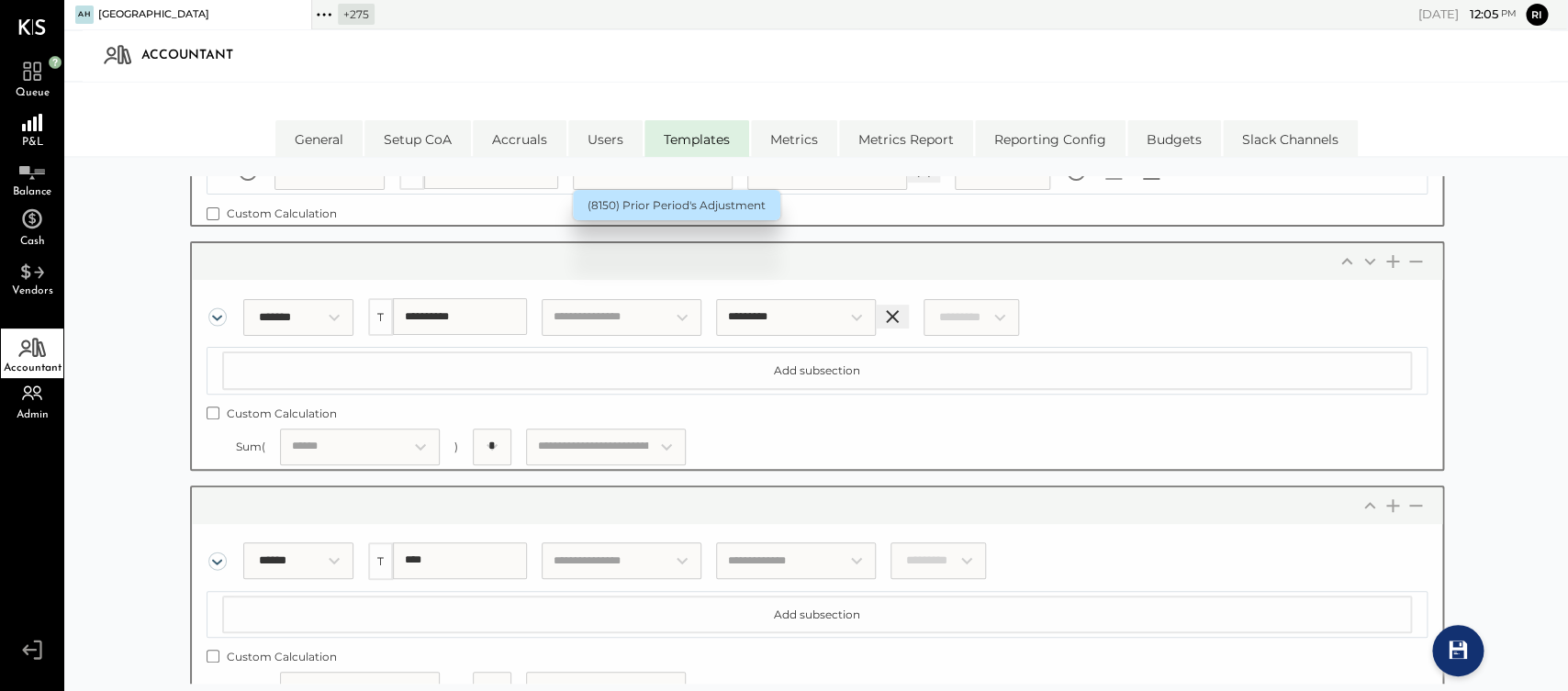 click on "(8150) Prior Period's Adjustment" at bounding box center [677, 205] 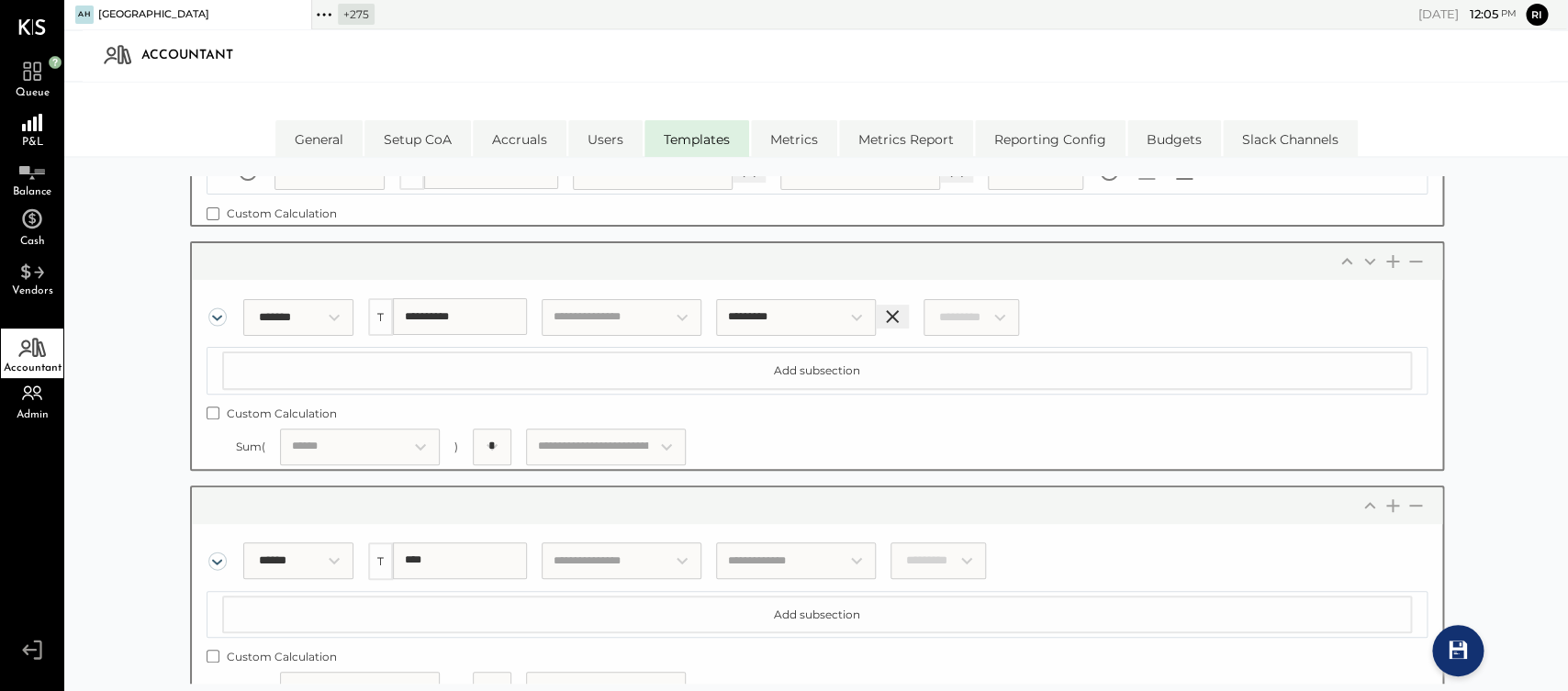 scroll, scrollTop: 18135, scrollLeft: 0, axis: vertical 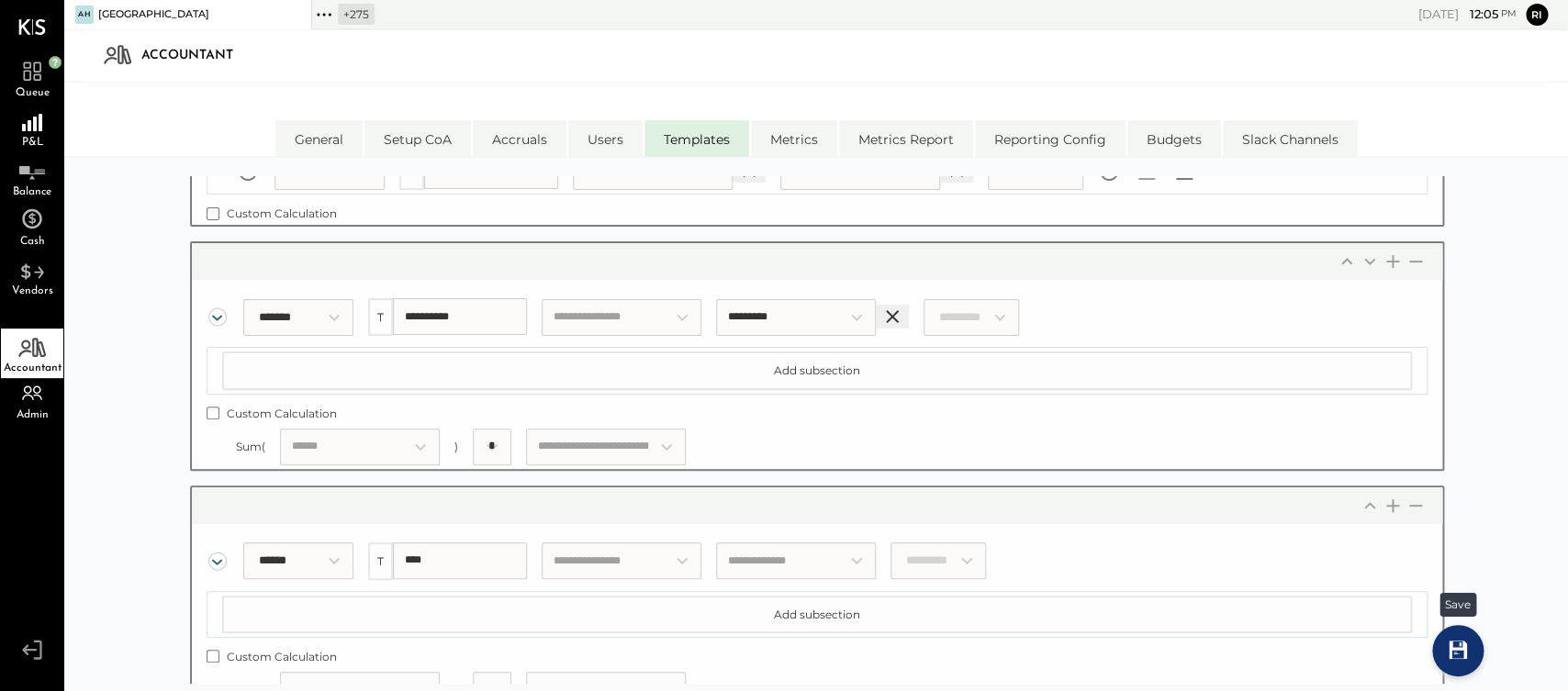 click at bounding box center (1458, 651) 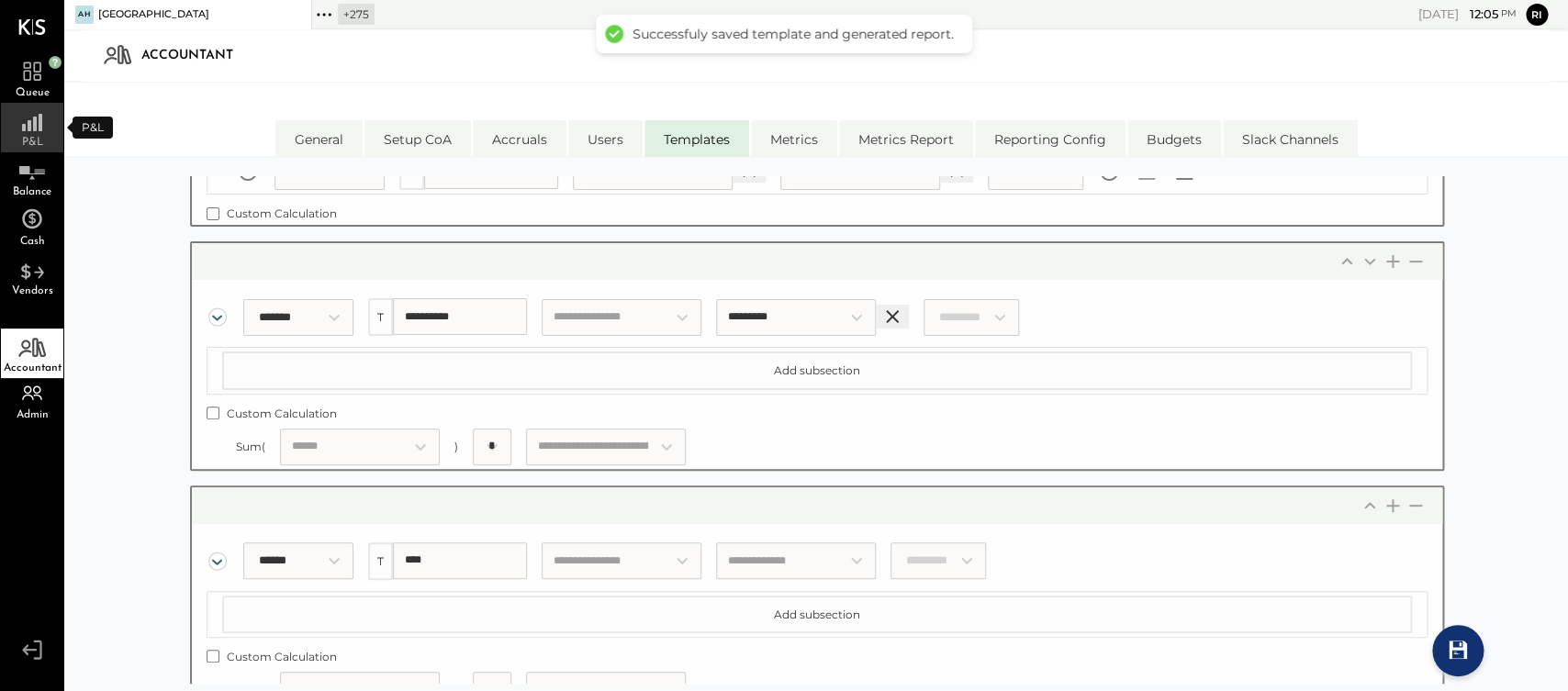 click 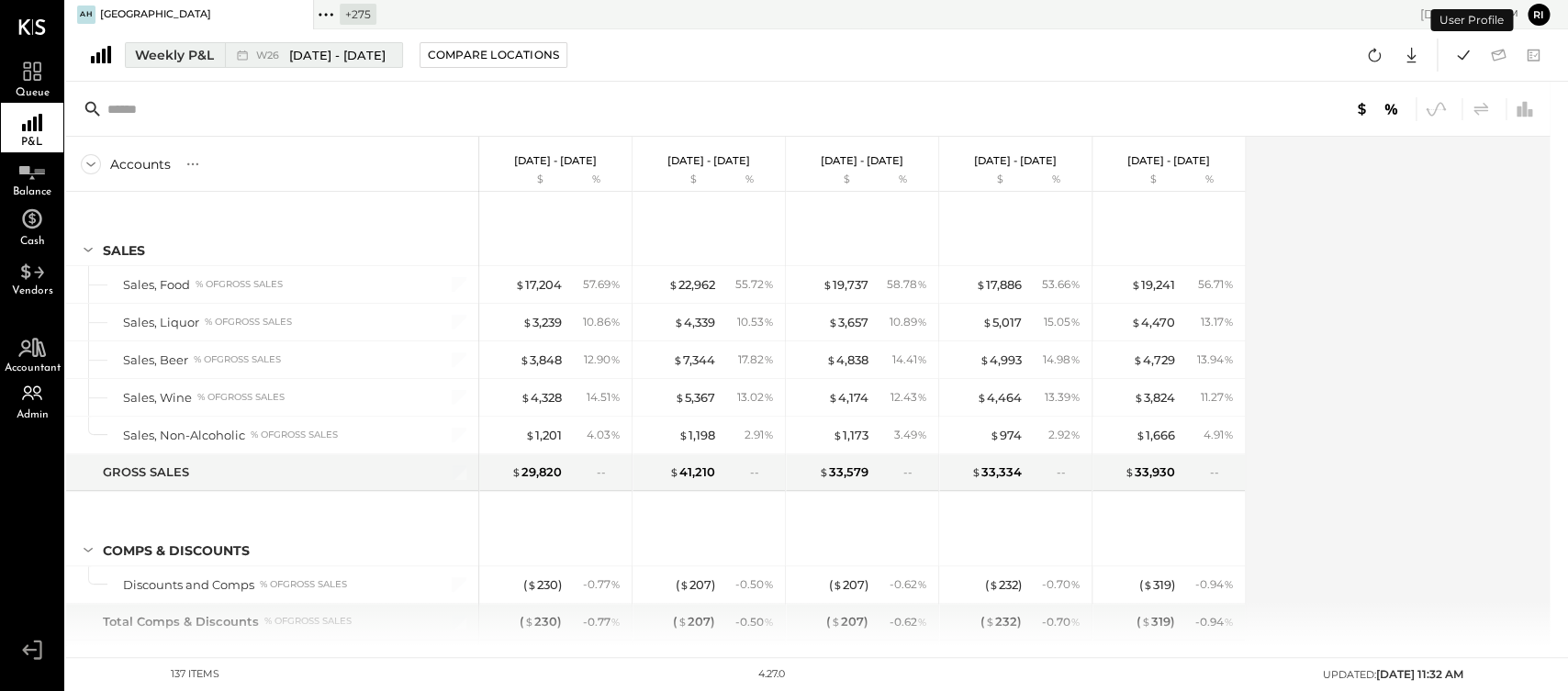click on "[DATE] - [DATE]" at bounding box center [337, 55] 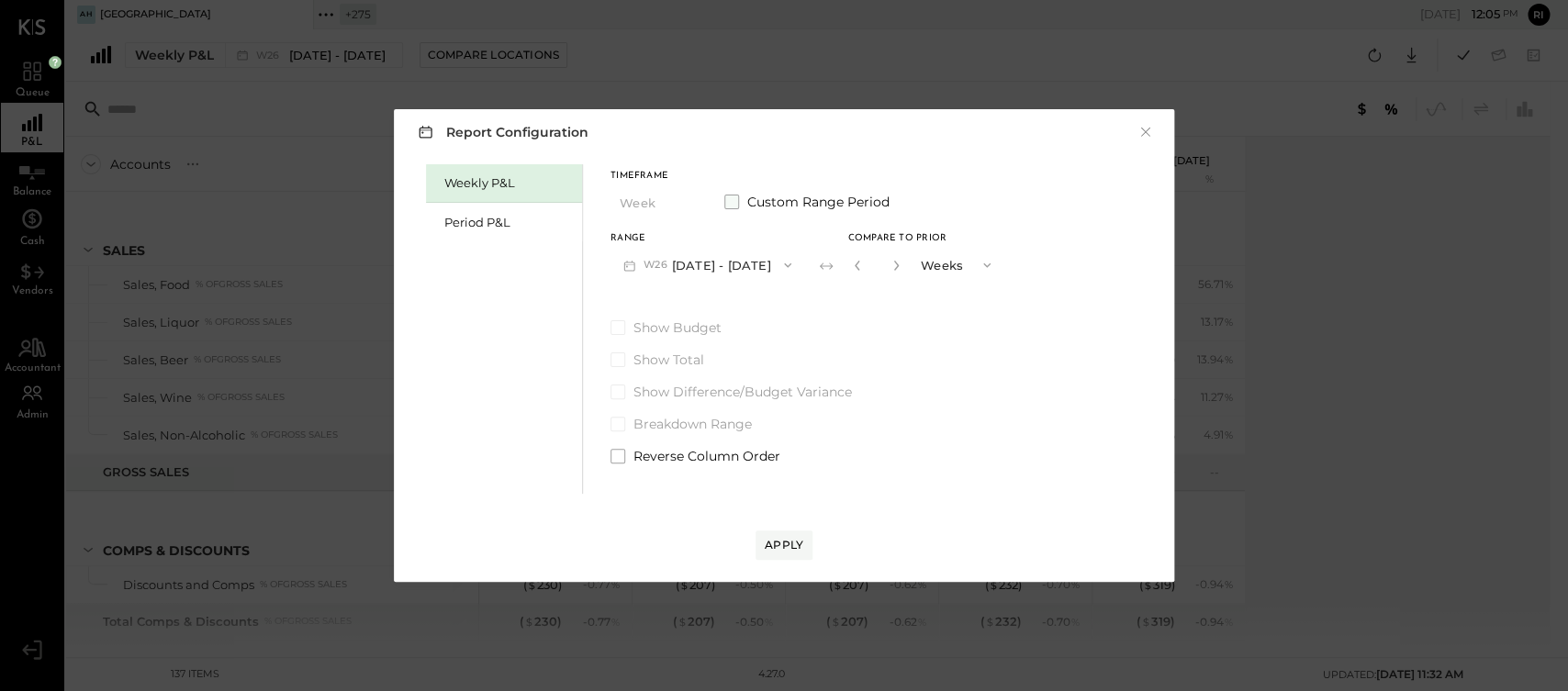 click on "Custom Range Period" at bounding box center [818, 202] 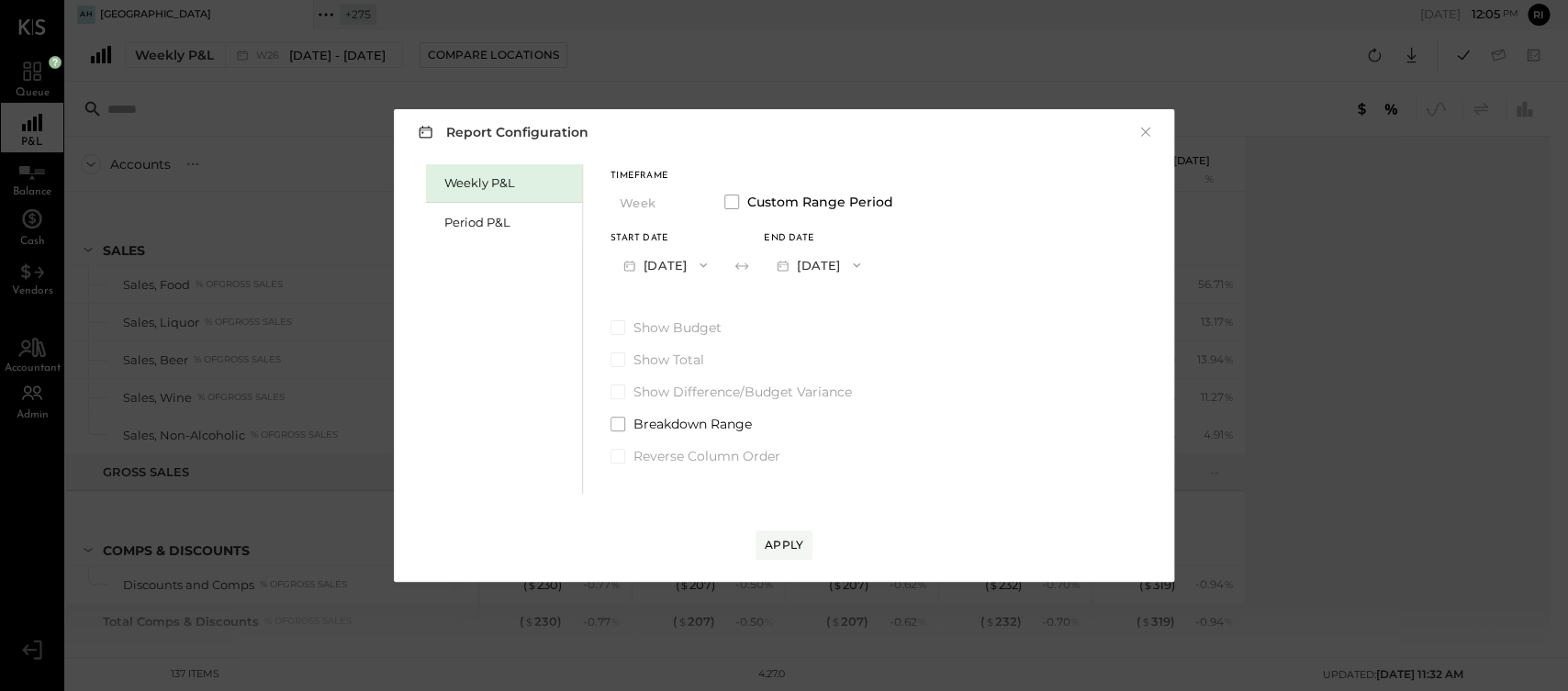 click on "[DATE]" at bounding box center (665, 264) 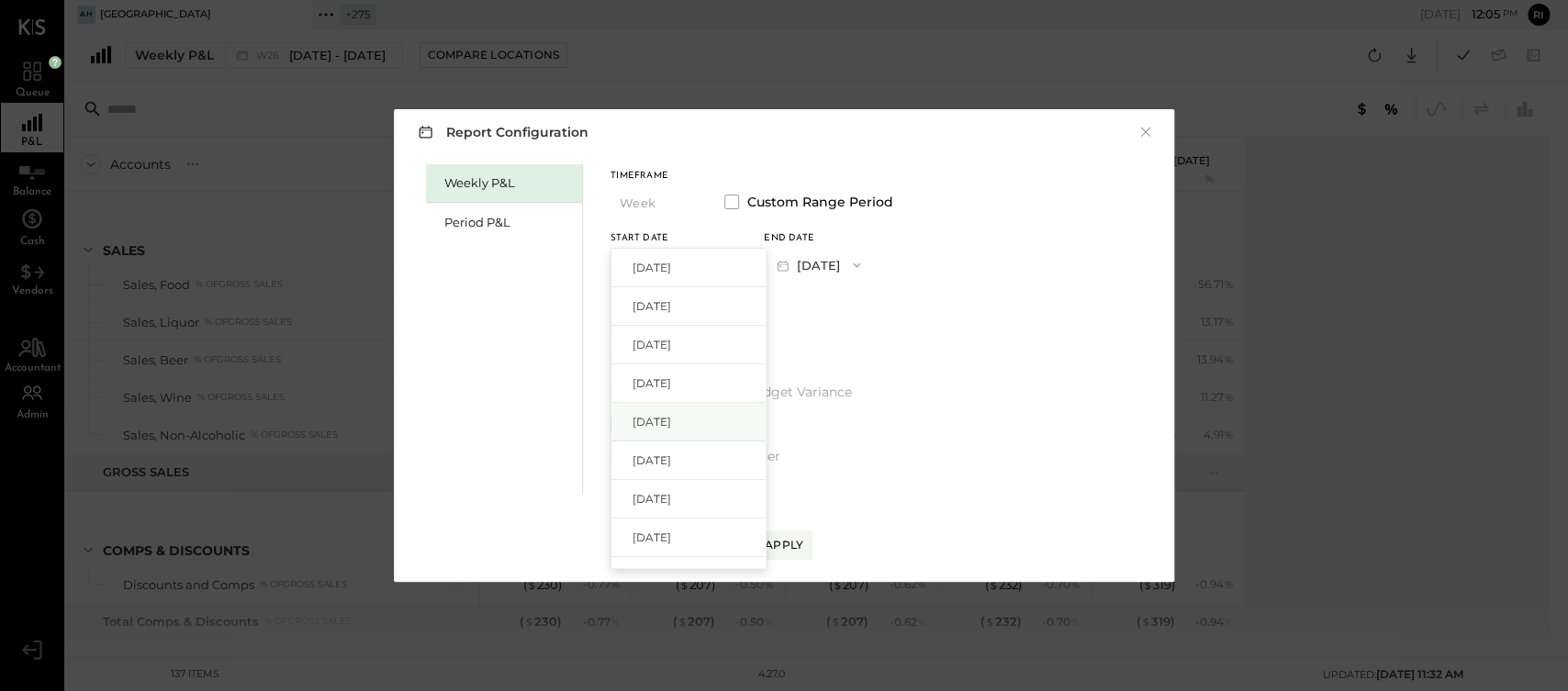 click on "[DATE]" at bounding box center (652, 421) 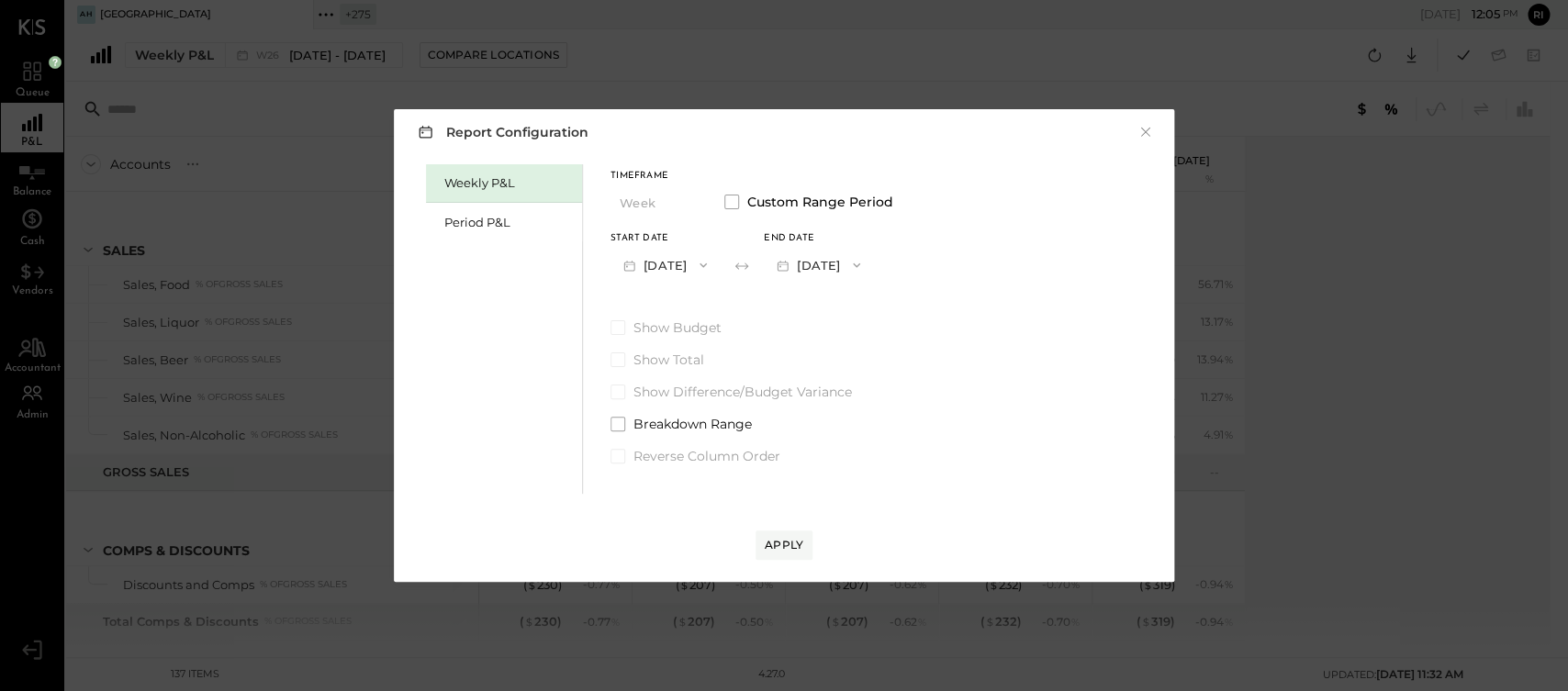 click on "[DATE]" at bounding box center (818, 264) 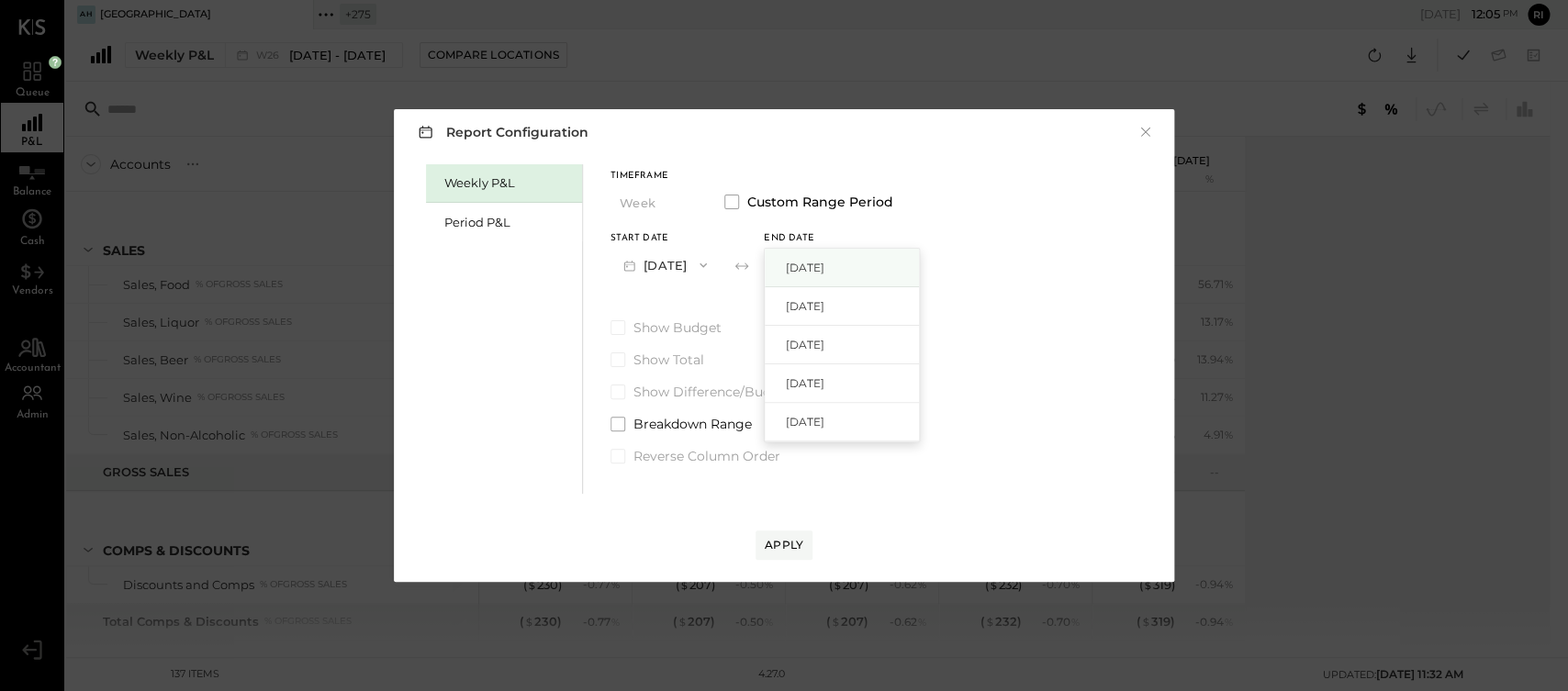 click on "[DATE]" at bounding box center (842, 268) 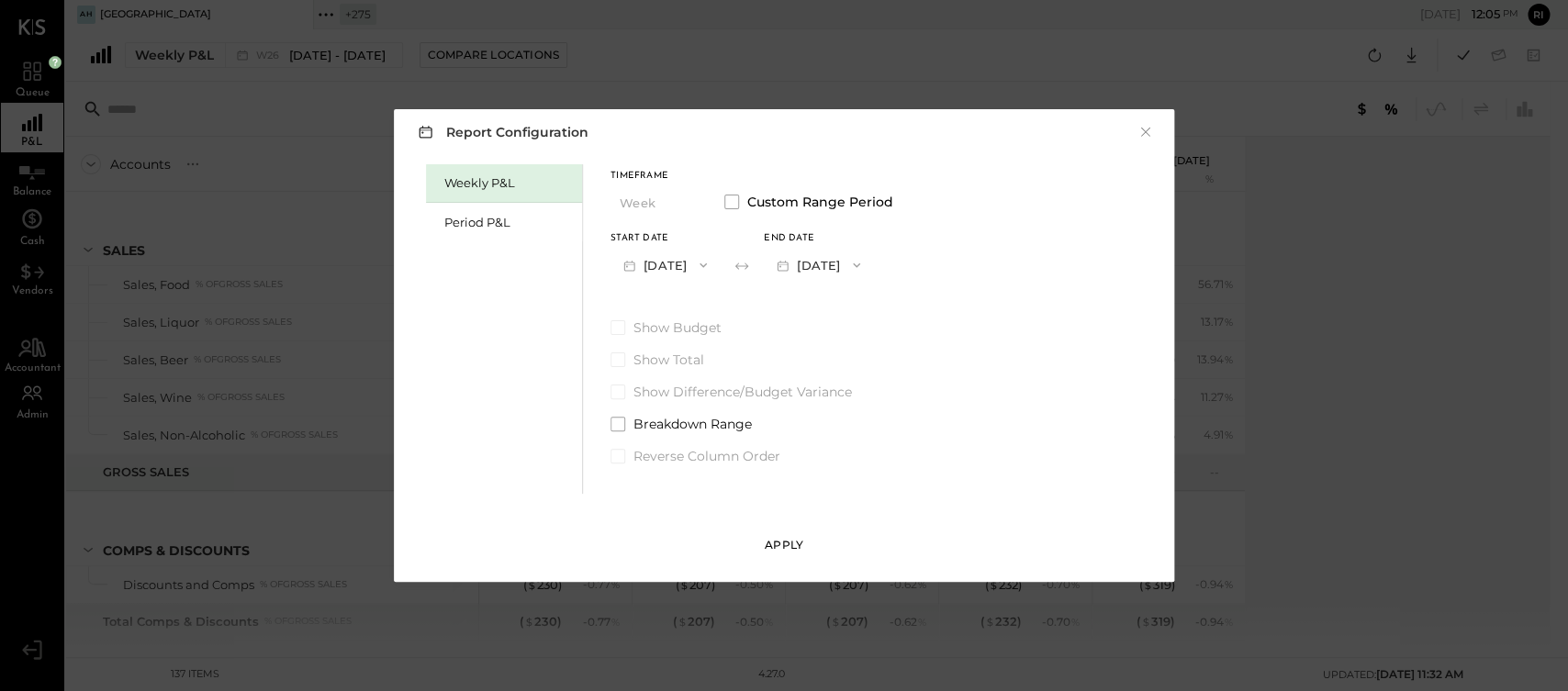 click on "Apply" at bounding box center [784, 544] 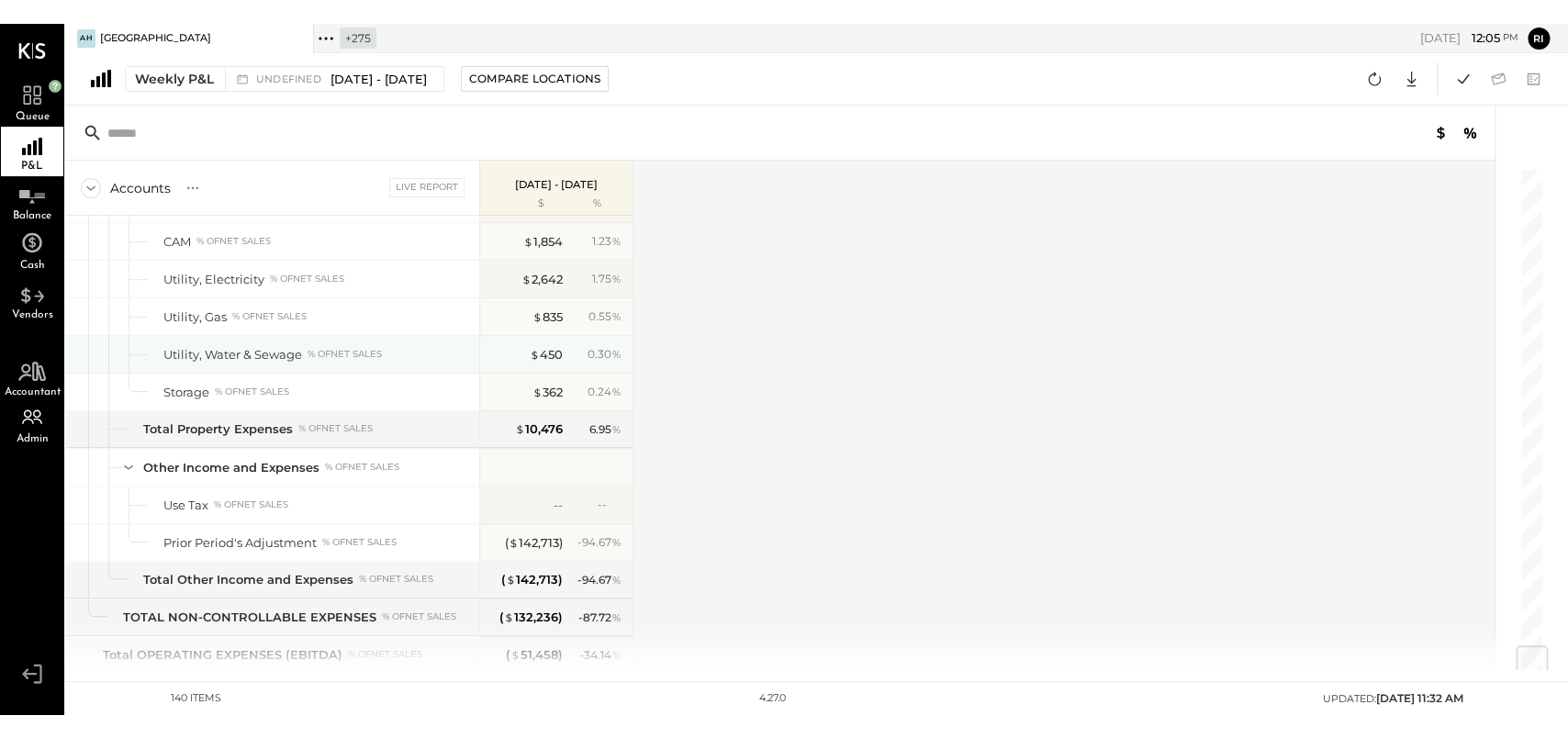 scroll, scrollTop: 4053, scrollLeft: 0, axis: vertical 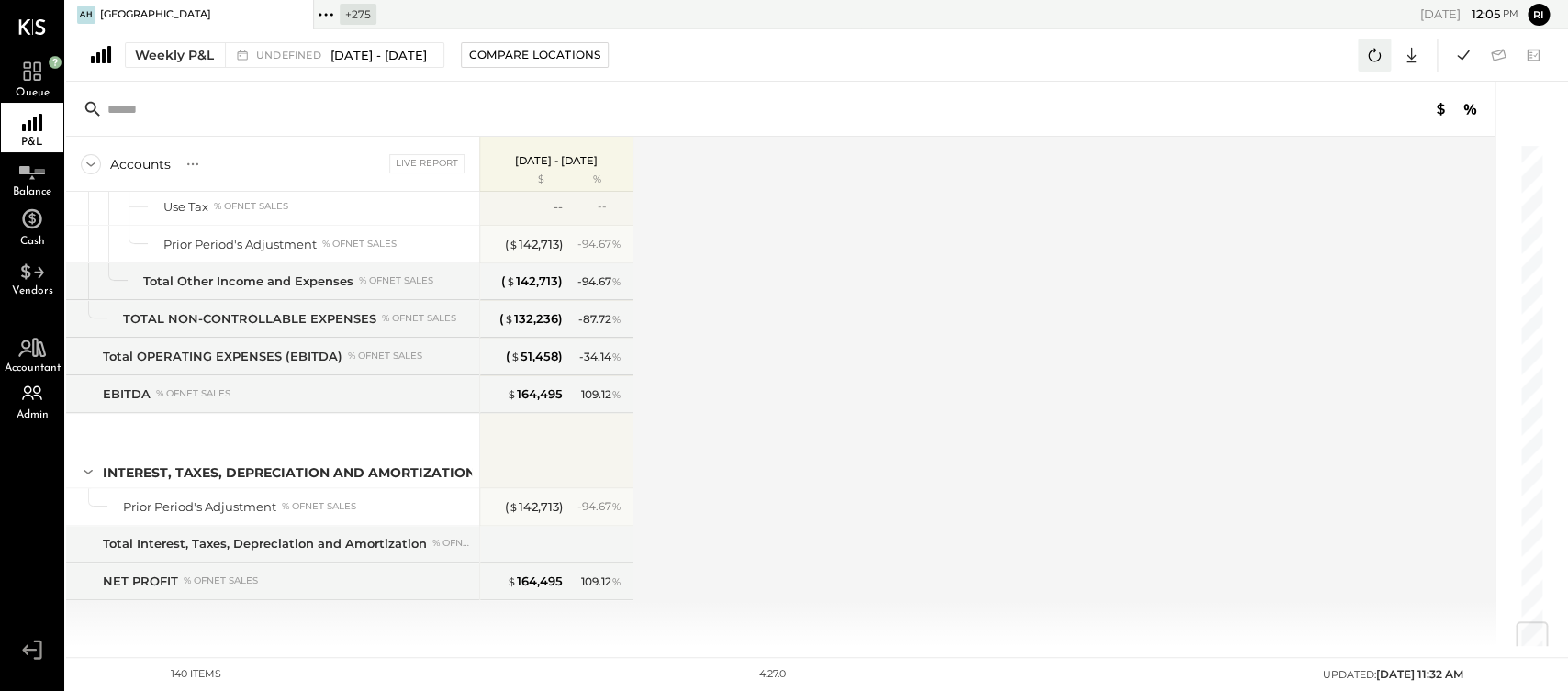 click 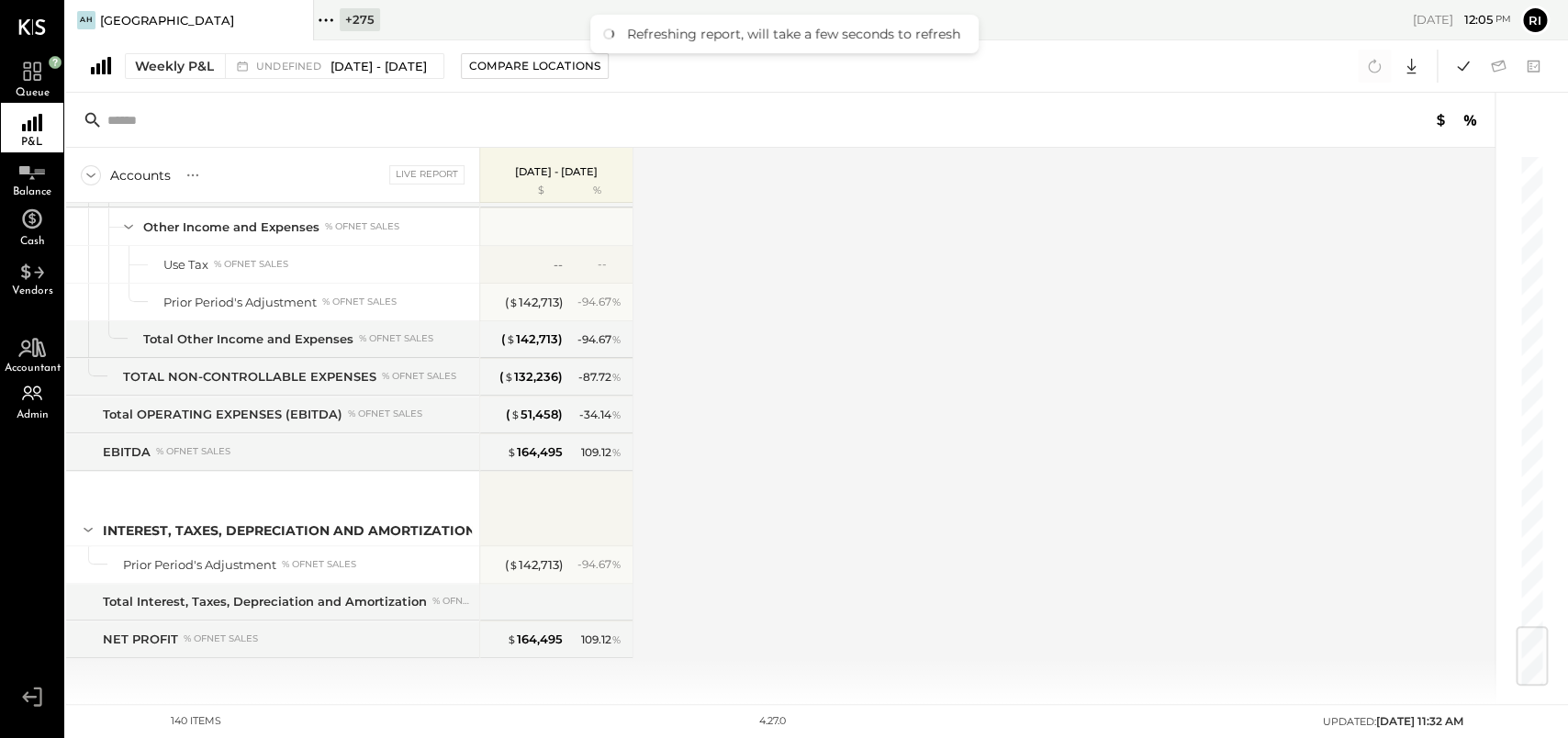 scroll, scrollTop: 4005, scrollLeft: 0, axis: vertical 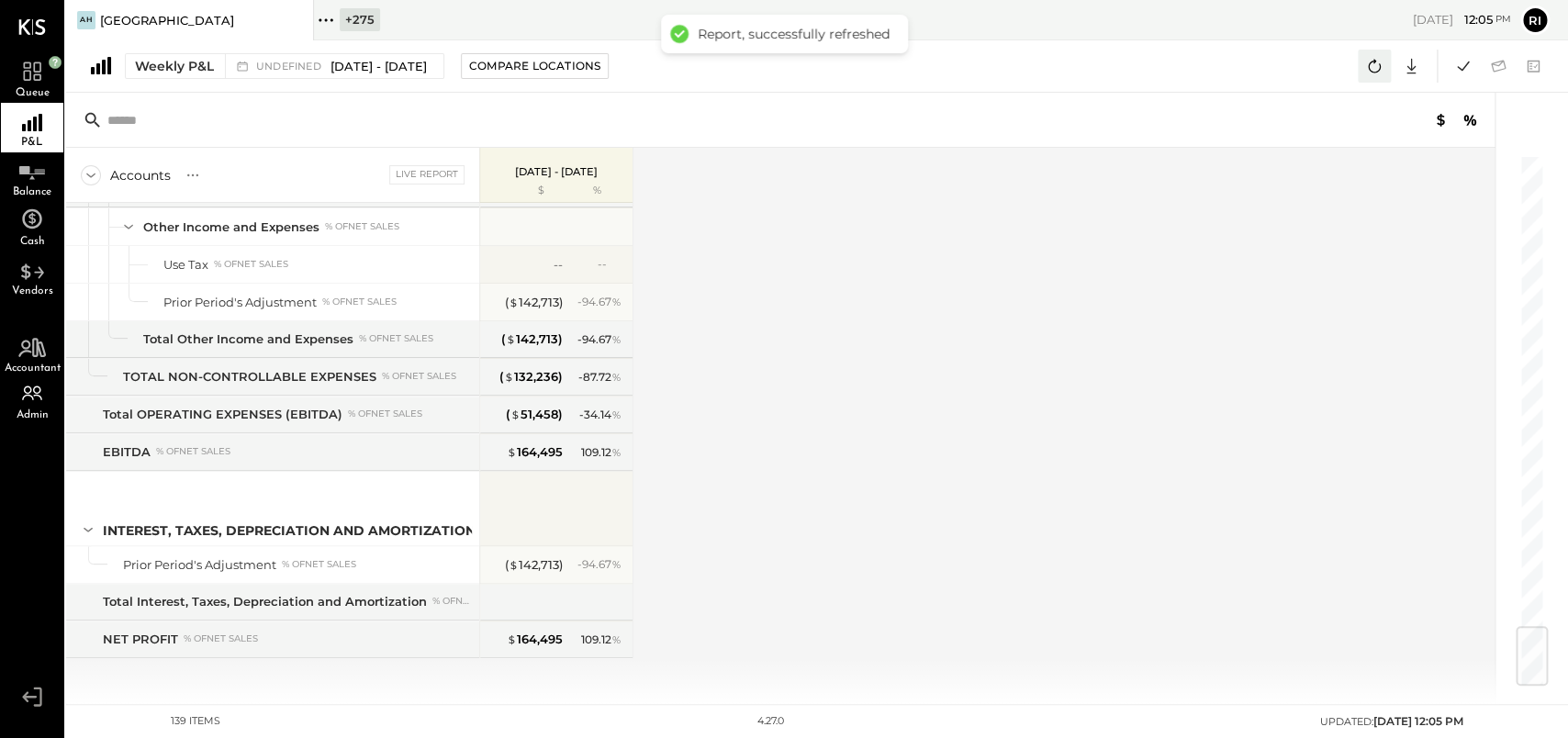 click 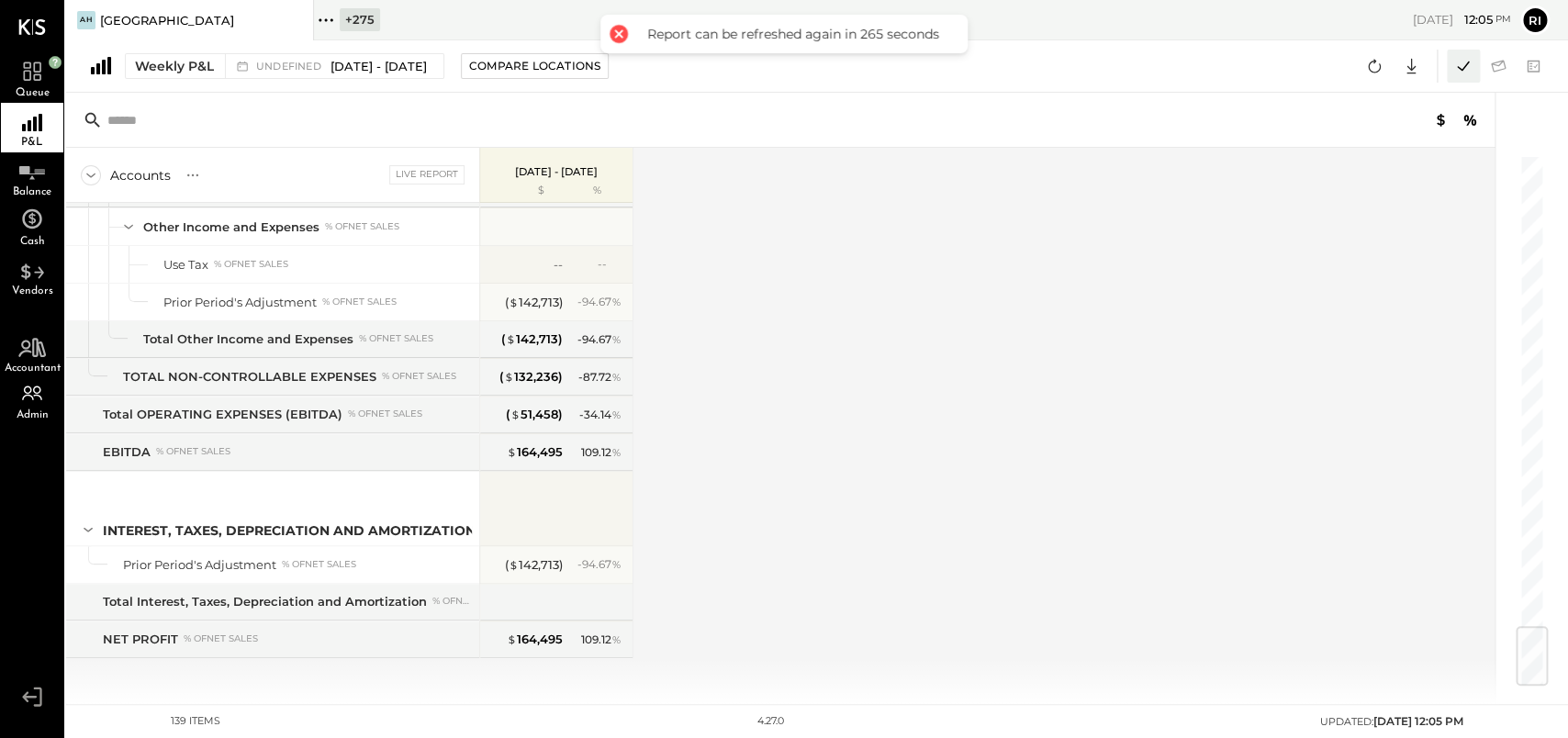 click 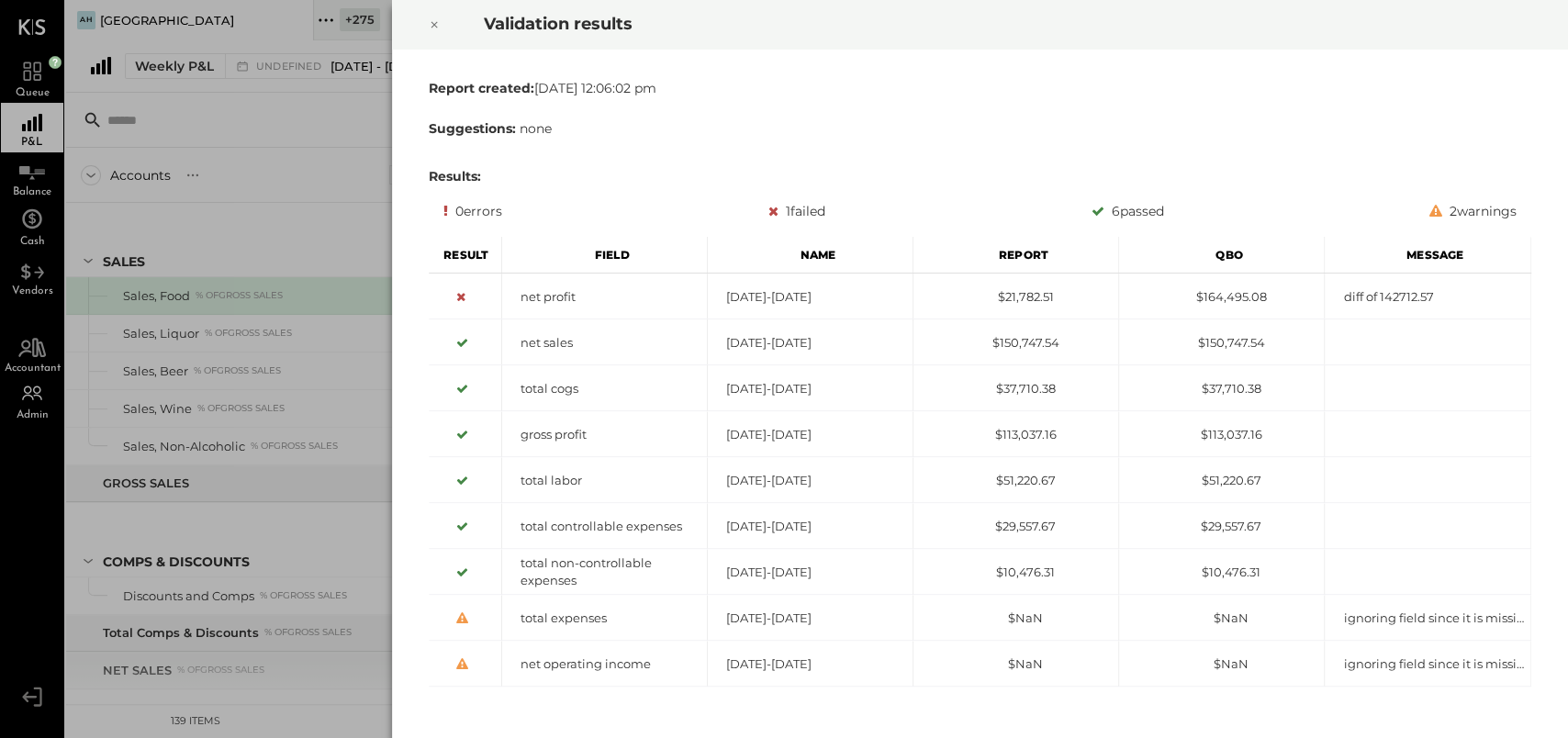 click 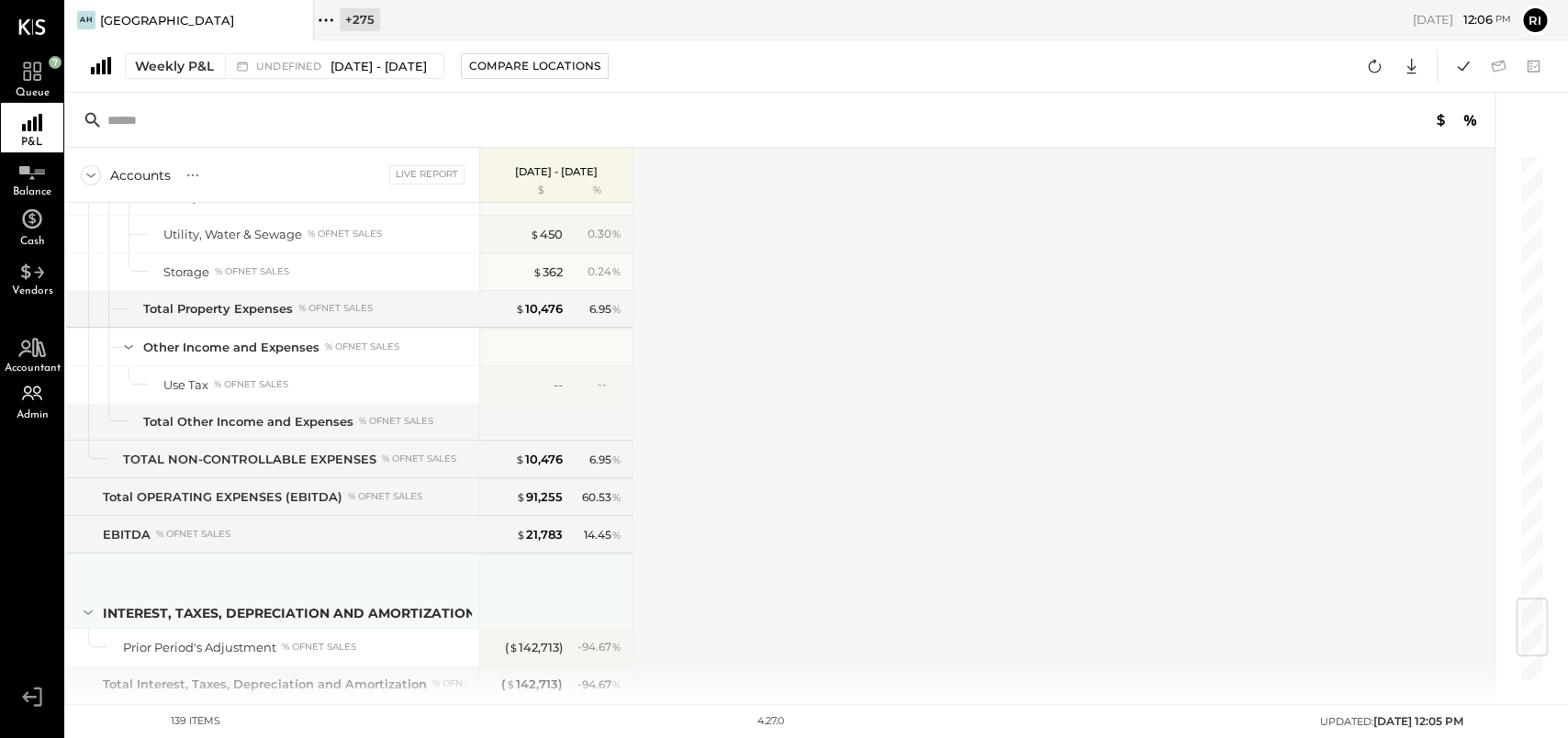 scroll, scrollTop: 3967, scrollLeft: 0, axis: vertical 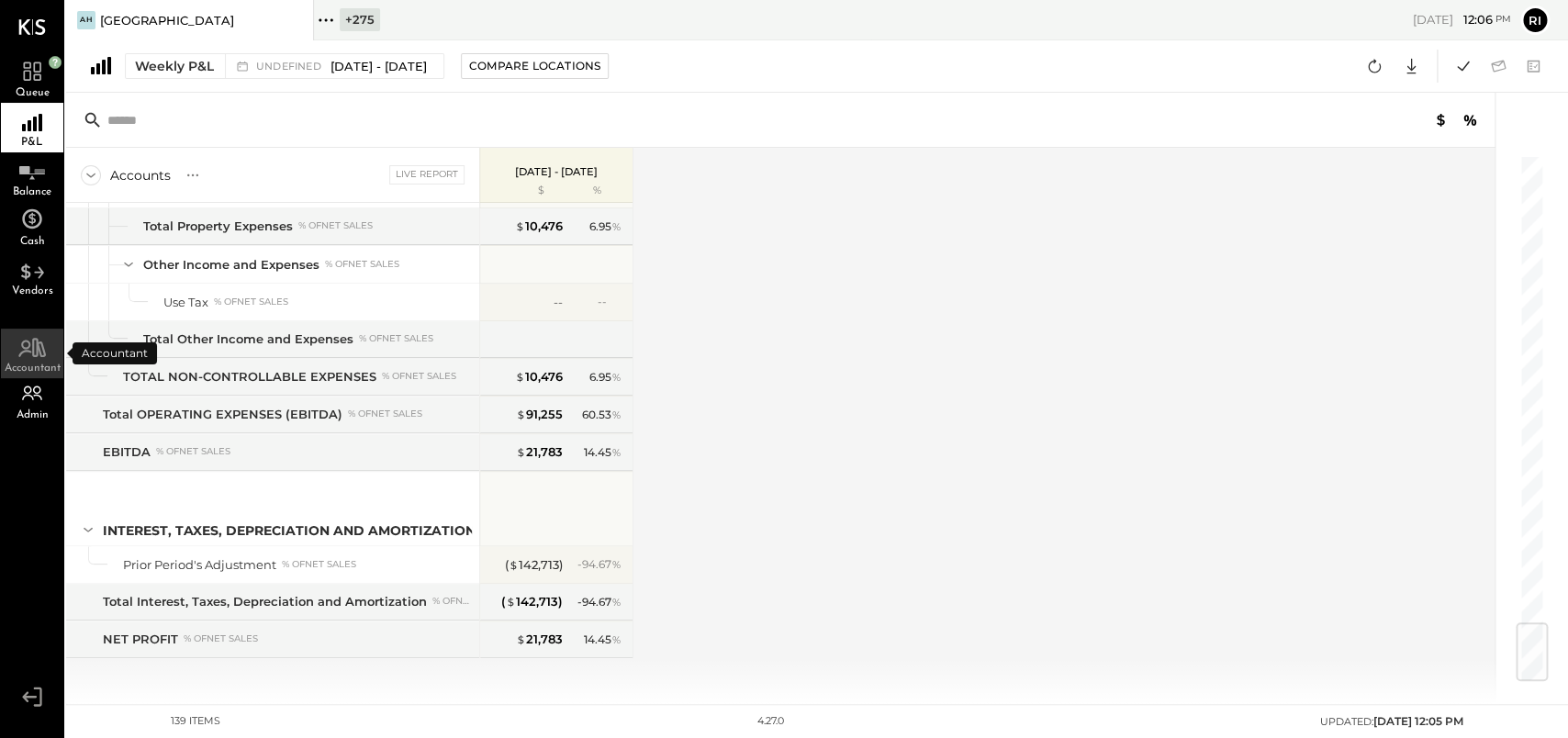 click on "Accountant" at bounding box center [32, 353] 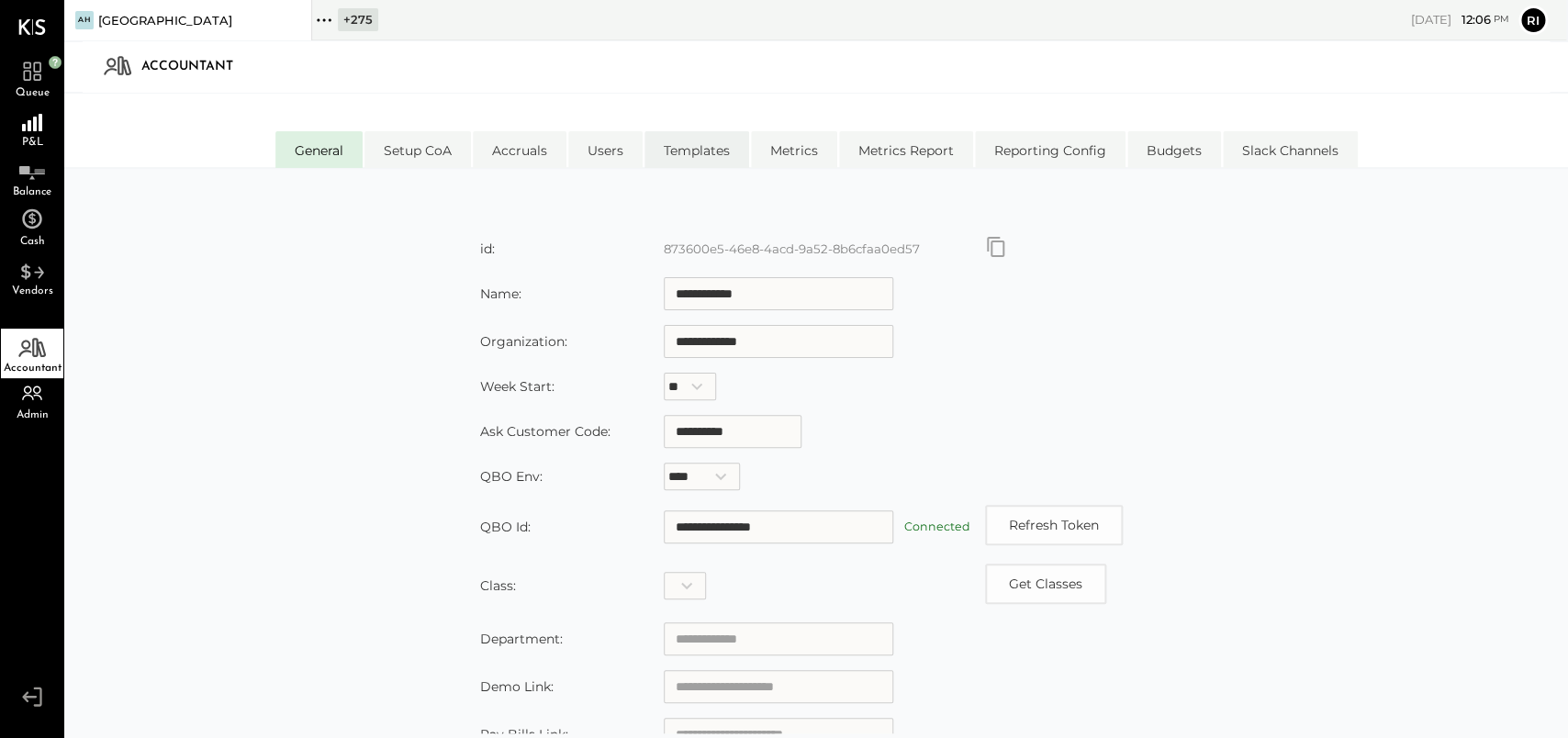 click on "Templates" at bounding box center (697, 150) 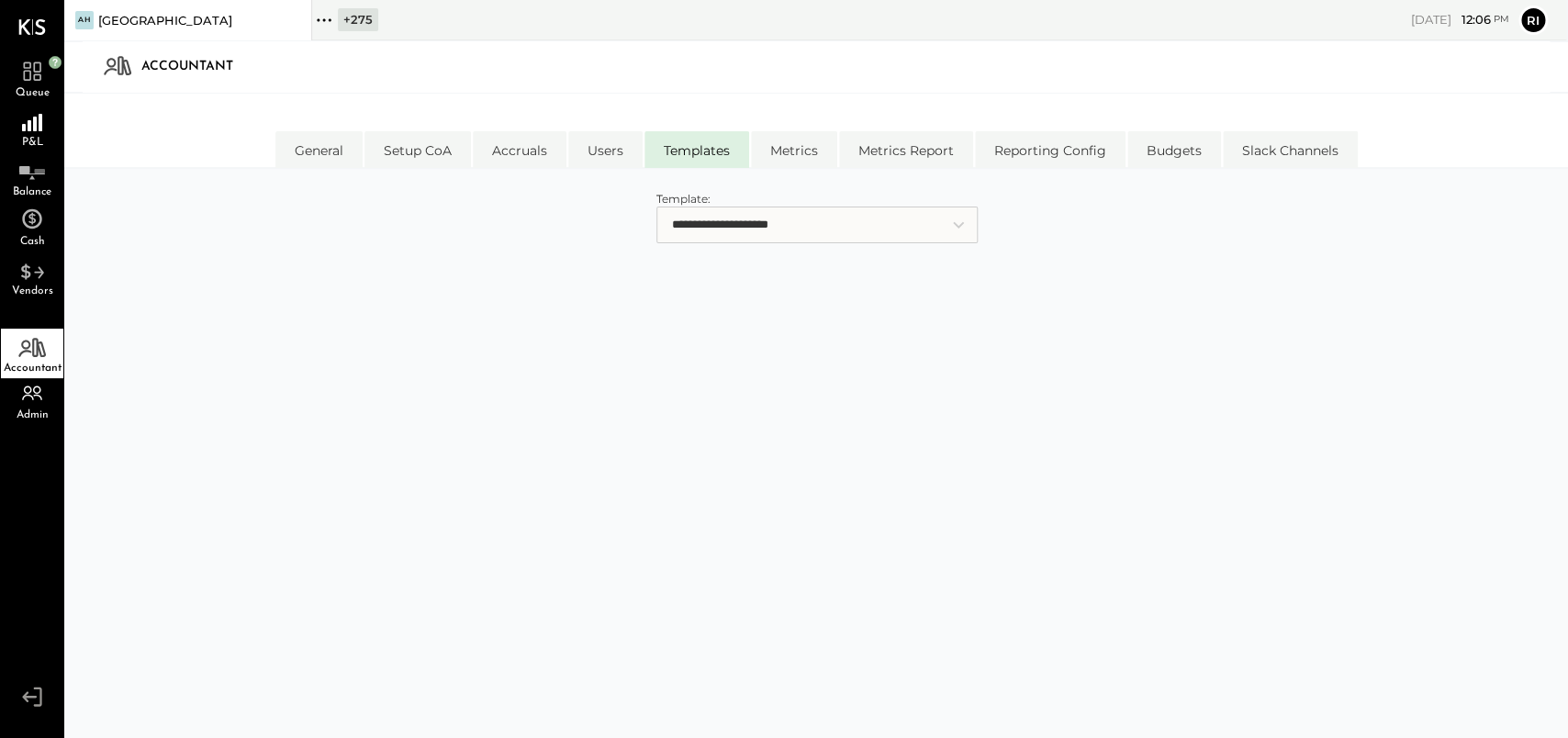 click on "**********" at bounding box center (0, 0) 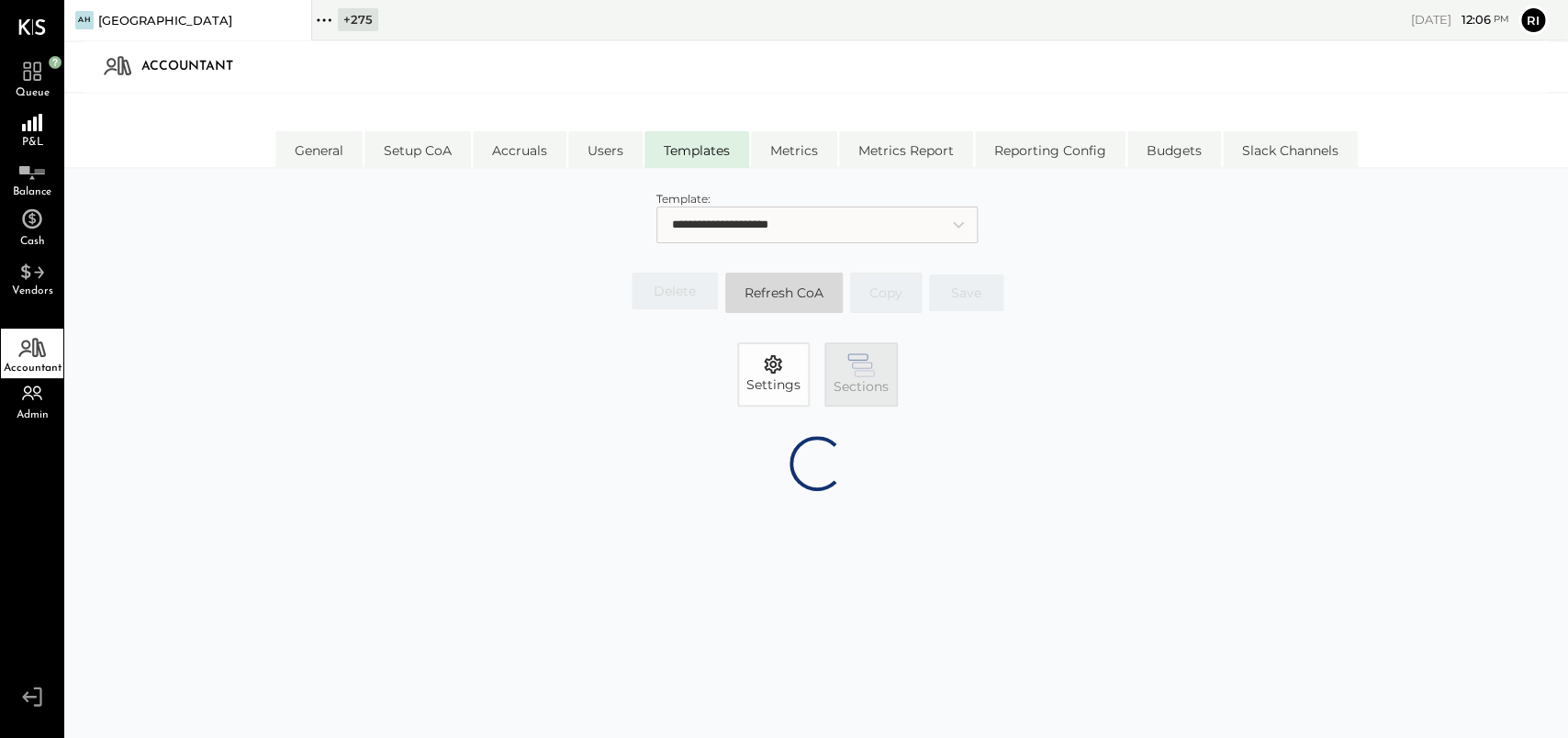 click 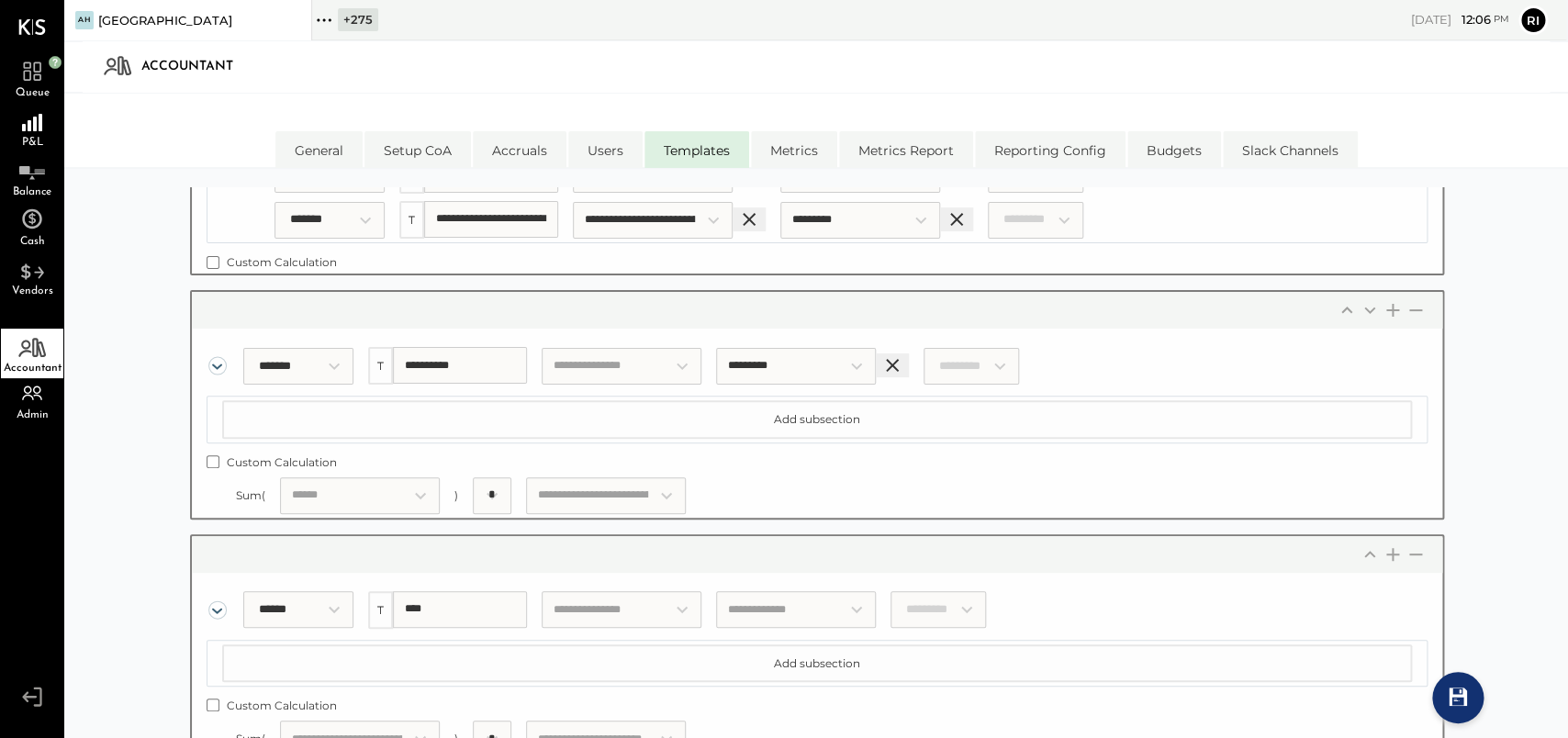 scroll, scrollTop: 18006, scrollLeft: 0, axis: vertical 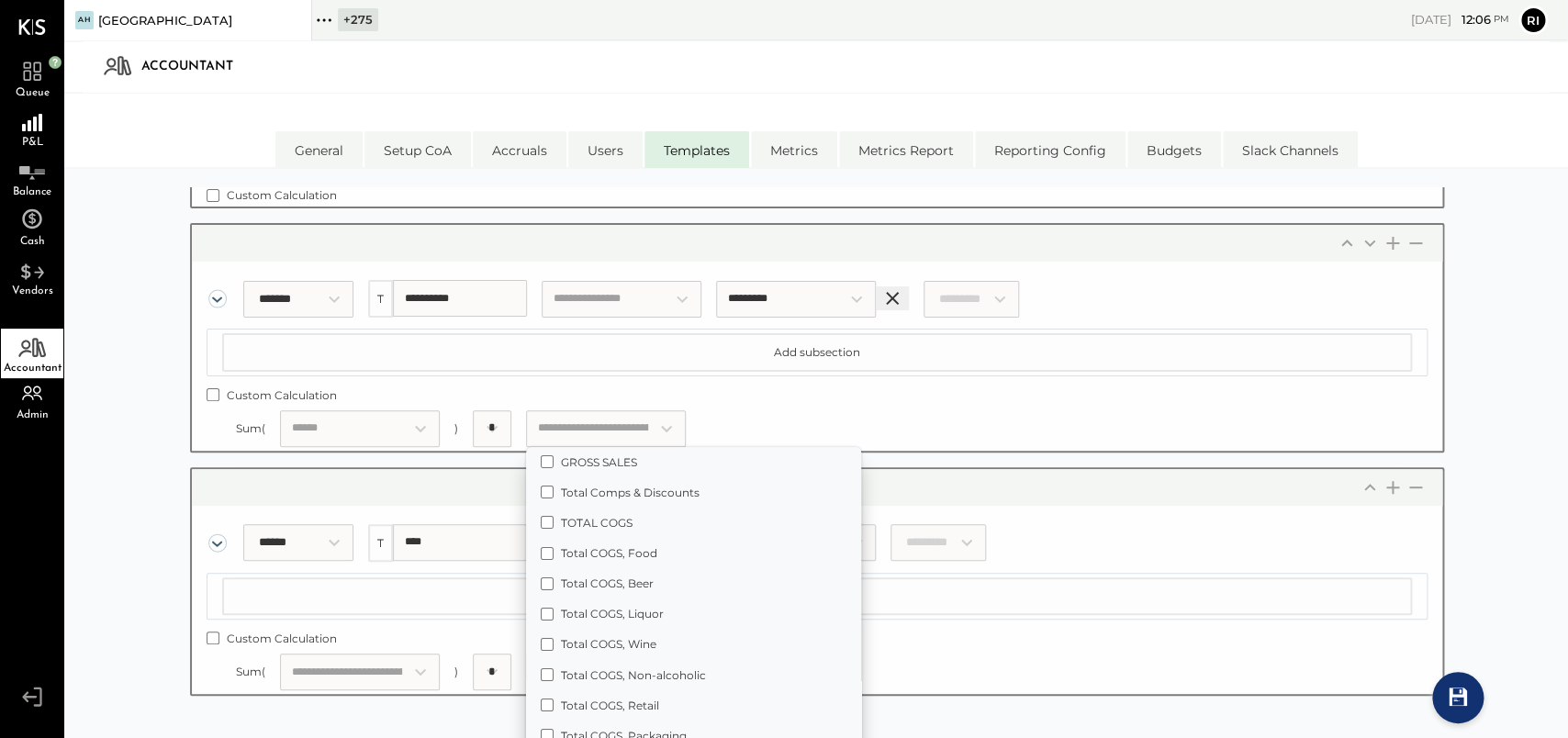 click on "Choose some accounts:" at bounding box center (606, 429) 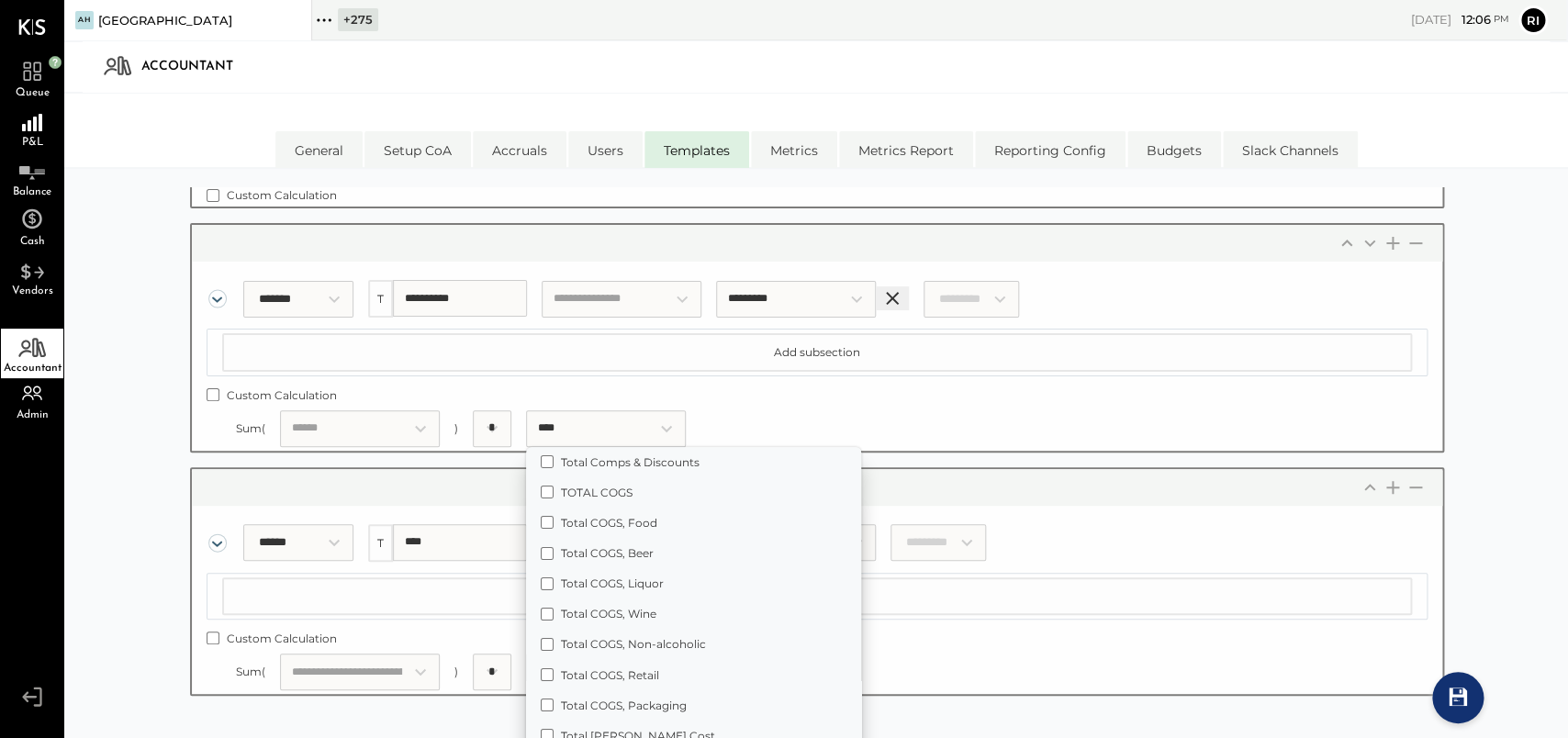 scroll, scrollTop: 18172, scrollLeft: 0, axis: vertical 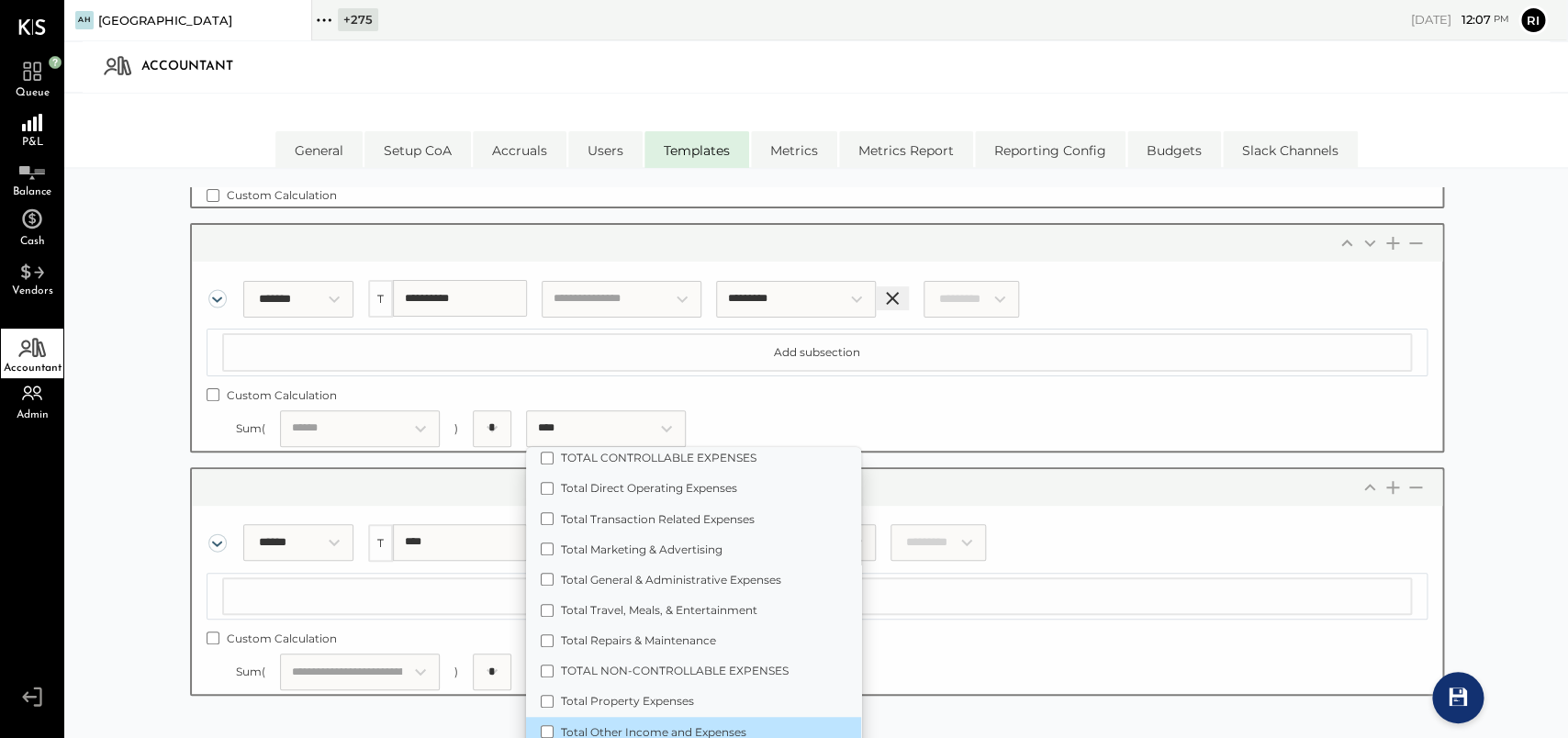 click on "Total Other Income and Expenses" at bounding box center (693, 732) 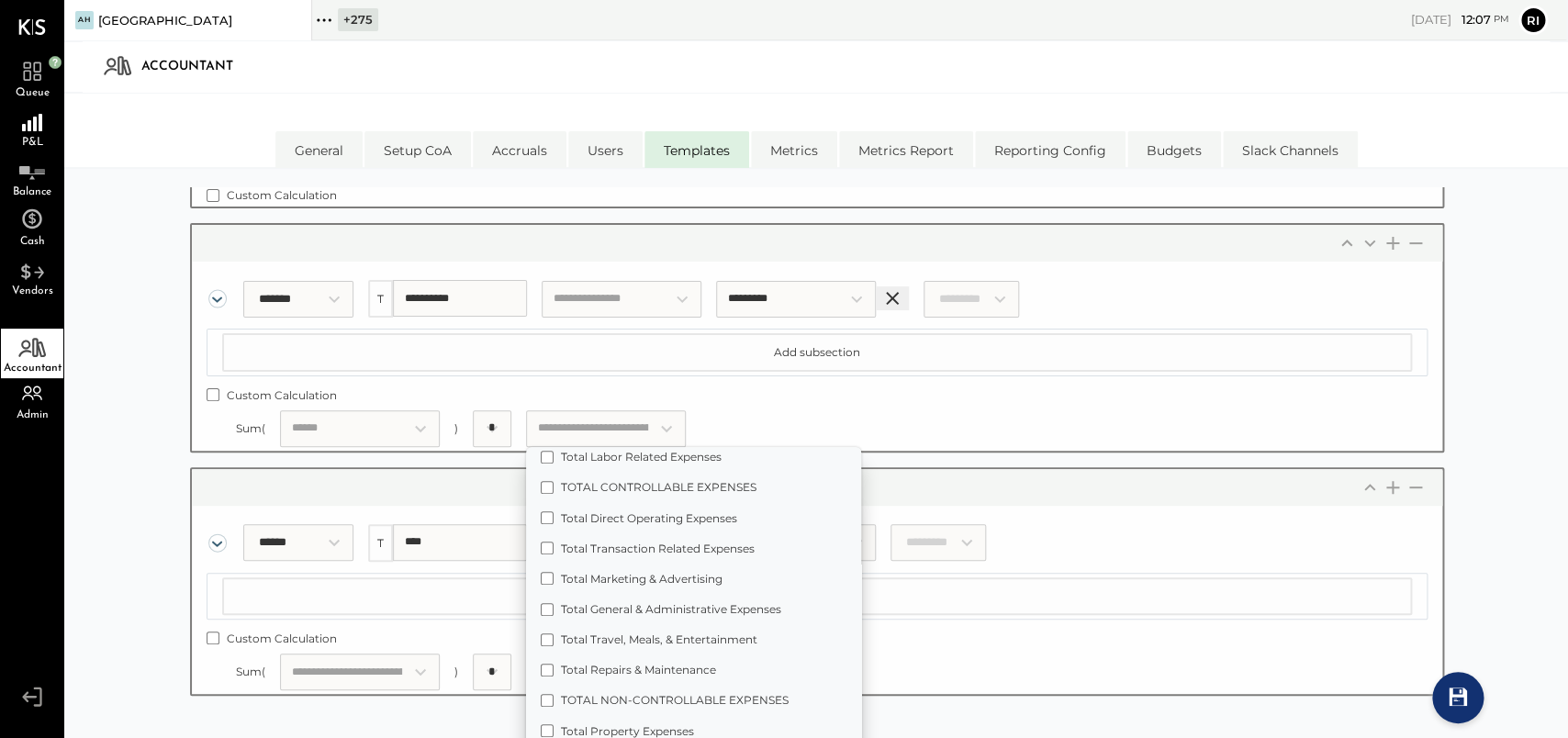 click on "Sum( Choose some accounts: ) * Choose some accounts: GROSS SALES Total Comps & Discounts TOTAL COGS Total COGS, Food Total COGS, Beer Total COGS, Liquor Total COGS, Wine Total COGS, Non-alcoholic Total COGS, Retail Total COGS, Packaging Total [PERSON_NAME] Cost Total [PERSON_NAME] Sales Total OPERATING EXPENSES (EBITDA) TOTAL LABOR Total Labor, FOH Total Labor, BOH Total Labor, Admin Total Labor, Casual Total Labor, Management Total Labor Related Expenses TOTAL CONTROLLABLE EXPENSES Total Direct Operating Expenses Total Transaction Related Expenses Total Marketing & Advertising Total General & Administrative Expenses Total Travel, Meals, & Entertainment Total Repairs & Maintenance TOTAL NON-CONTROLLABLE EXPENSES Total Property Expenses Total Other Income and Expenses Total Interest, Taxes, Depreciation and Amortization PRIME COST NET SALES GROSS PROFIT EBITDA NET PROFIT OPEX (2445) 401 K Payable (1655) Acc Amort Goodwill (1660) Acc Amort Organizational Expenses (1665) Acc Amort Startup Costs (1580) Acc Dep Furniture & Fixtures" at bounding box center (817, 429) 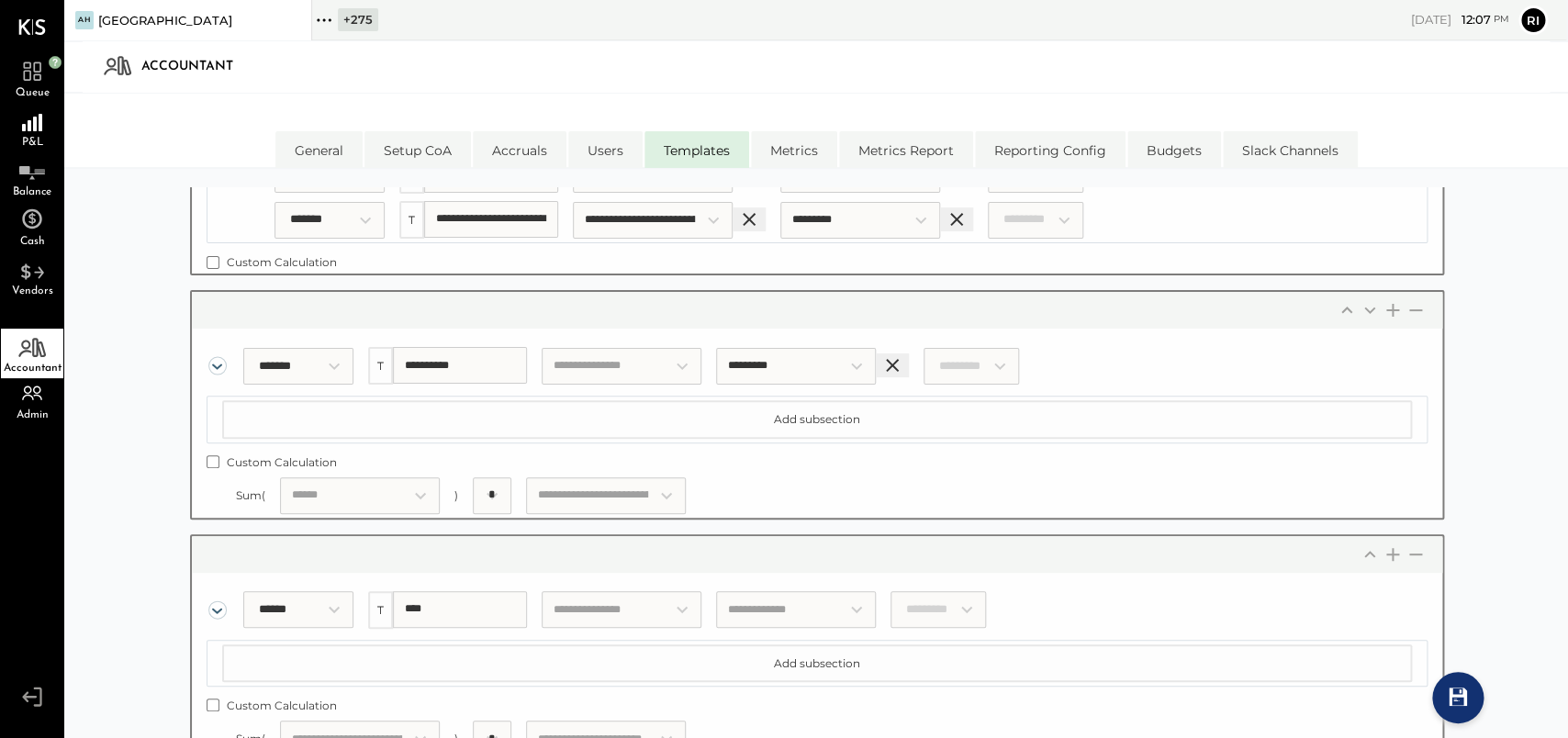 scroll, scrollTop: 0, scrollLeft: 0, axis: both 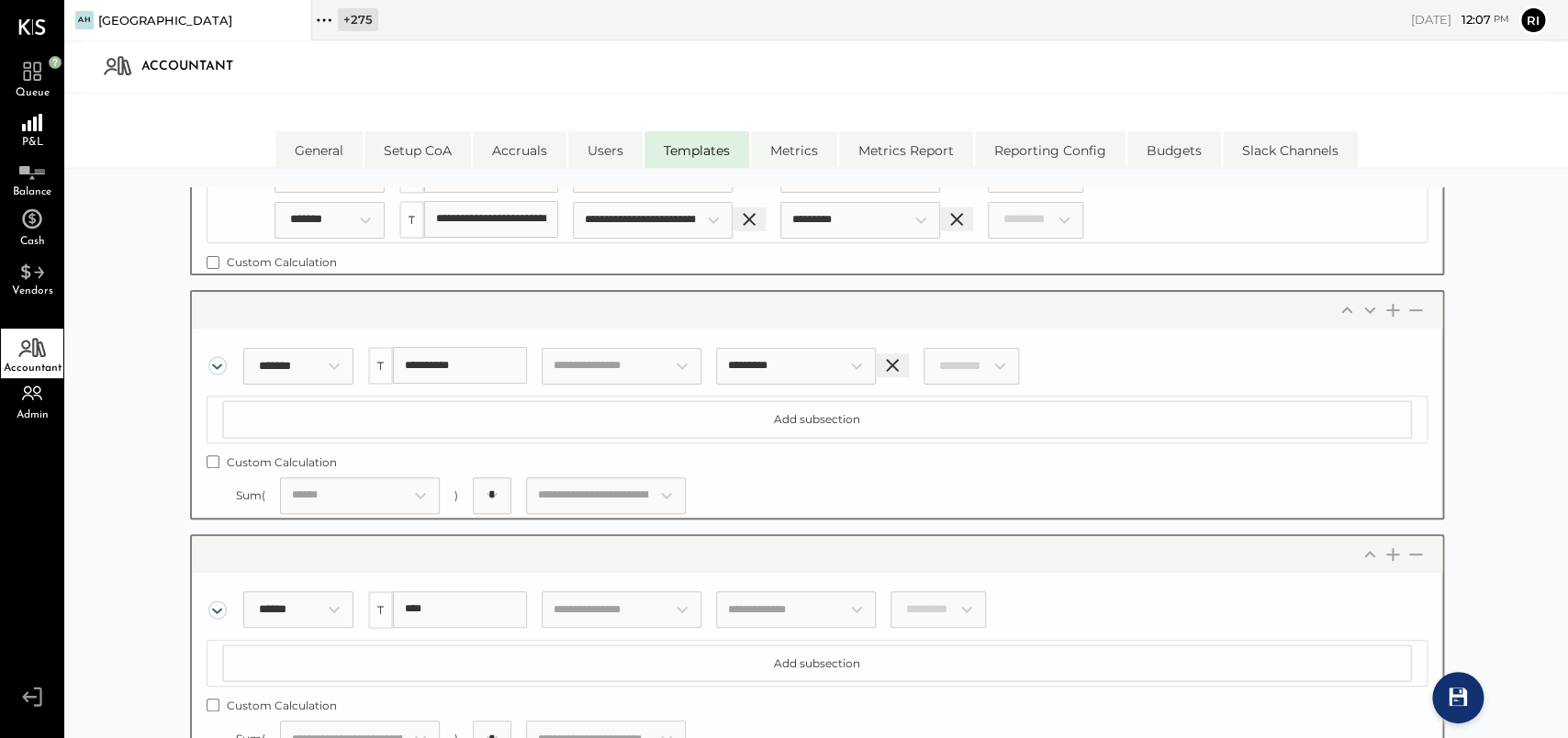 click on "Choose some accounts:" at bounding box center (606, 496) 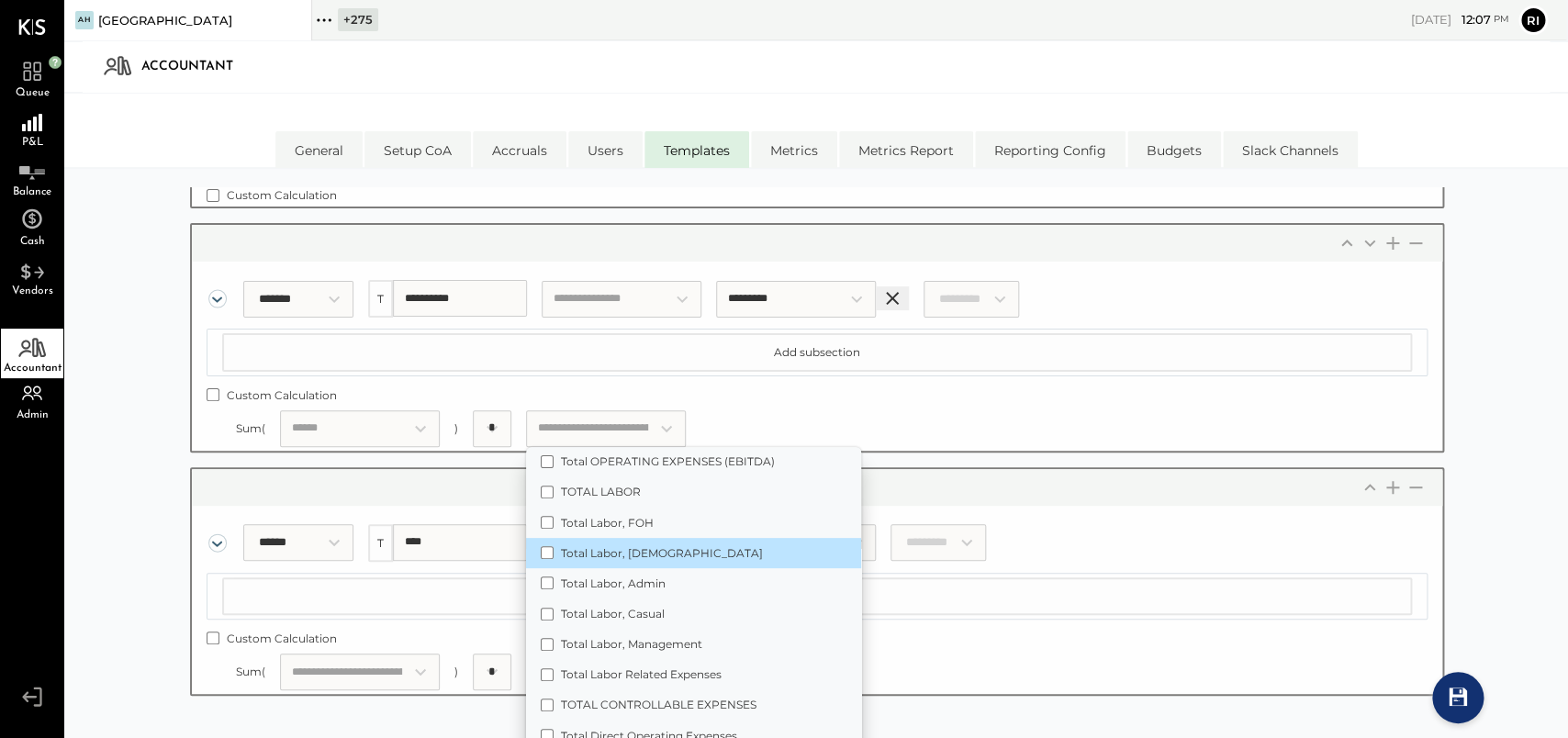 scroll, scrollTop: 454, scrollLeft: 0, axis: vertical 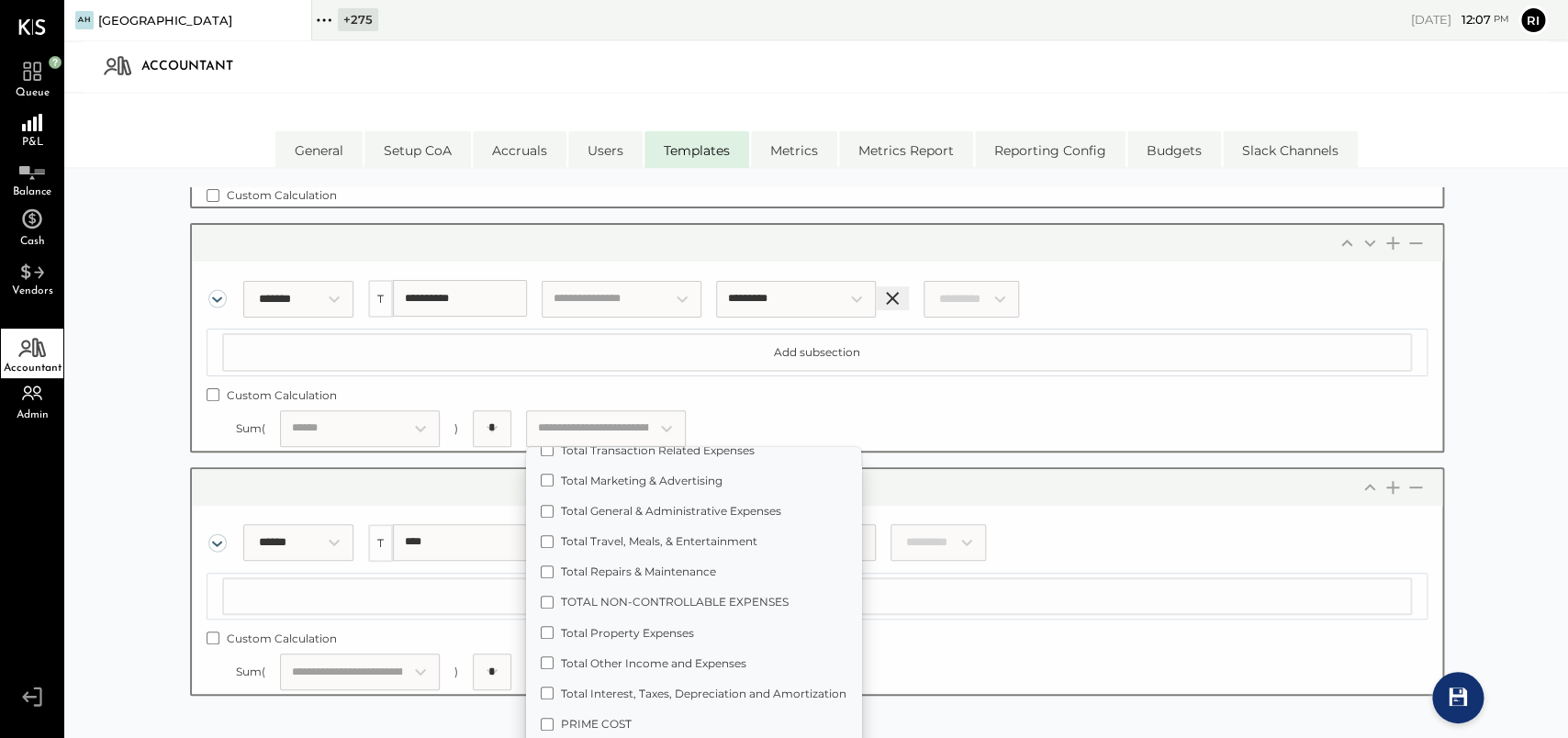 click on "Sum( Choose some accounts: ) * Choose some accounts: GROSS SALES Total Comps & Discounts TOTAL COGS Total COGS, Food Total COGS, Beer Total COGS, Liquor Total COGS, Wine Total COGS, Non-alcoholic Total COGS, Retail Total COGS, Packaging Total [PERSON_NAME] Cost Total [PERSON_NAME] Sales Total OPERATING EXPENSES (EBITDA) TOTAL LABOR Total Labor, FOH Total Labor, BOH Total Labor, Admin Total Labor, Casual Total Labor, Management Total Labor Related Expenses TOTAL CONTROLLABLE EXPENSES Total Direct Operating Expenses Total Transaction Related Expenses Total Marketing & Advertising Total General & Administrative Expenses Total Travel, Meals, & Entertainment Total Repairs & Maintenance TOTAL NON-CONTROLLABLE EXPENSES Total Property Expenses Total Other Income and Expenses Total Interest, Taxes, Depreciation and Amortization PRIME COST NET SALES GROSS PROFIT EBITDA NET PROFIT OPEX (2445) 401 K Payable (1655) Acc Amort Goodwill (1660) Acc Amort Organizational Expenses (1665) Acc Amort Startup Costs (1580) Acc Dep Furniture & Fixtures" at bounding box center (817, 429) 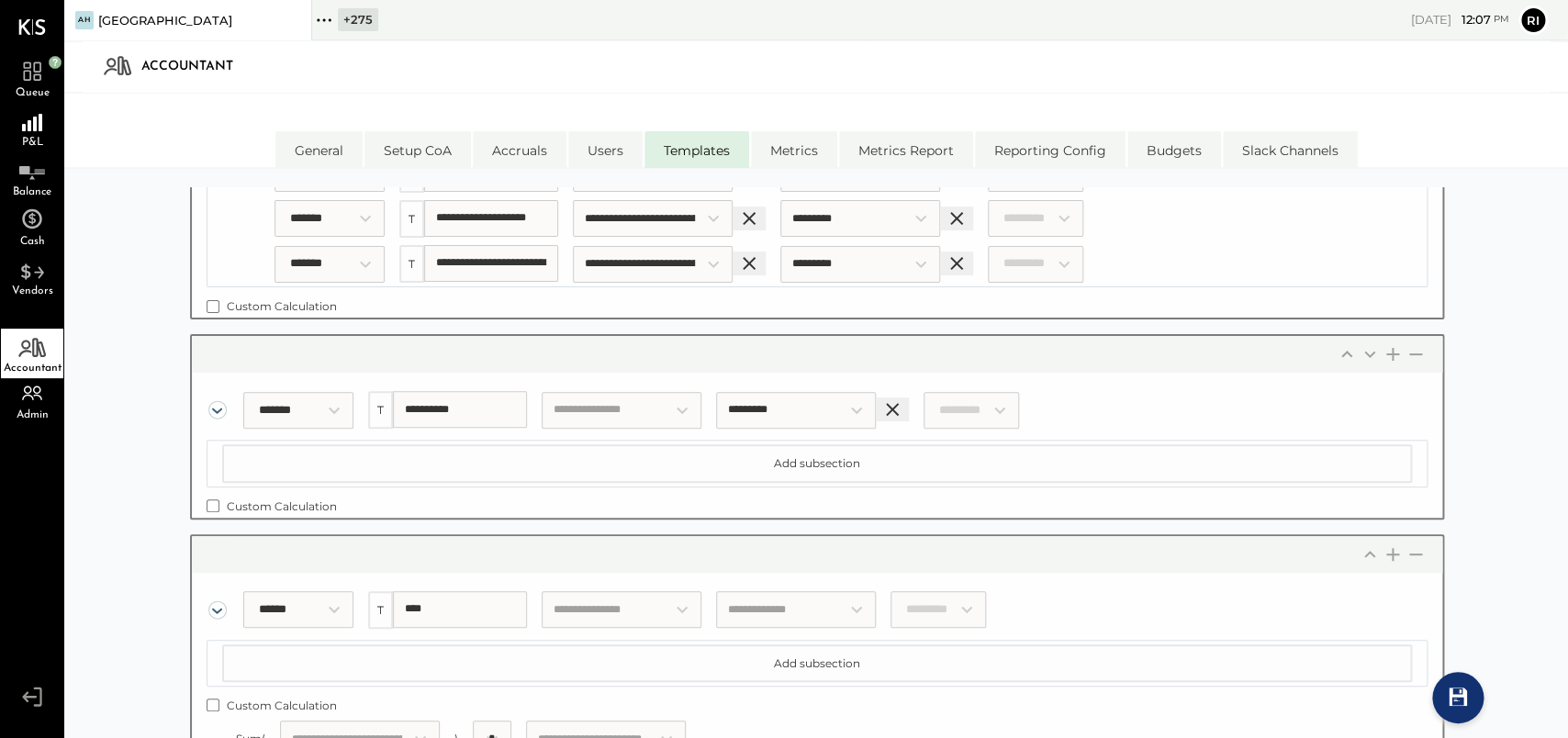 scroll, scrollTop: 18057, scrollLeft: 0, axis: vertical 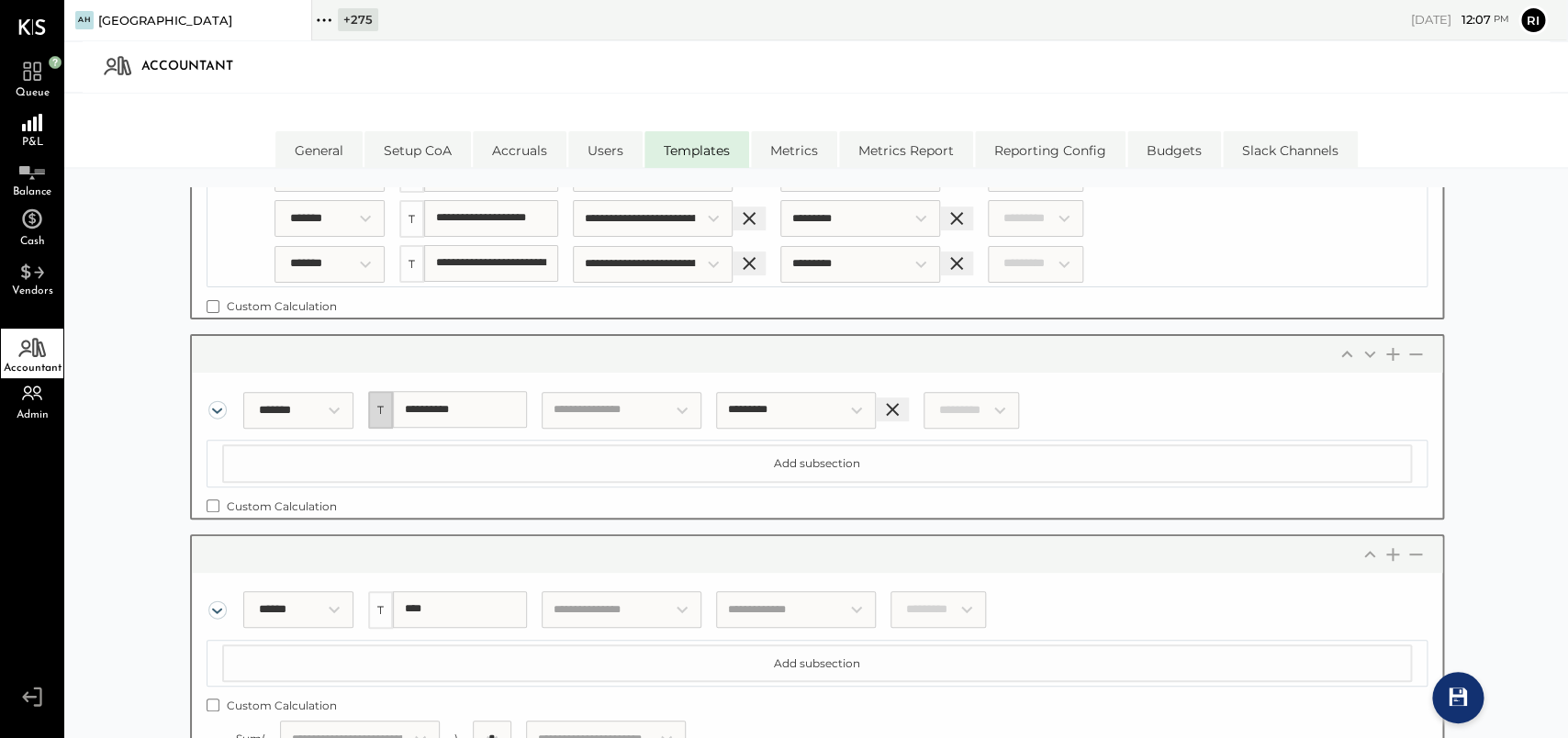 click on "T" at bounding box center (380, 409) 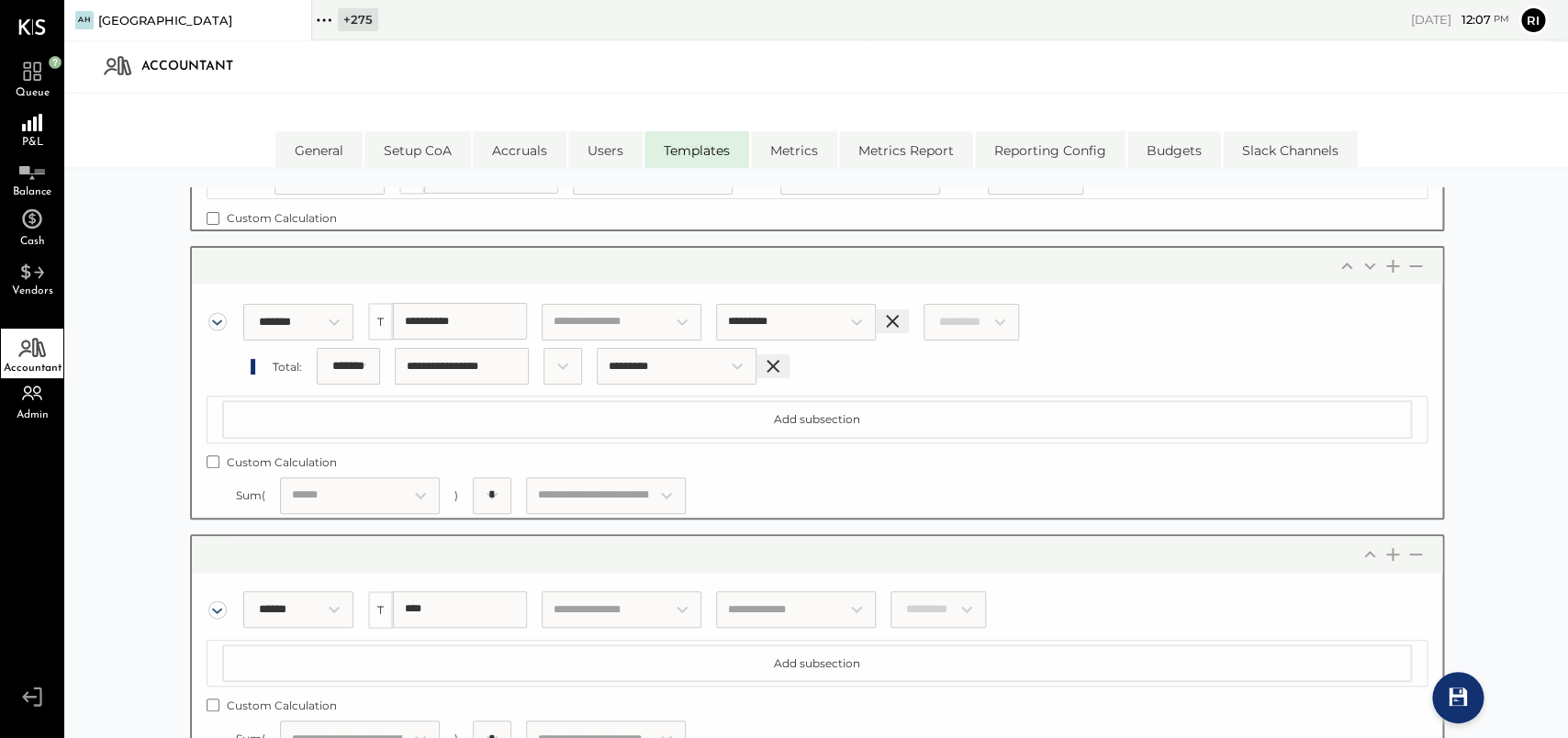 click on "Choose some accounts:" at bounding box center (606, 496) 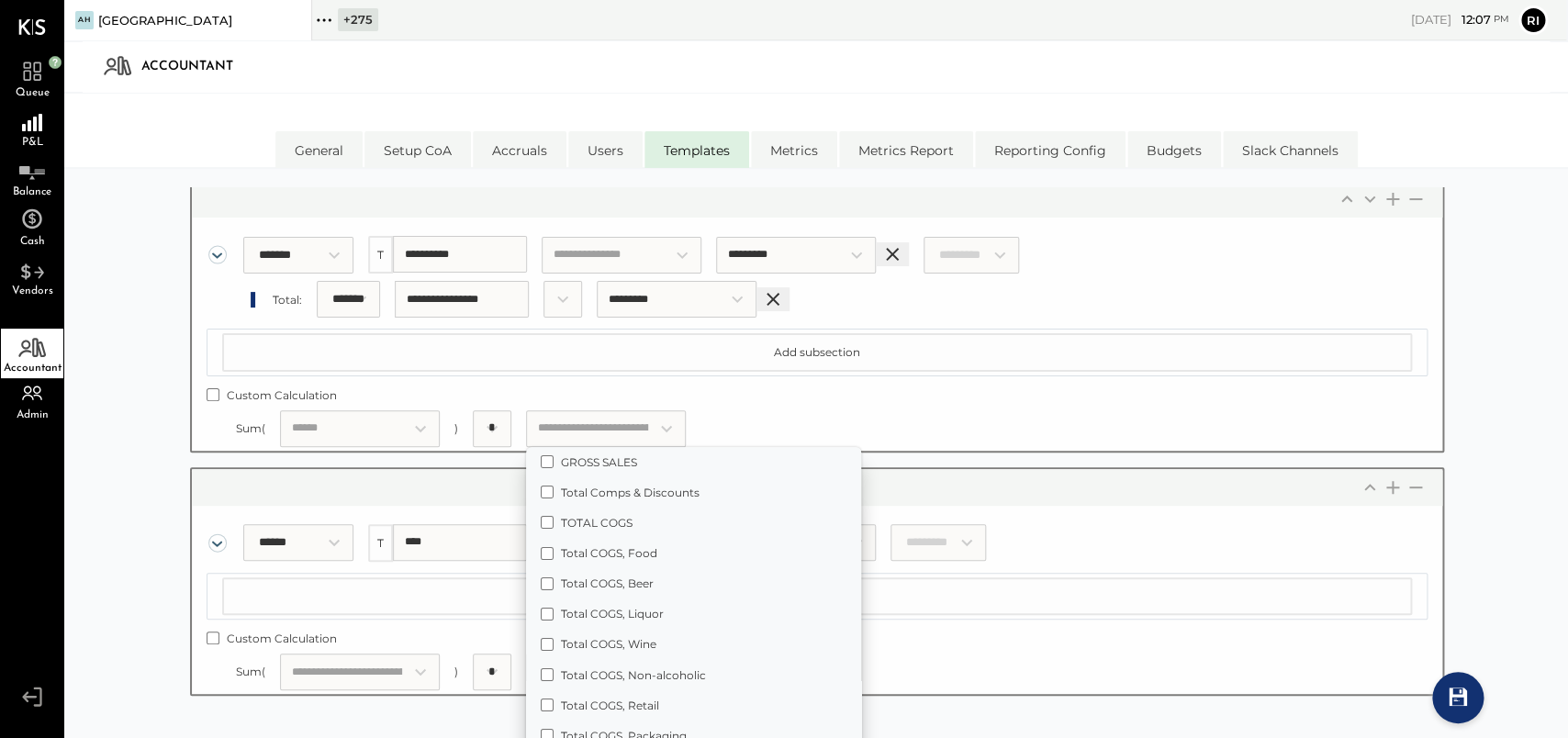 click on "Sum( Choose some accounts: ) * Choose some accounts: GROSS SALES Total Comps & Discounts TOTAL COGS Total COGS, Food Total COGS, Beer Total COGS, Liquor Total COGS, Wine Total COGS, Non-alcoholic Total COGS, Retail Total COGS, Packaging Total [PERSON_NAME] Cost Total [PERSON_NAME] Sales Total OPERATING EXPENSES (EBITDA) TOTAL LABOR Total Labor, FOH Total Labor, BOH Total Labor, Admin Total Labor, Casual Total Labor, Management Total Labor Related Expenses TOTAL CONTROLLABLE EXPENSES Total Direct Operating Expenses Total Transaction Related Expenses Total Marketing & Advertising Total General & Administrative Expenses Total Travel, Meals, & Entertainment Total Repairs & Maintenance TOTAL NON-CONTROLLABLE EXPENSES Total Property Expenses Total Other Income and Expenses Total Interest, Taxes, Depreciation and Amortization Total NET PROFIT PRIME COST NET SALES GROSS PROFIT EBITDA OPEX (2445) 401 K Payable (1655) Acc Amort Goodwill (1660) Acc Amort Organizational Expenses (1665) Acc Amort Startup Costs (1585) Acc Dep Vehicles Admin" at bounding box center (817, 429) 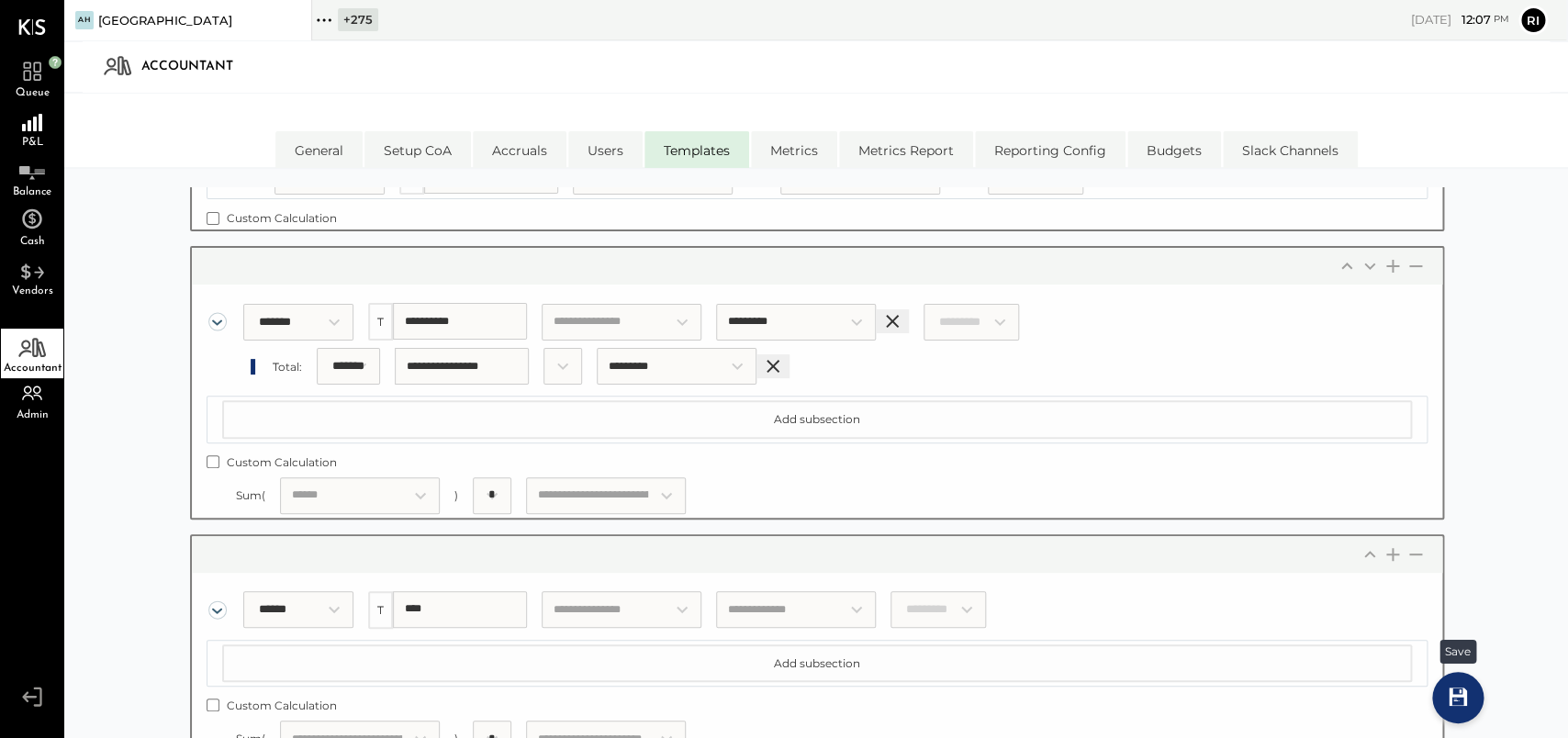 click 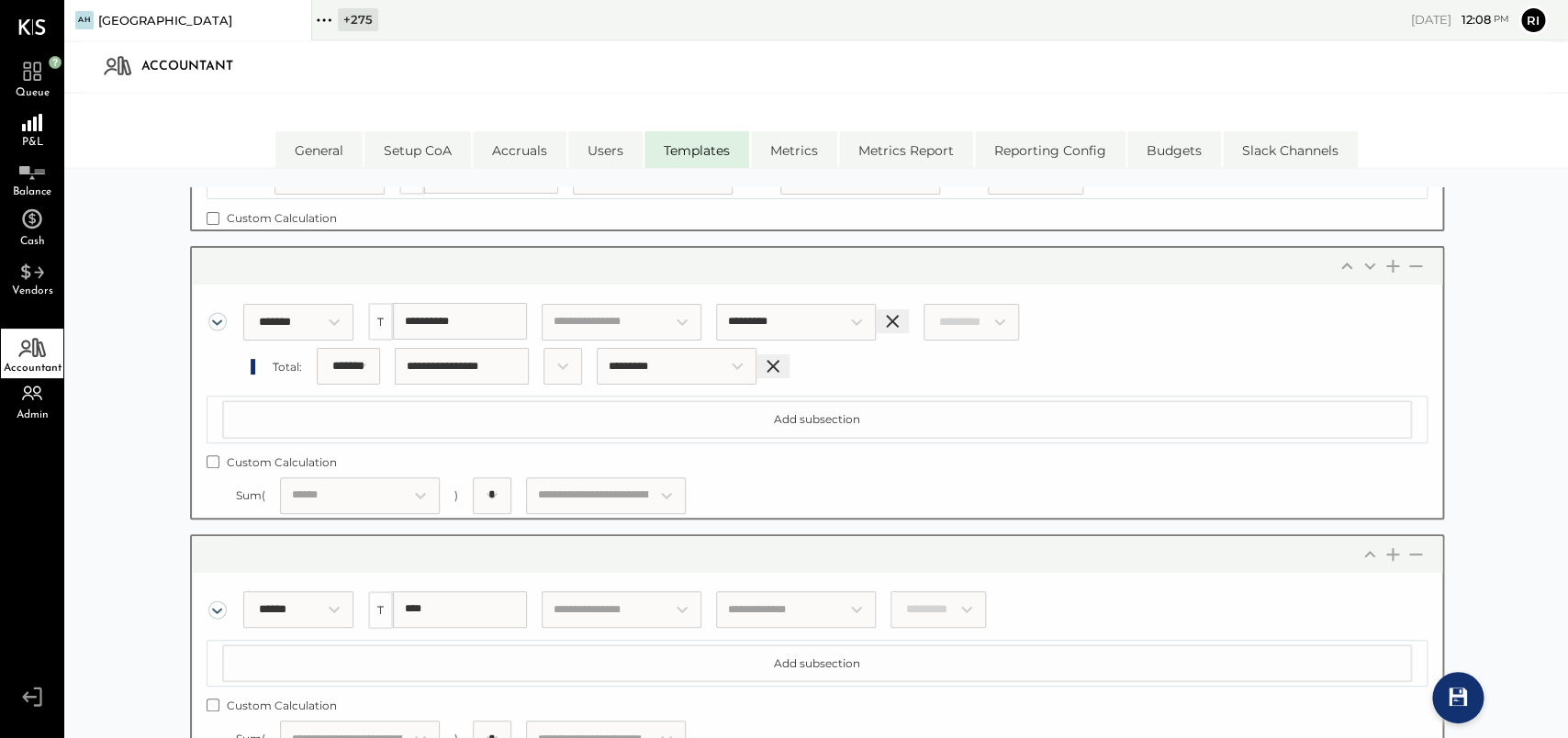 scroll, scrollTop: 17672, scrollLeft: 0, axis: vertical 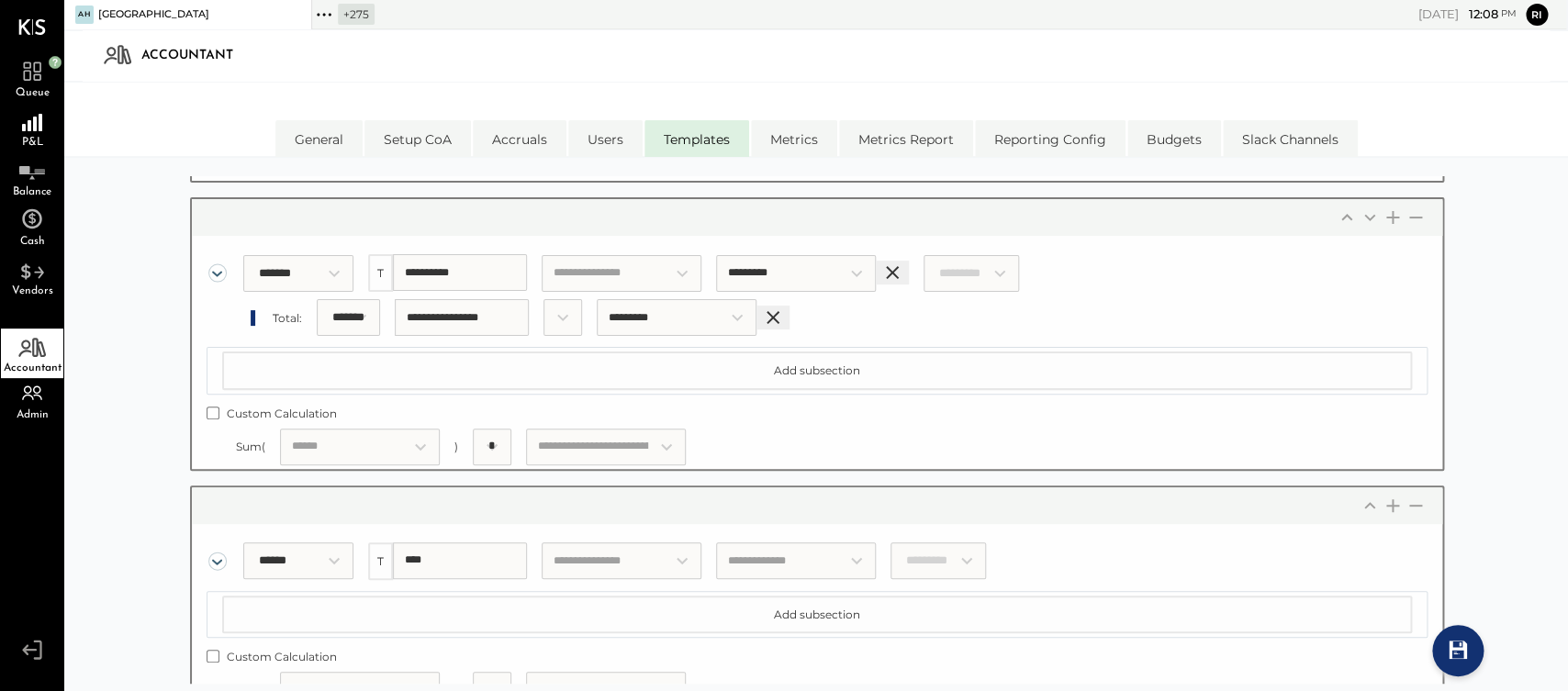 click on "T" at bounding box center [380, -151] 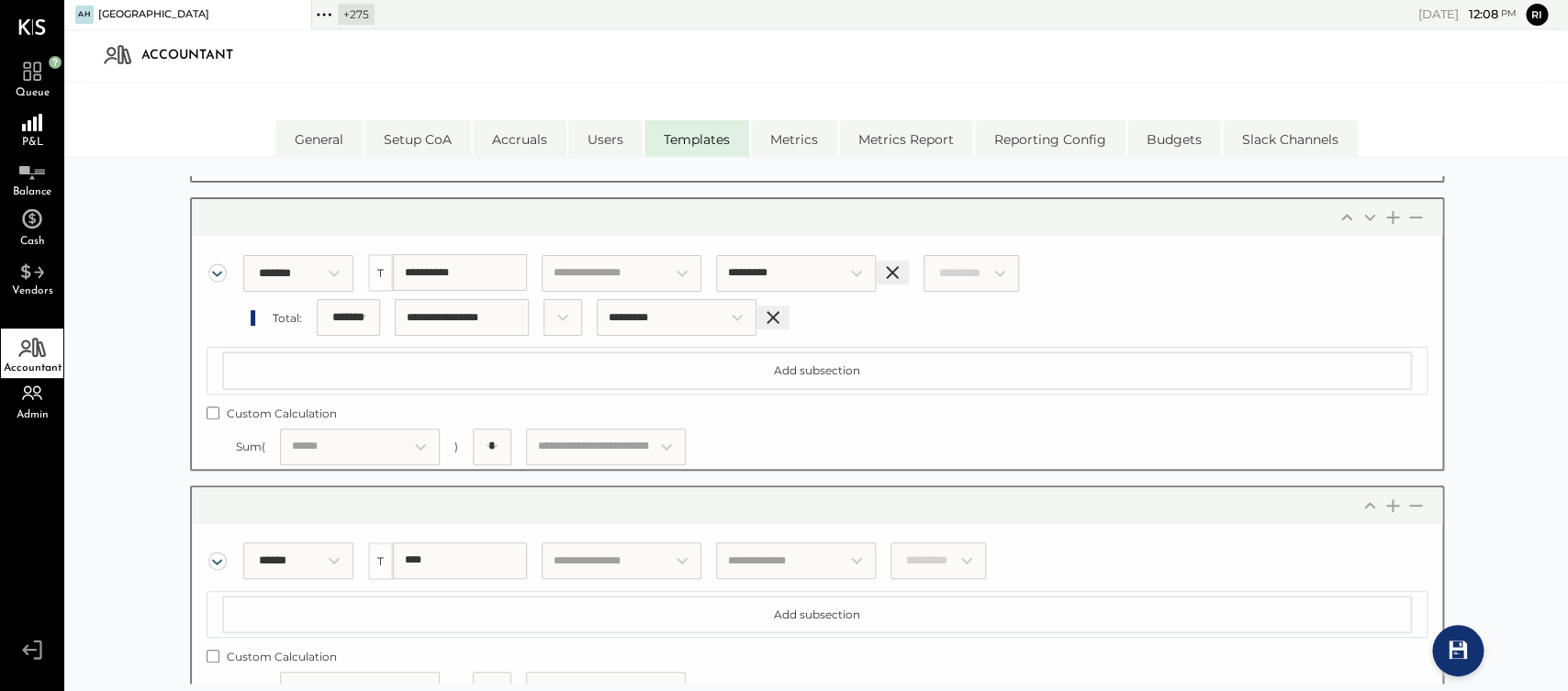 click on "T" at bounding box center [380, -107] 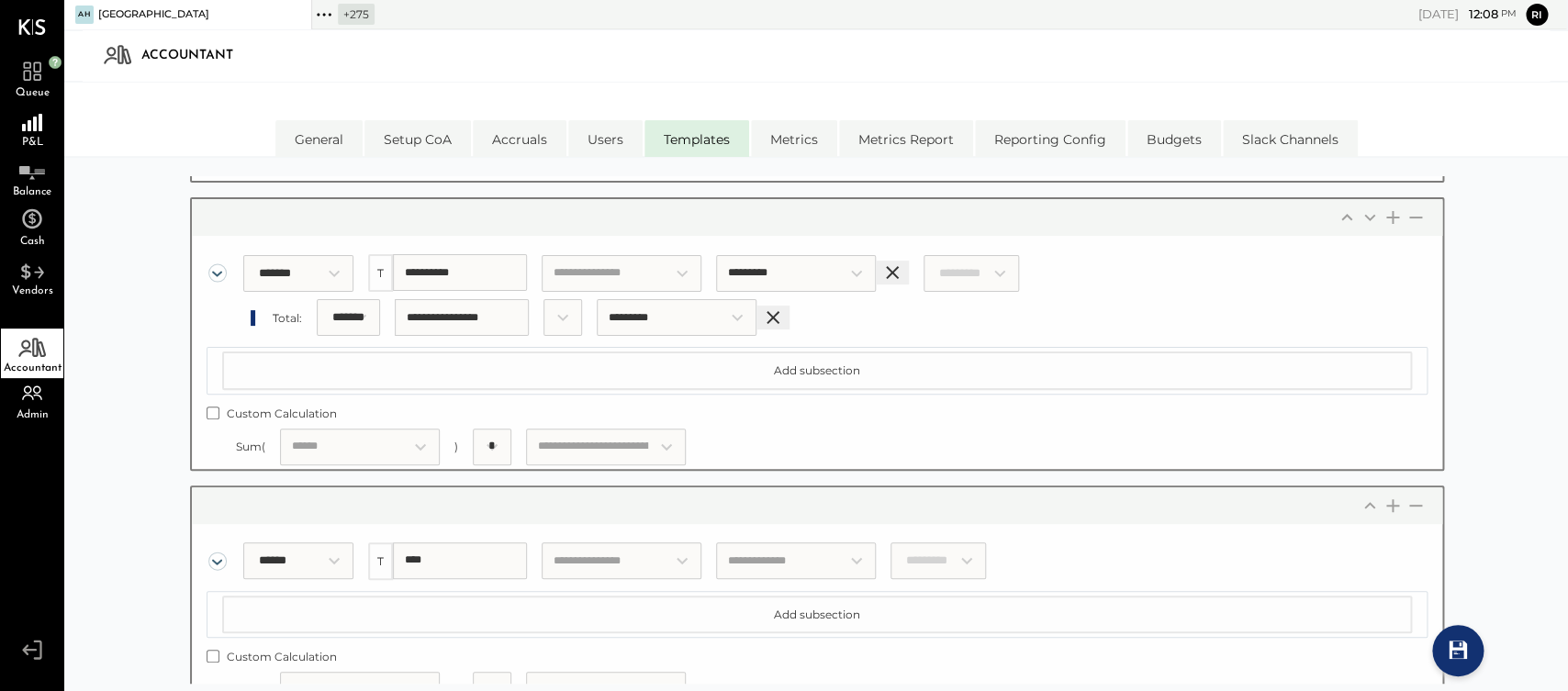 scroll, scrollTop: 18139, scrollLeft: 0, axis: vertical 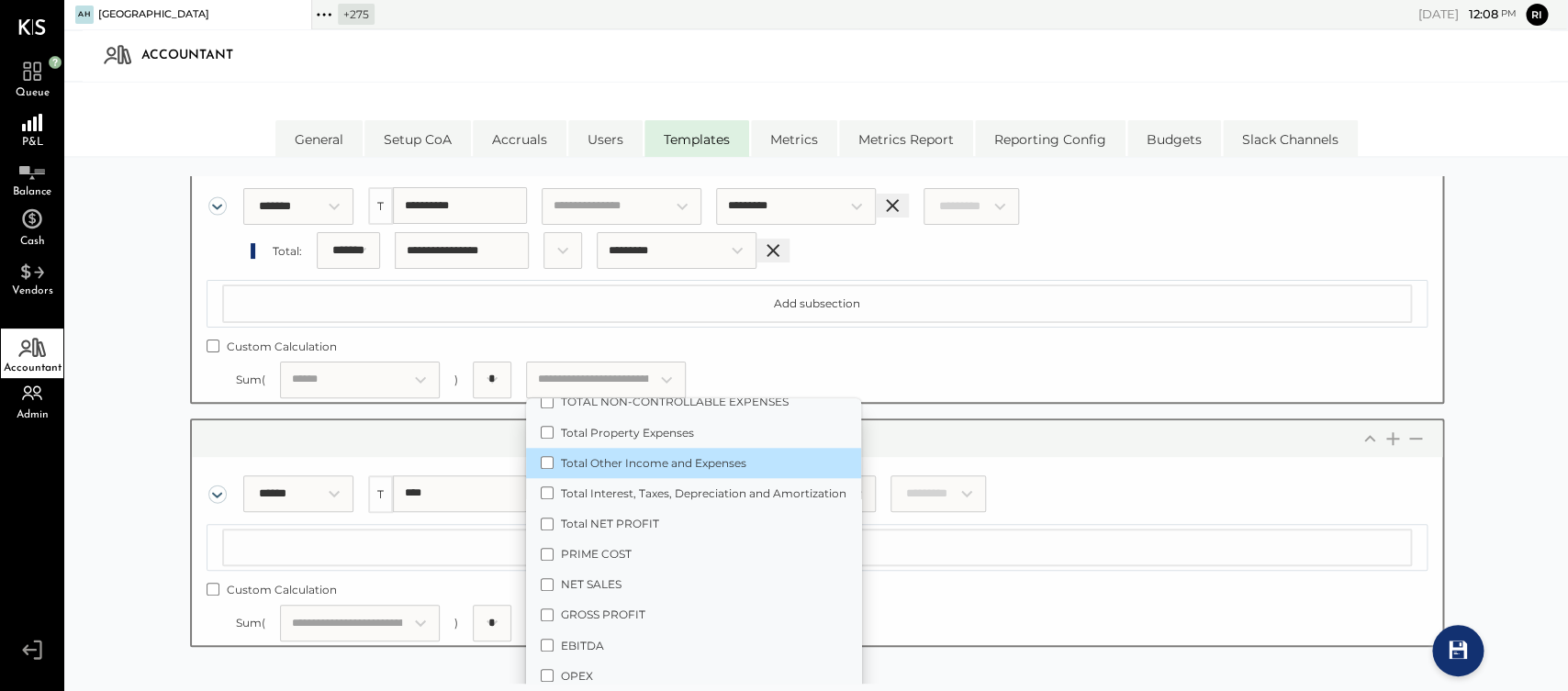 click on "Total Other Income and Expenses" at bounding box center (693, 463) 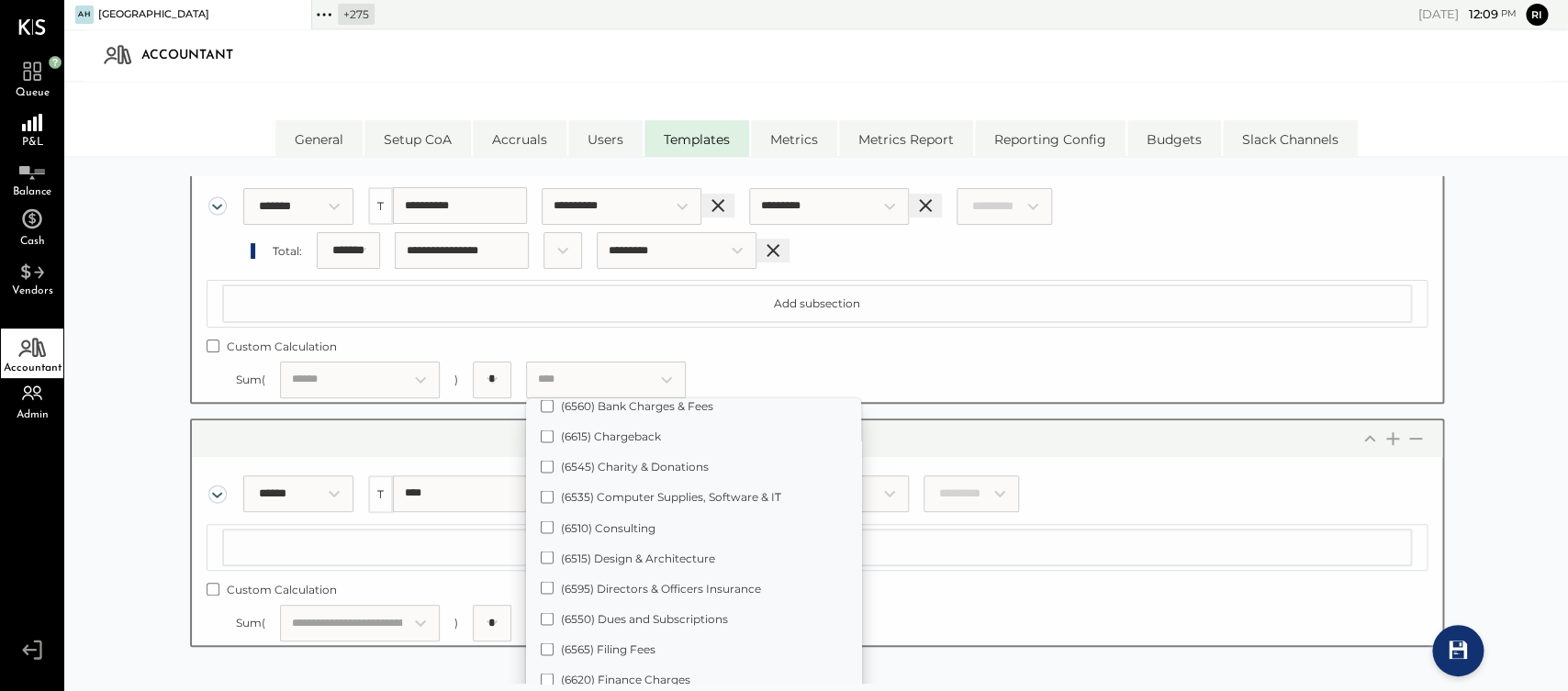scroll, scrollTop: 1666, scrollLeft: 0, axis: vertical 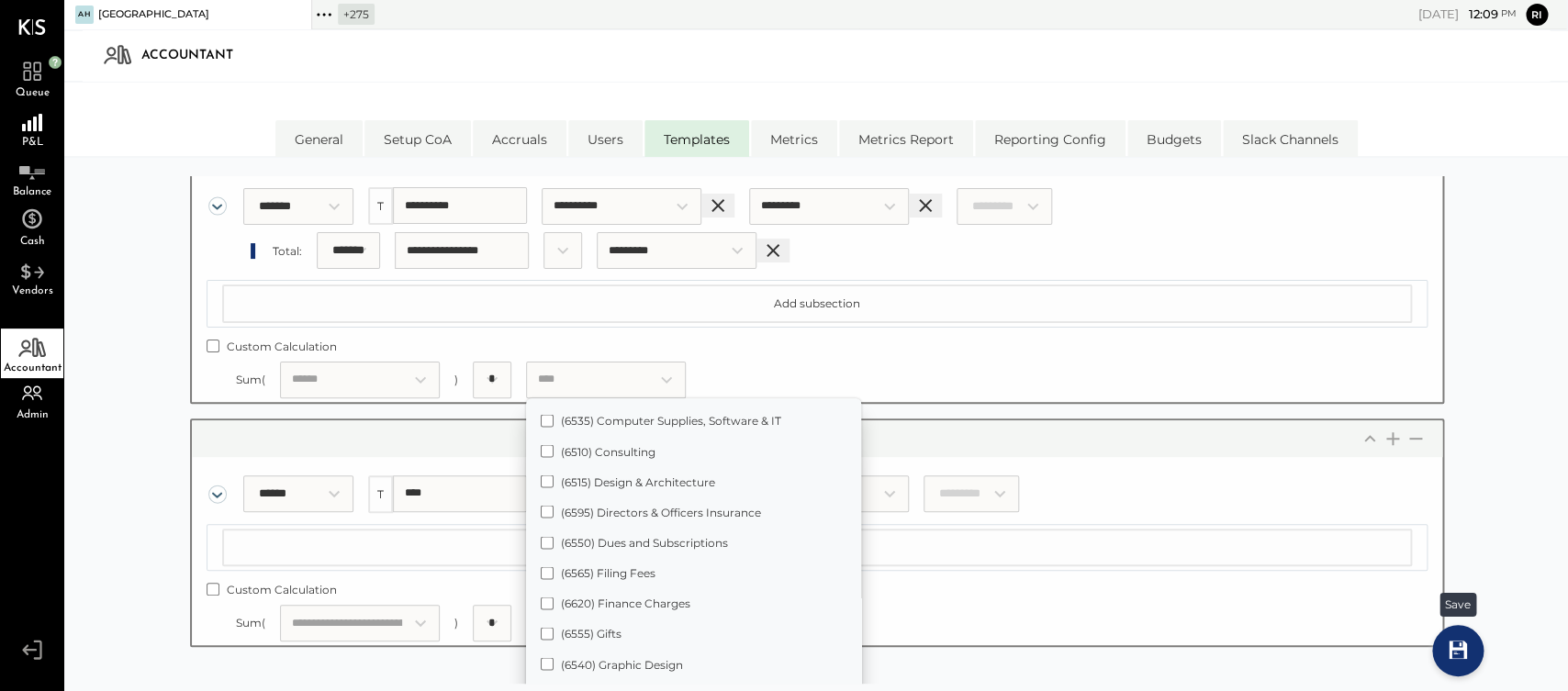 click at bounding box center (1458, 651) 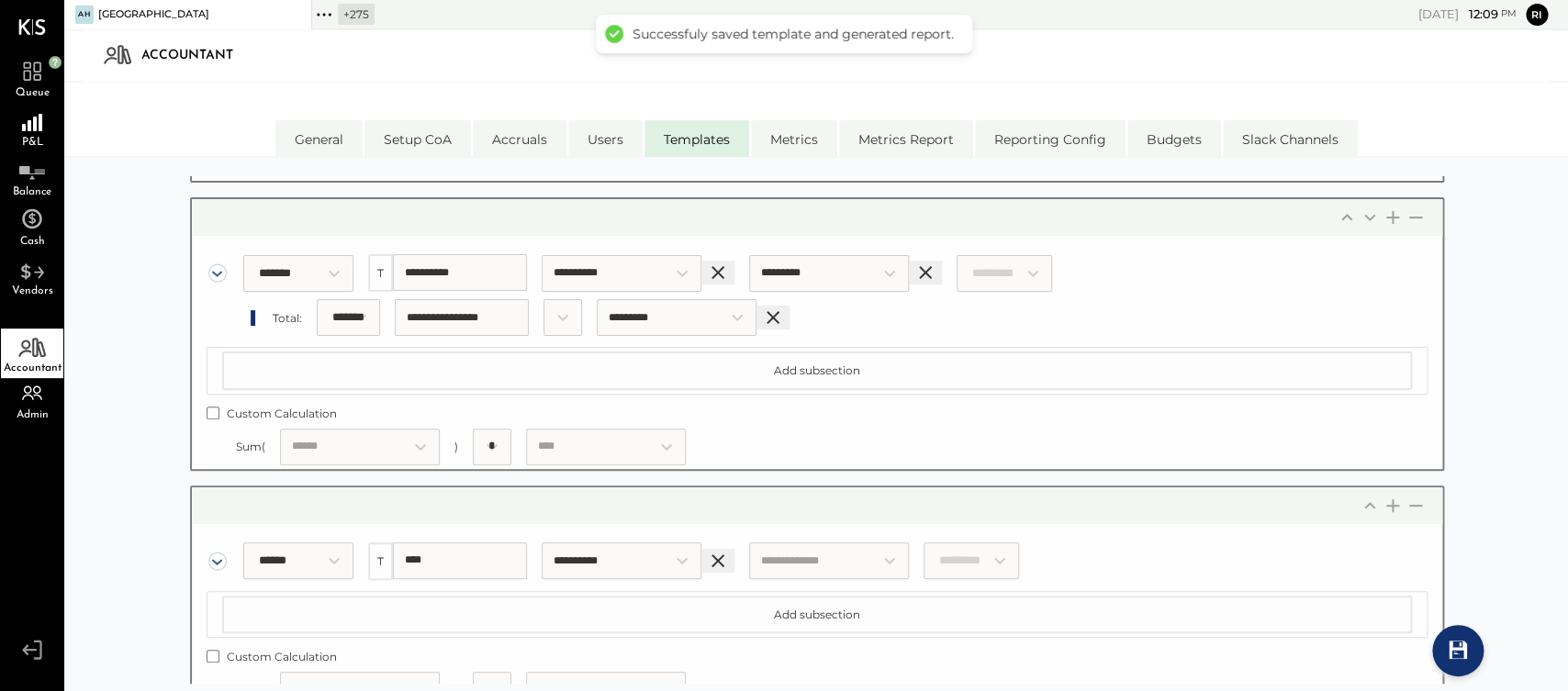 click on "*" at bounding box center (492, 447) 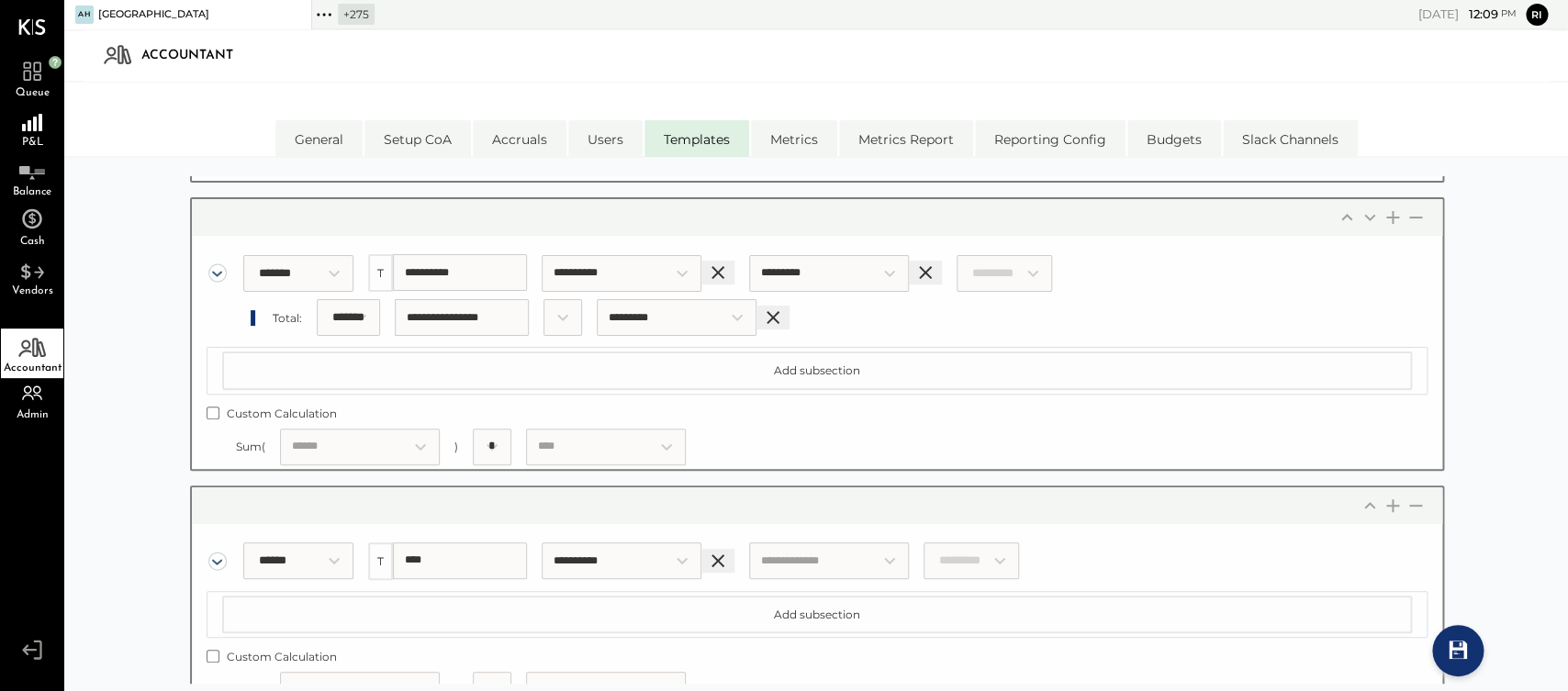 click on "*" at bounding box center [0, 0] 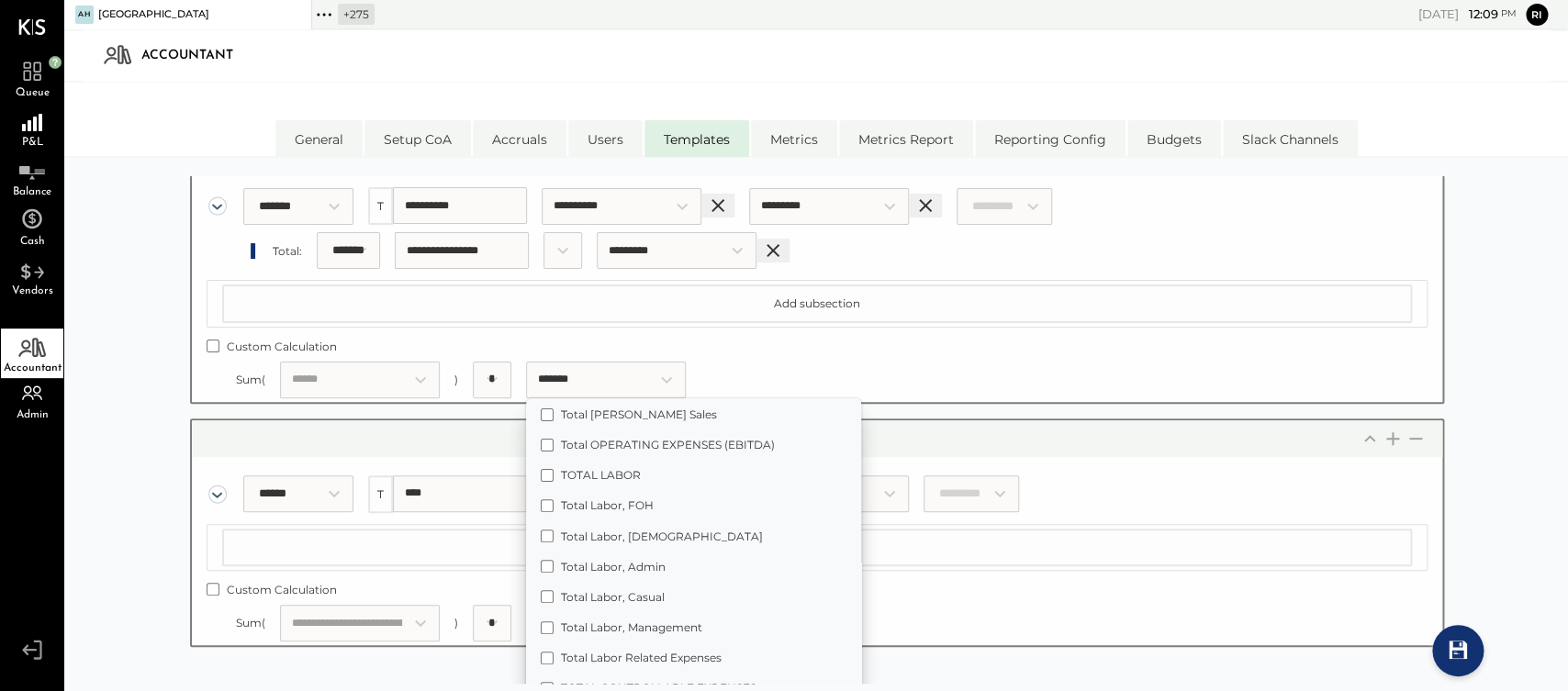 scroll, scrollTop: 0, scrollLeft: 0, axis: both 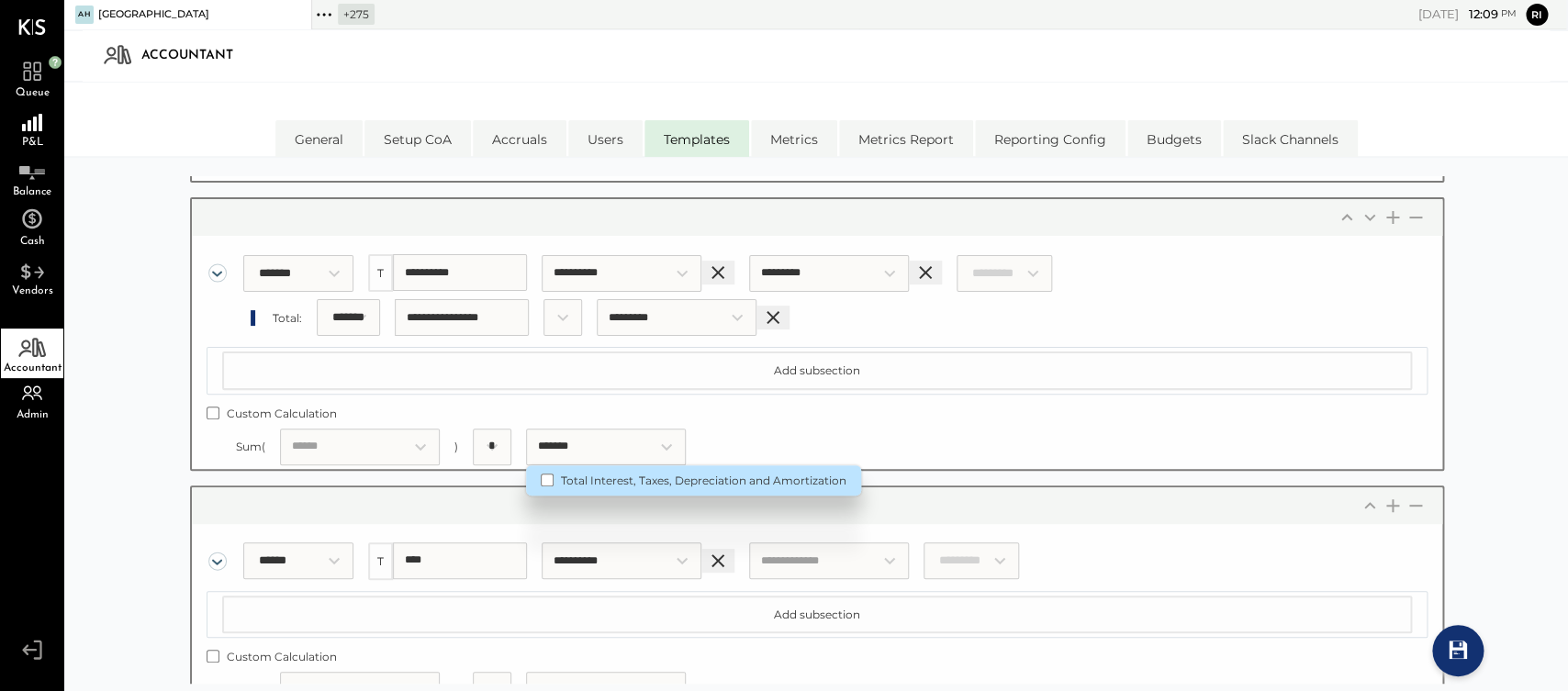 click on "Total Interest, Taxes, Depreciation and Amortization" at bounding box center [693, 480] 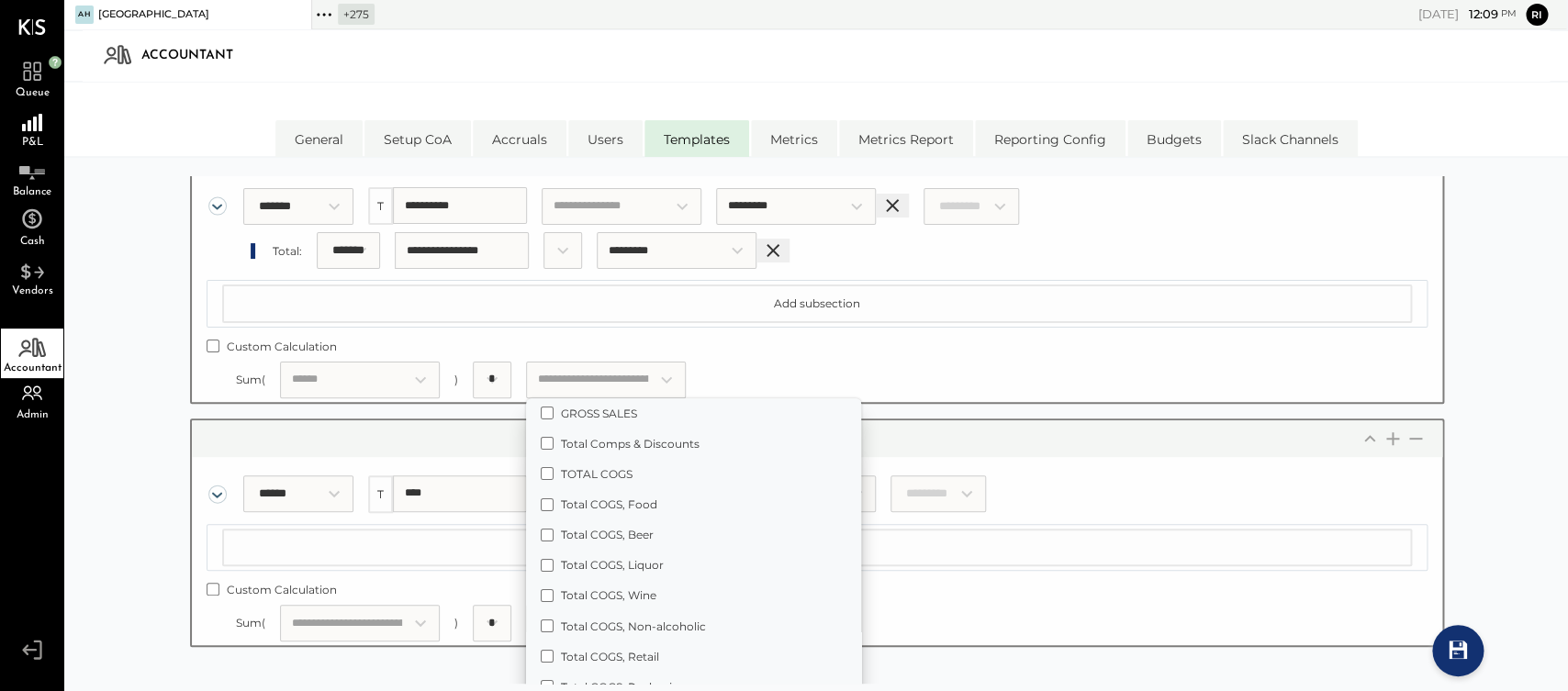 click on "Custom Calculation" at bounding box center [817, 346] 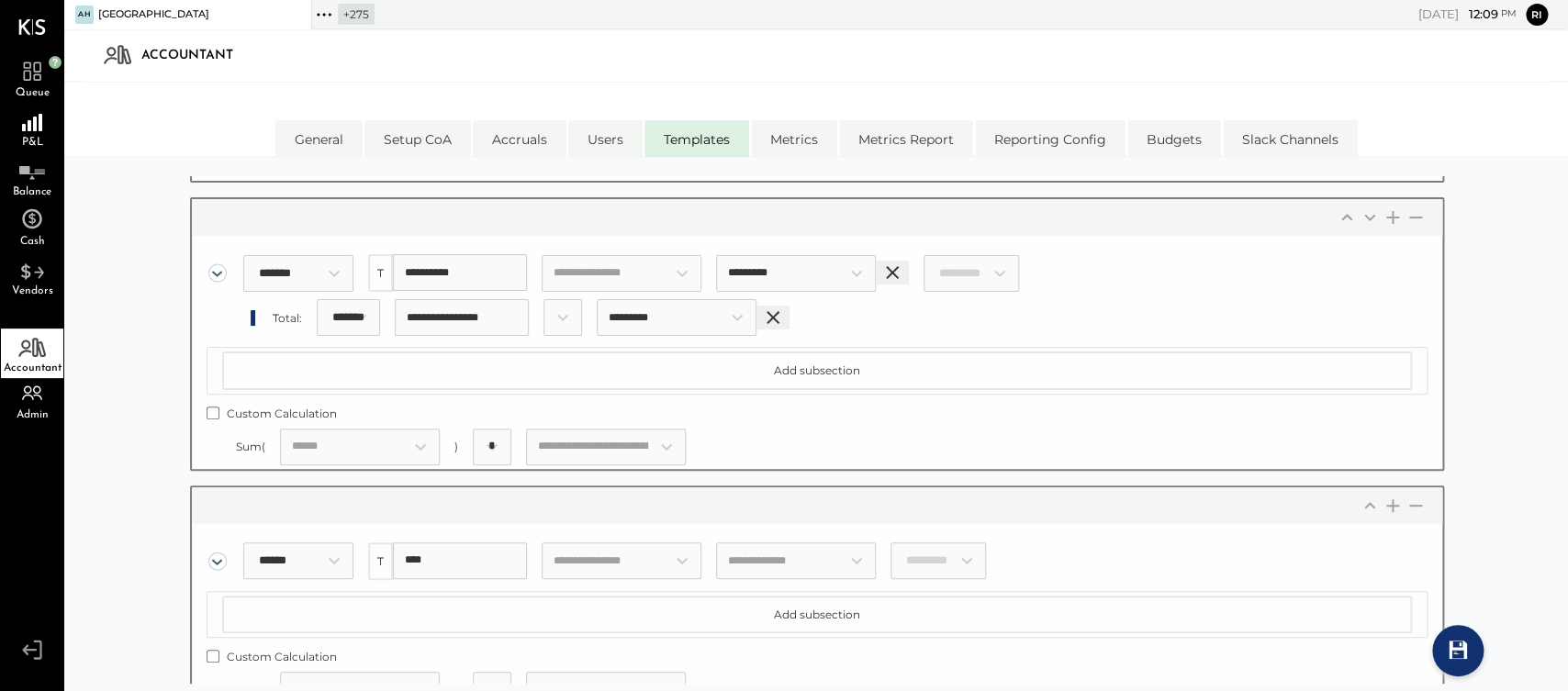 scroll, scrollTop: 18179, scrollLeft: 0, axis: vertical 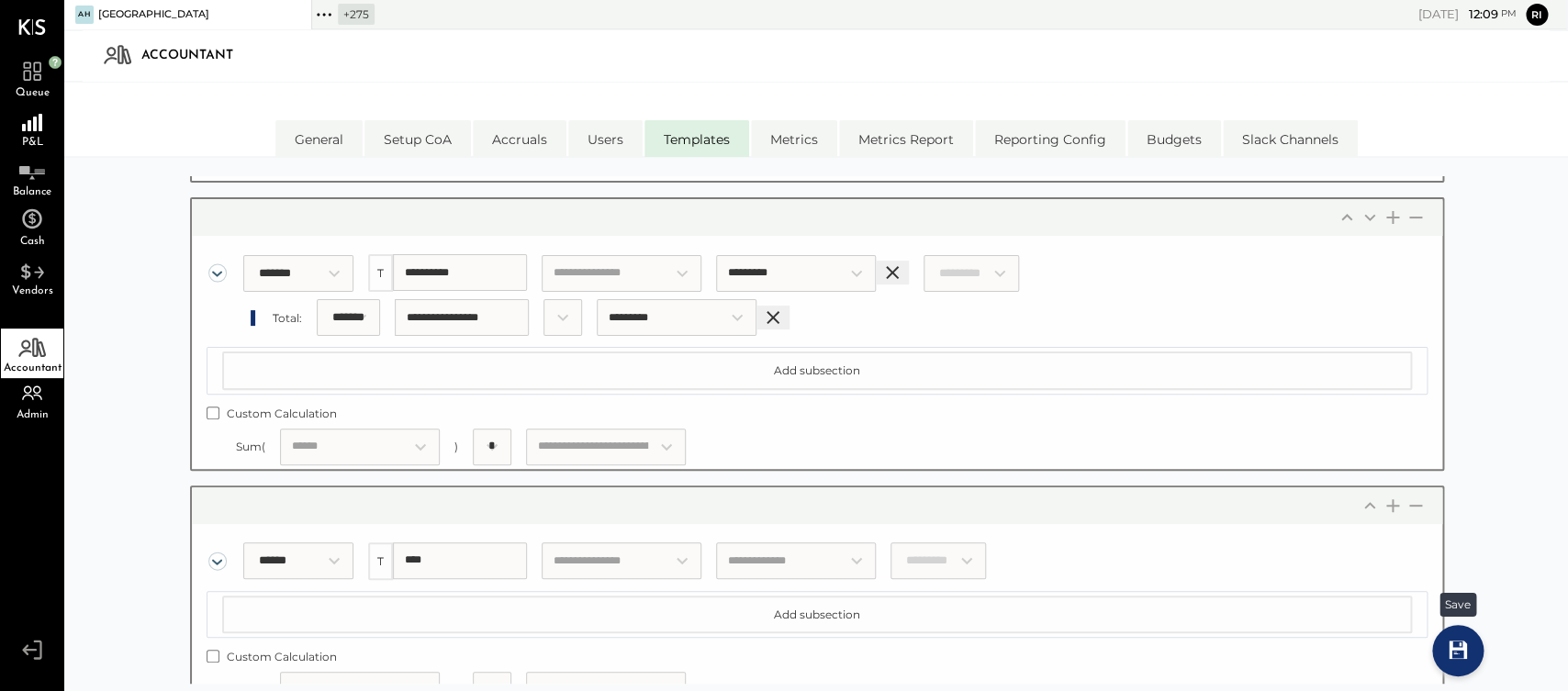 click 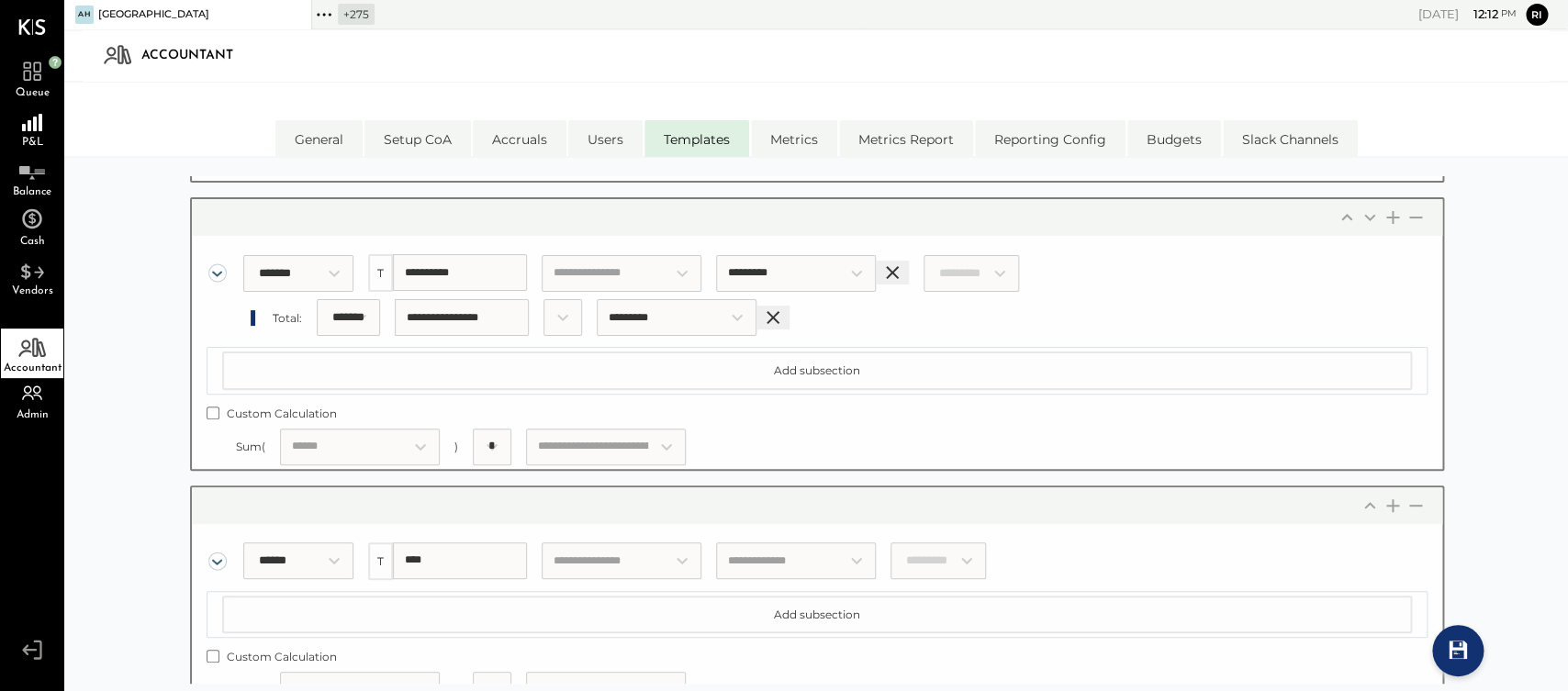 scroll, scrollTop: 17793, scrollLeft: 0, axis: vertical 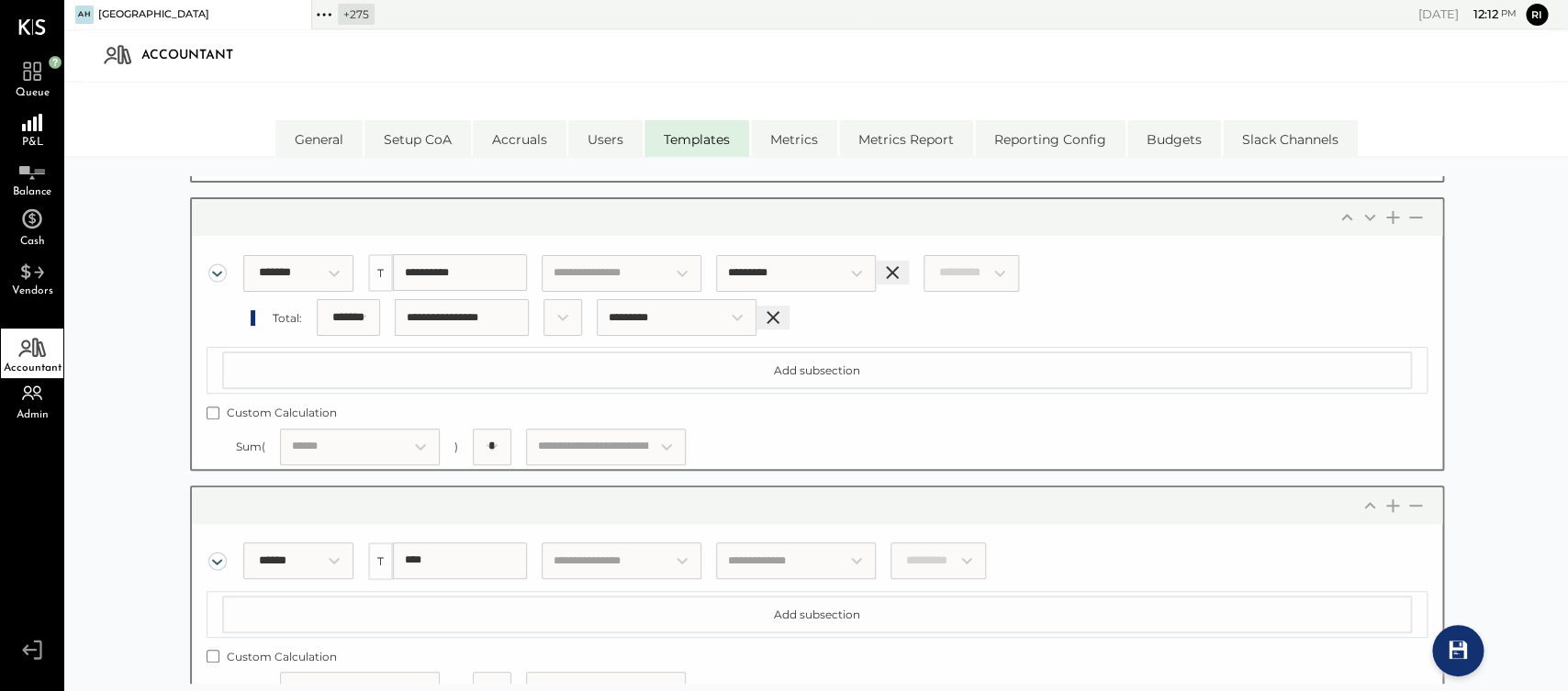 click 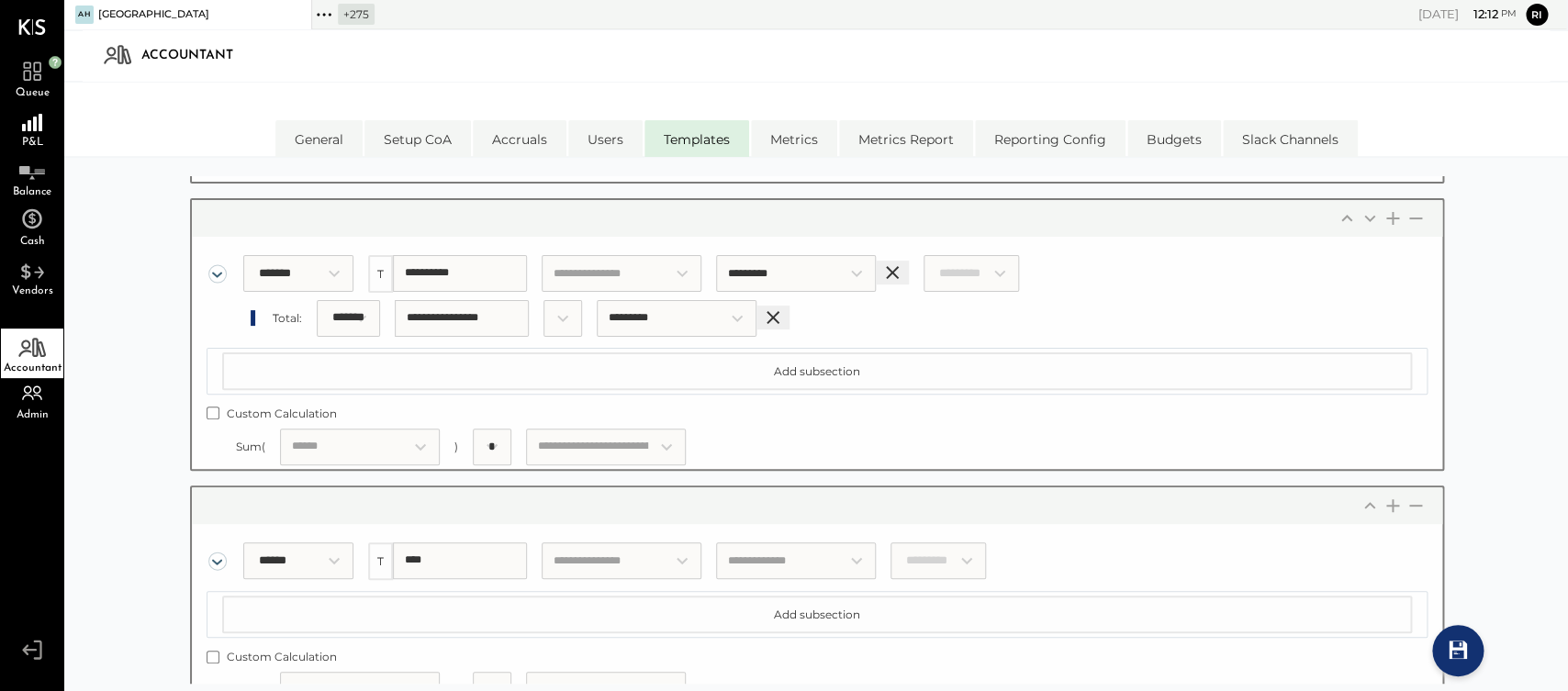 scroll, scrollTop: 17890, scrollLeft: 0, axis: vertical 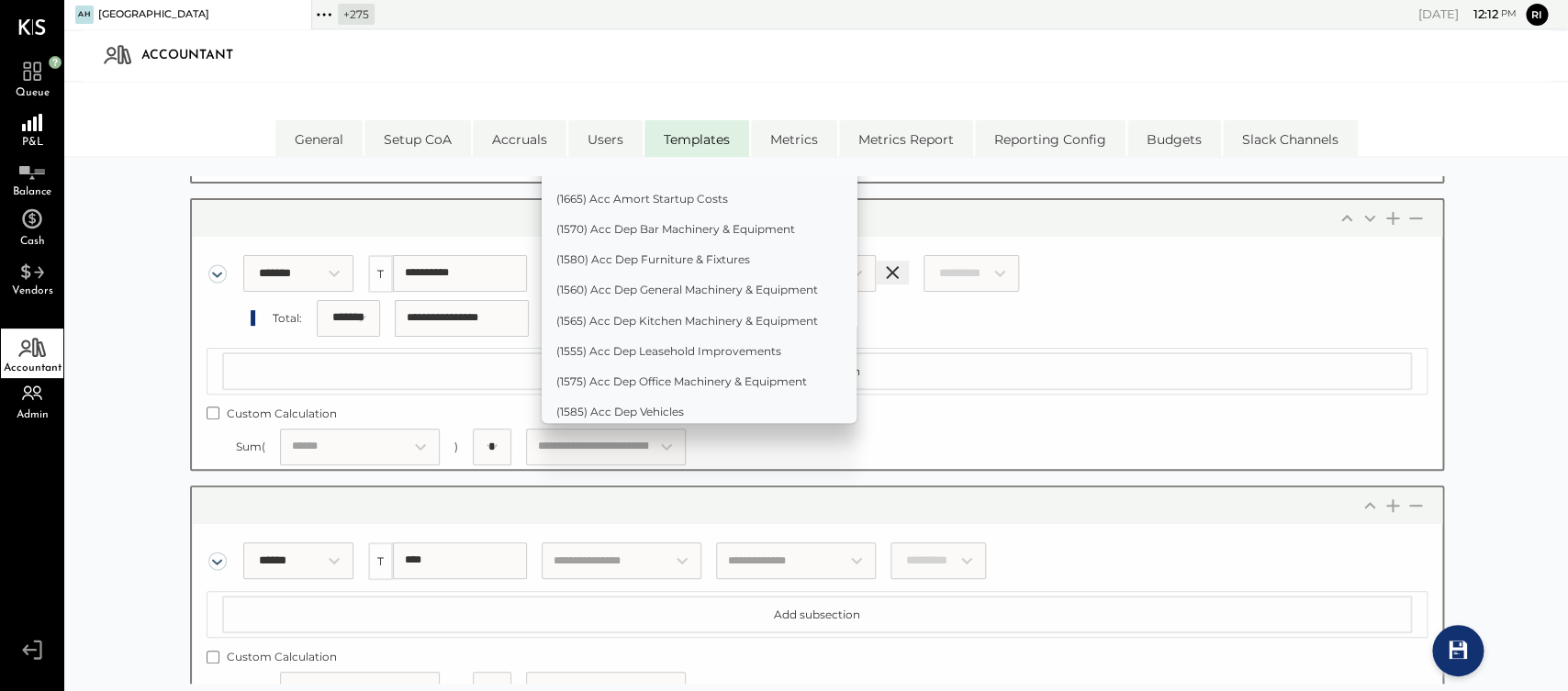 click on "Choose an account:" at bounding box center [622, 74] 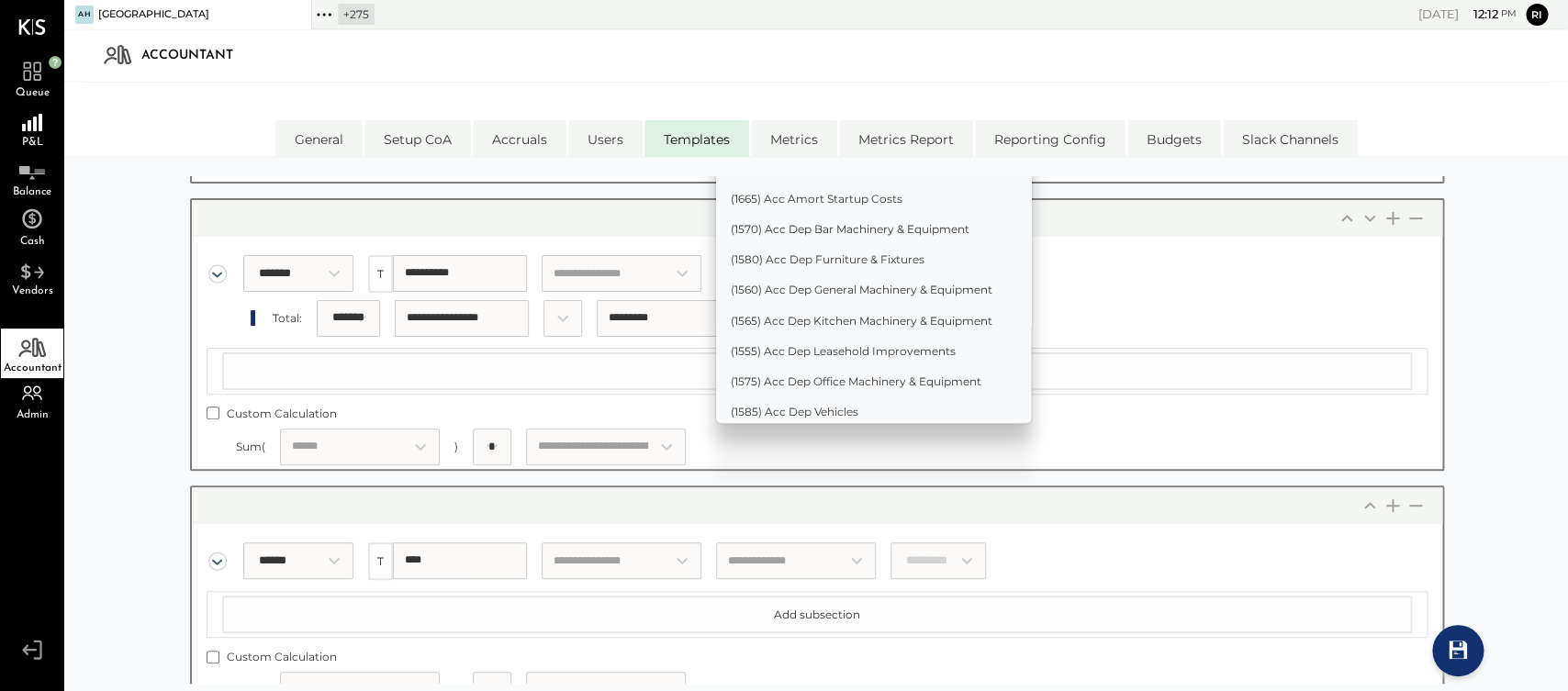 drag, startPoint x: 745, startPoint y: 491, endPoint x: 492, endPoint y: 491, distance: 253 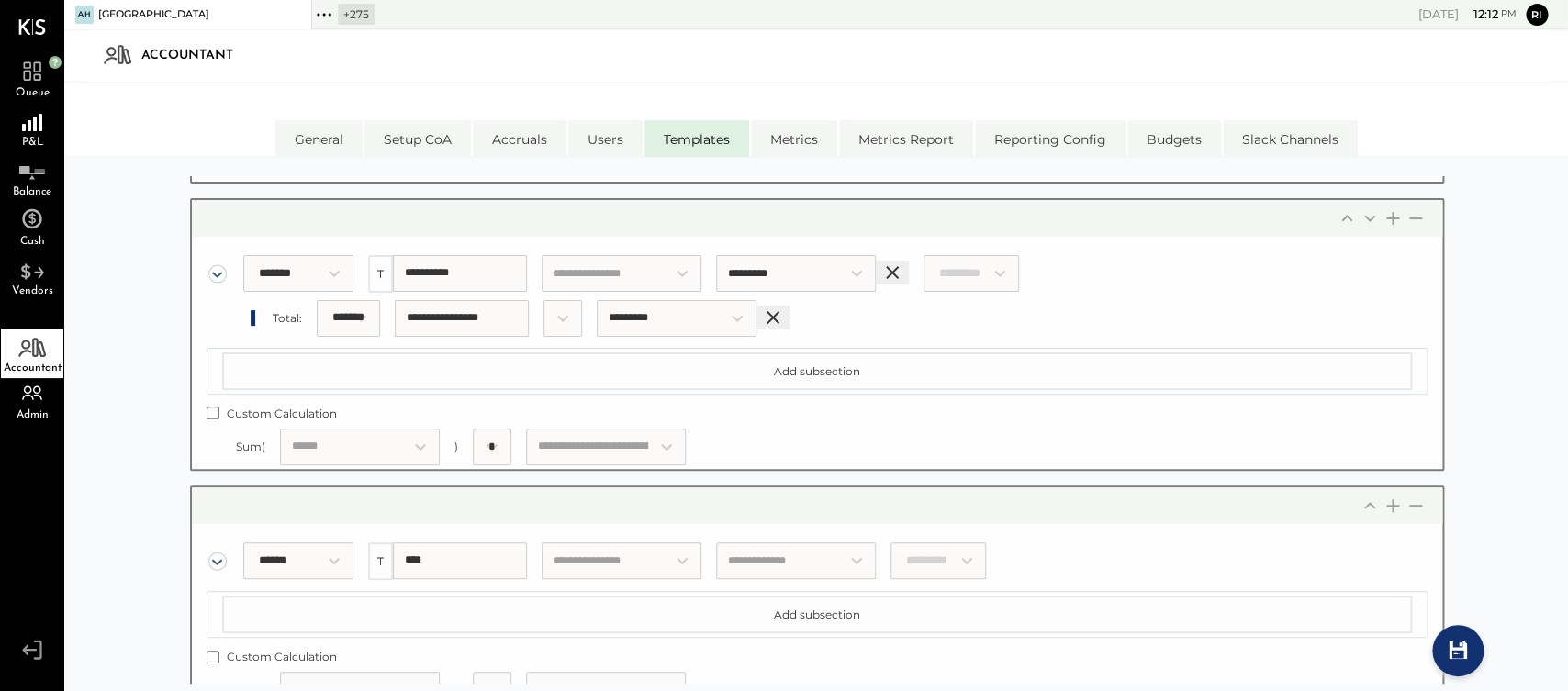 click at bounding box center [460, 73] 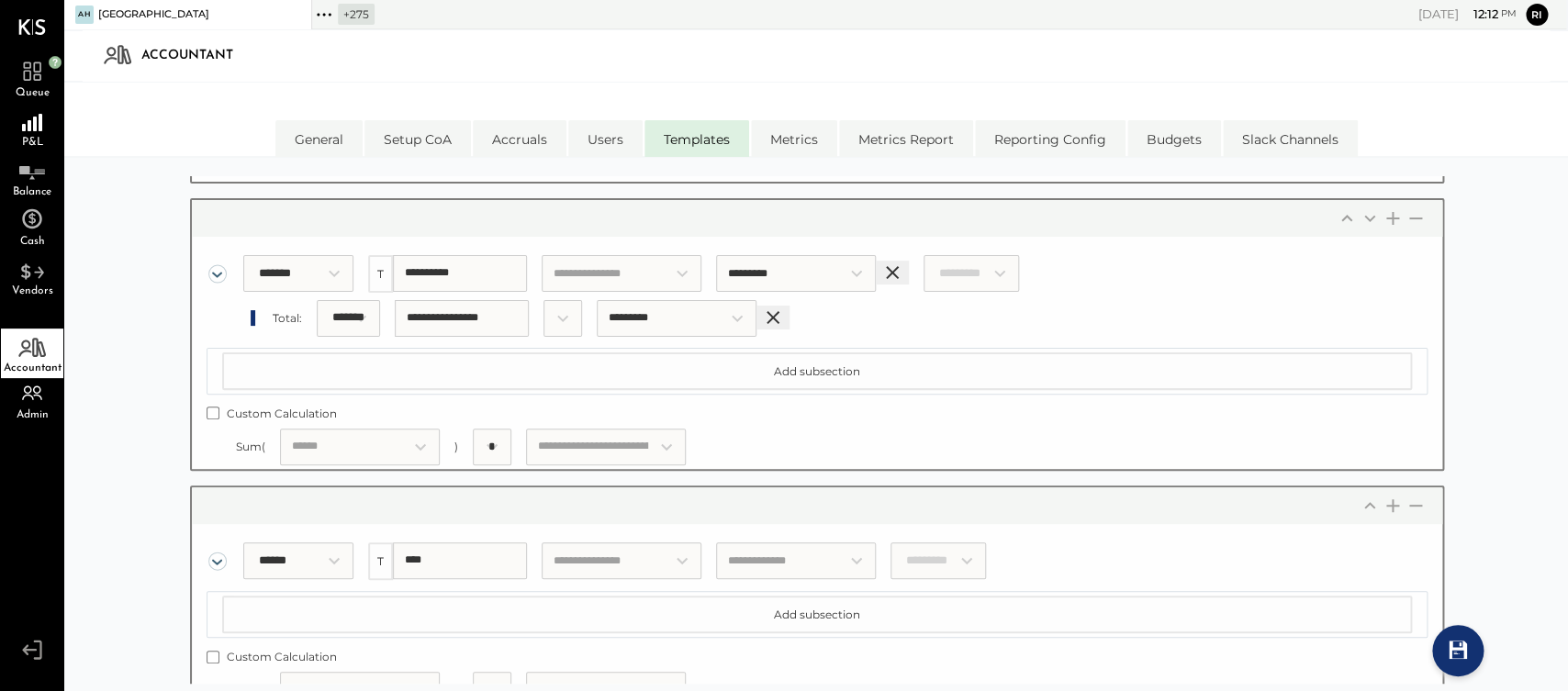 drag, startPoint x: 506, startPoint y: 588, endPoint x: 274, endPoint y: 624, distance: 234.77649 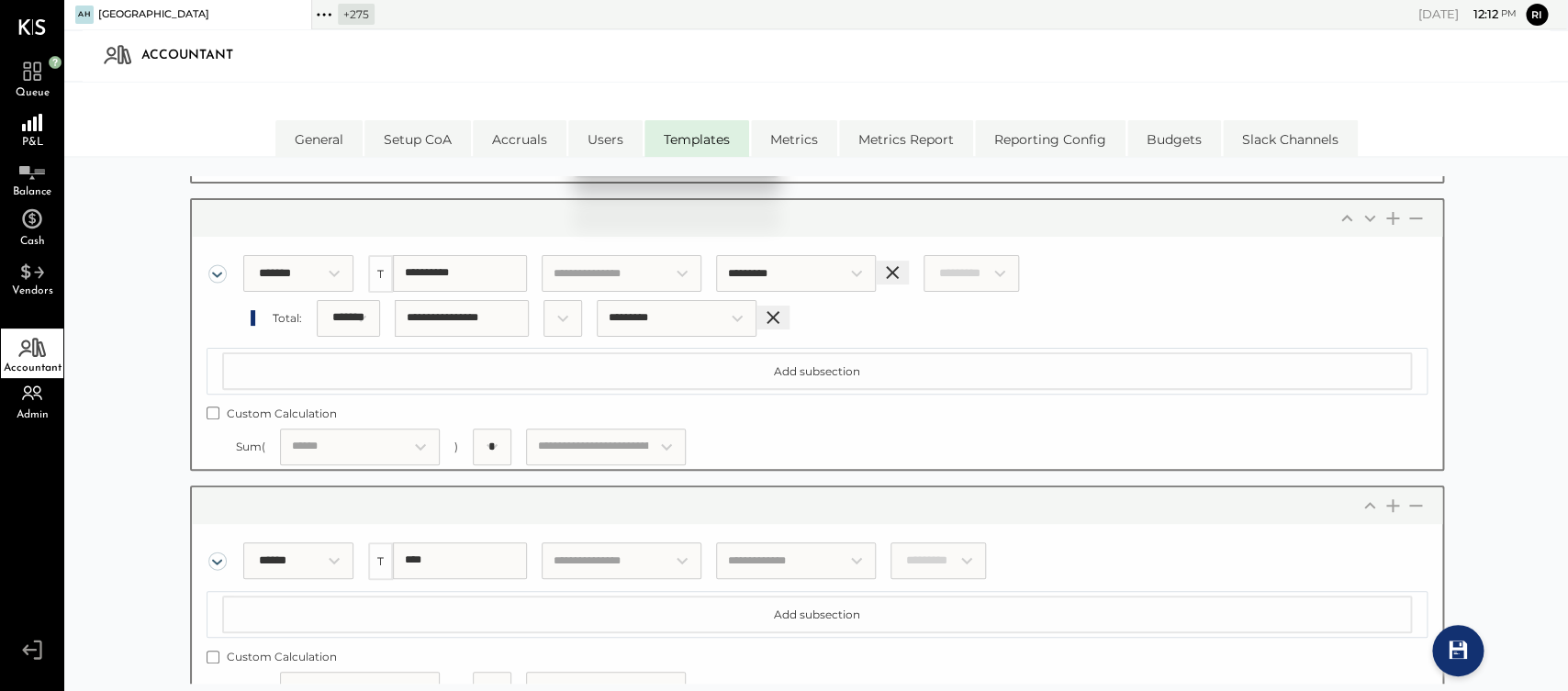 click on "(8150) Prior Period's Adjustment" at bounding box center [677, 161] 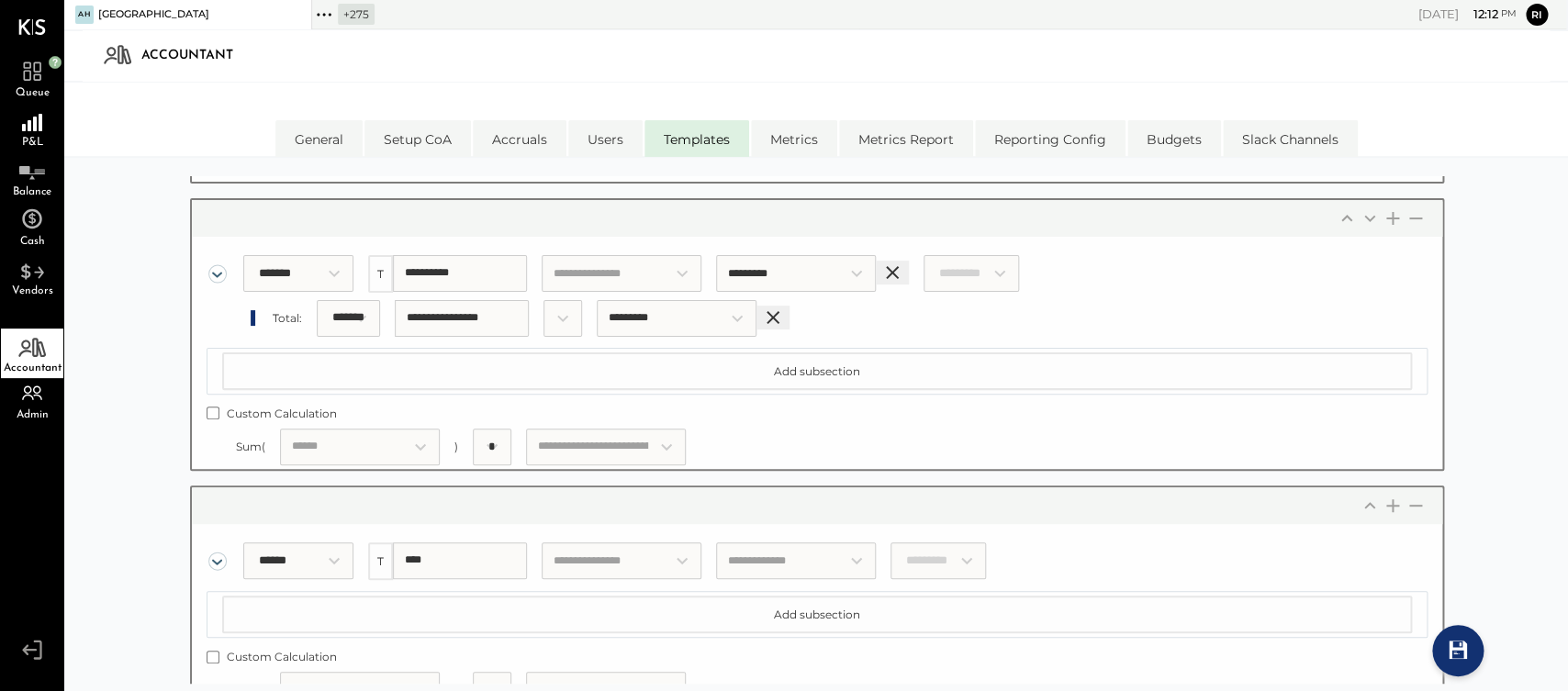 scroll, scrollTop: 18179, scrollLeft: 0, axis: vertical 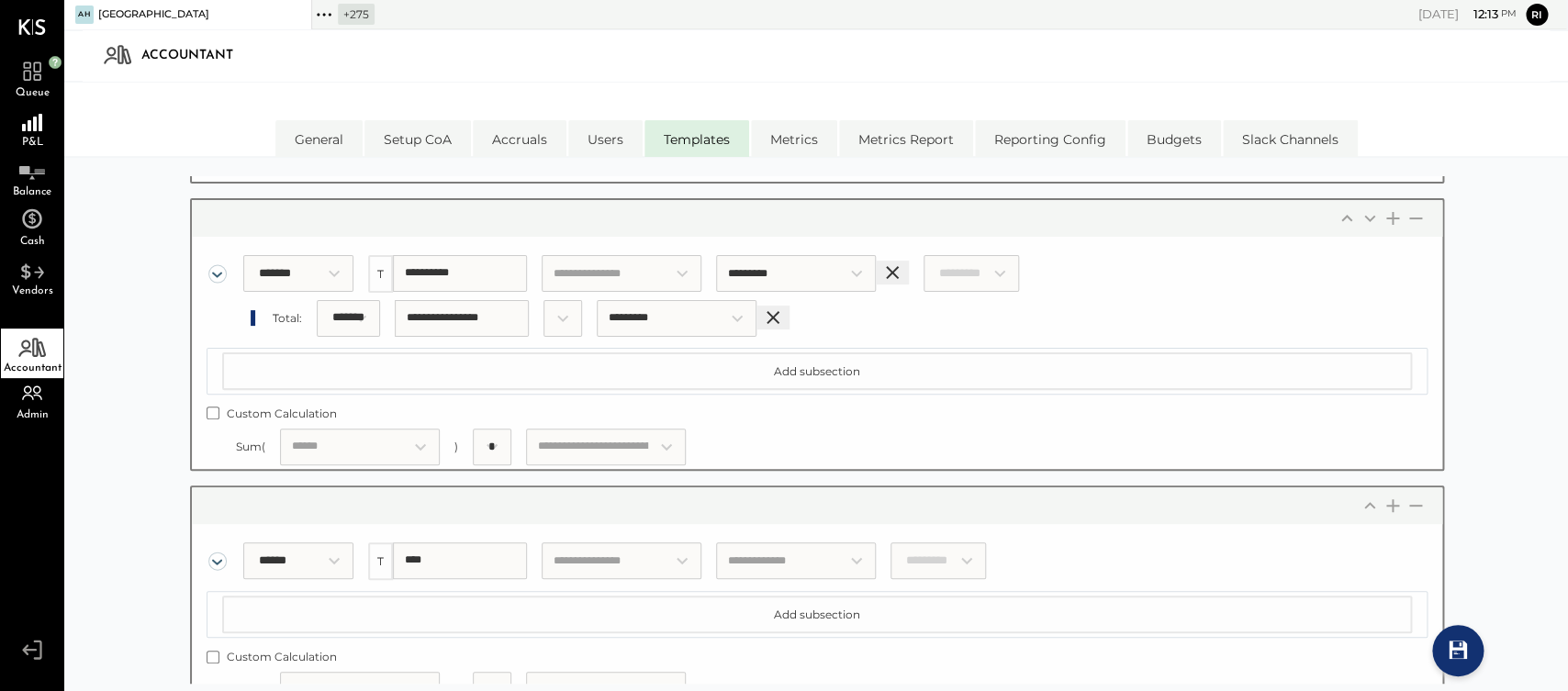 click on "Choose some accounts:" at bounding box center (606, 447) 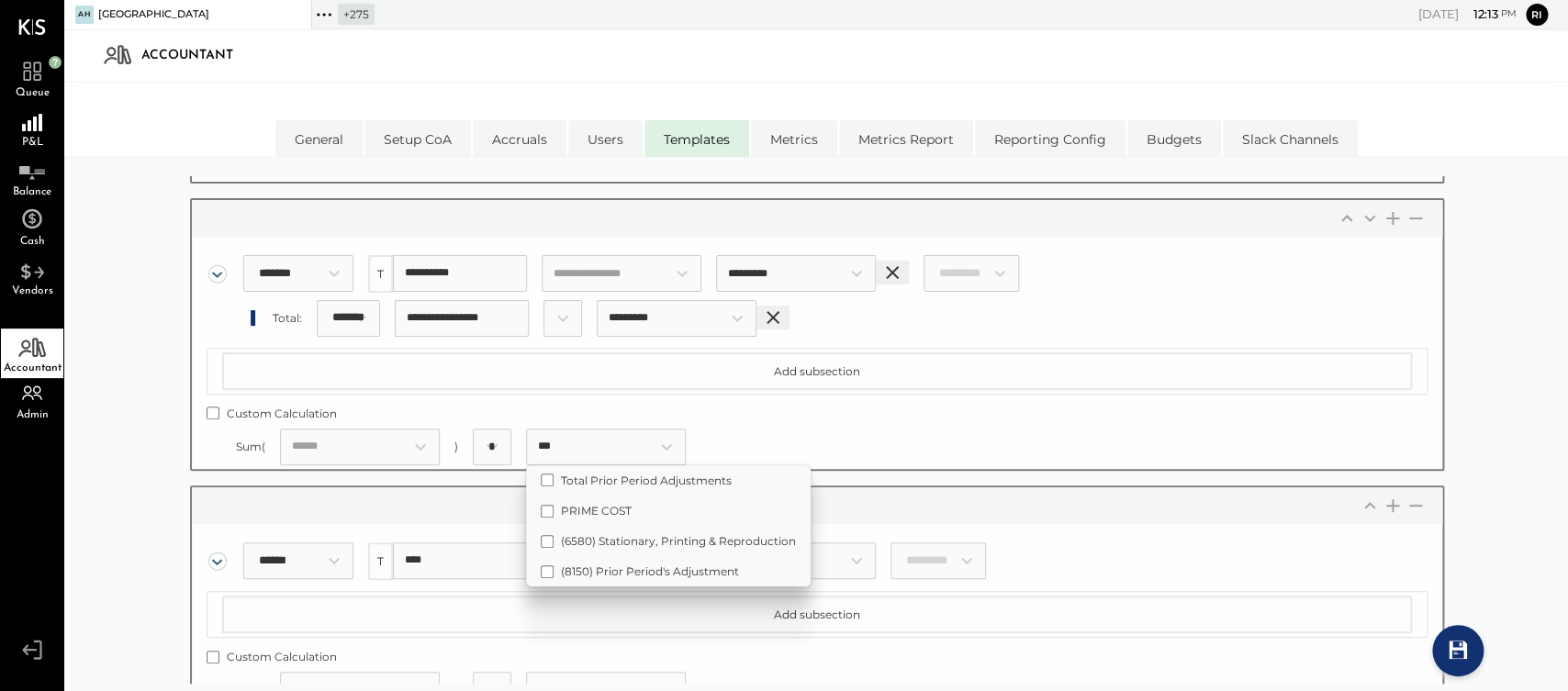scroll, scrollTop: 18345, scrollLeft: 0, axis: vertical 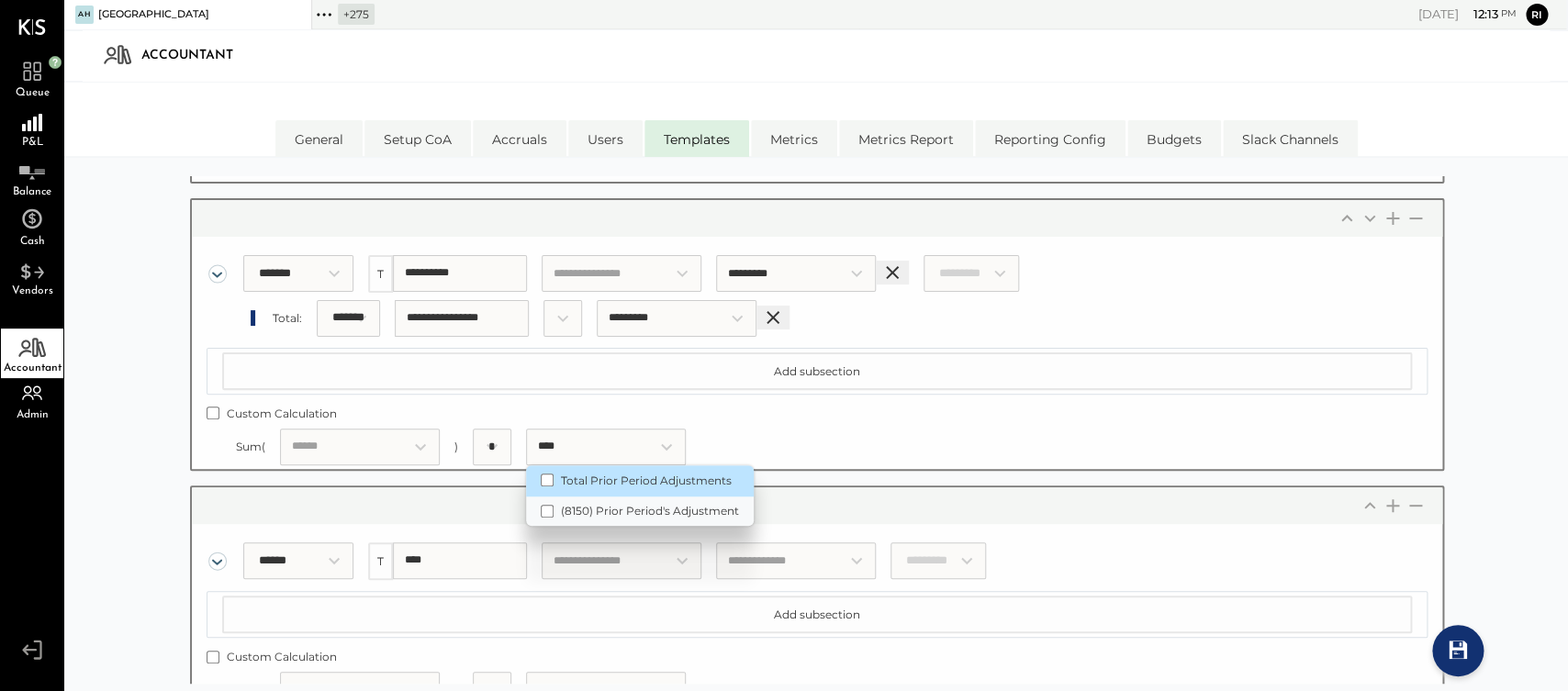 click on "Total Prior Period Adjustments" at bounding box center [640, 480] 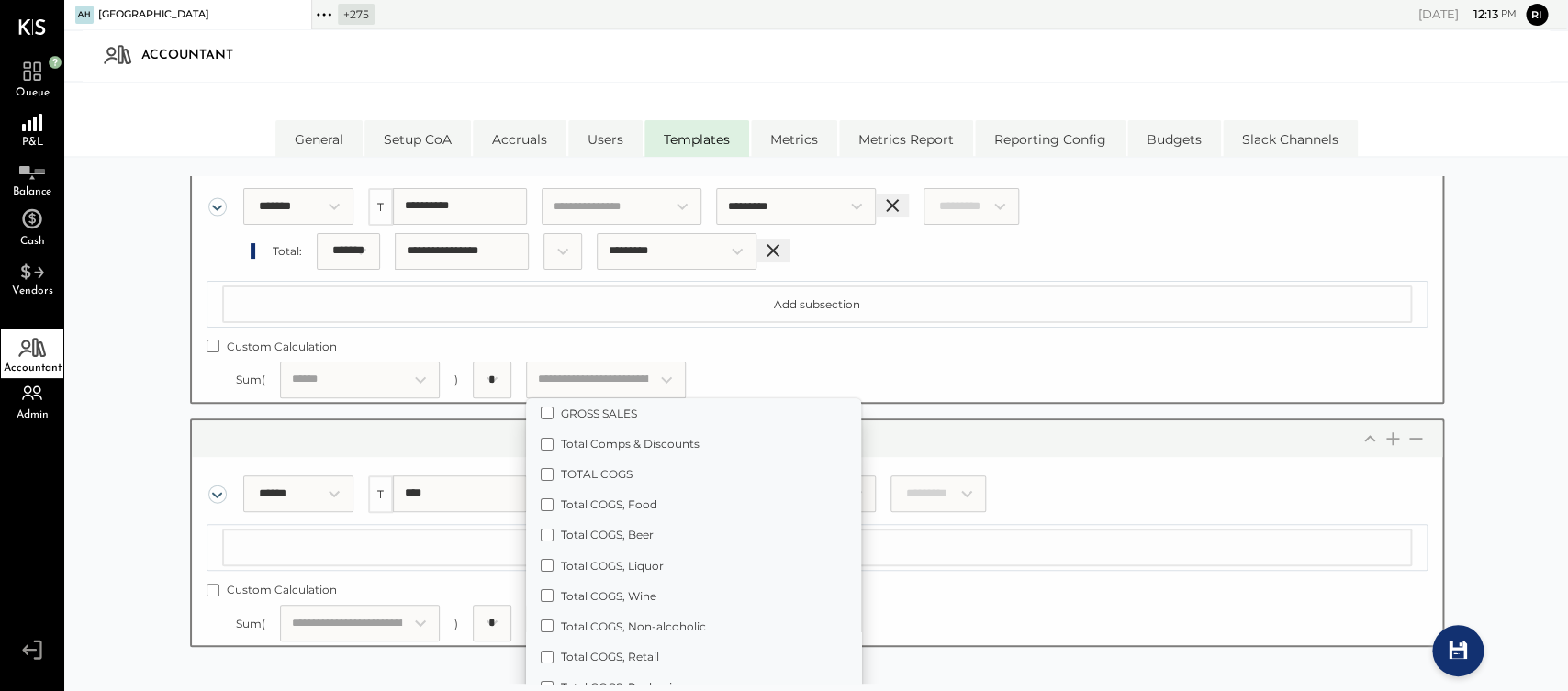 click on "Custom Calculation" at bounding box center [817, 346] 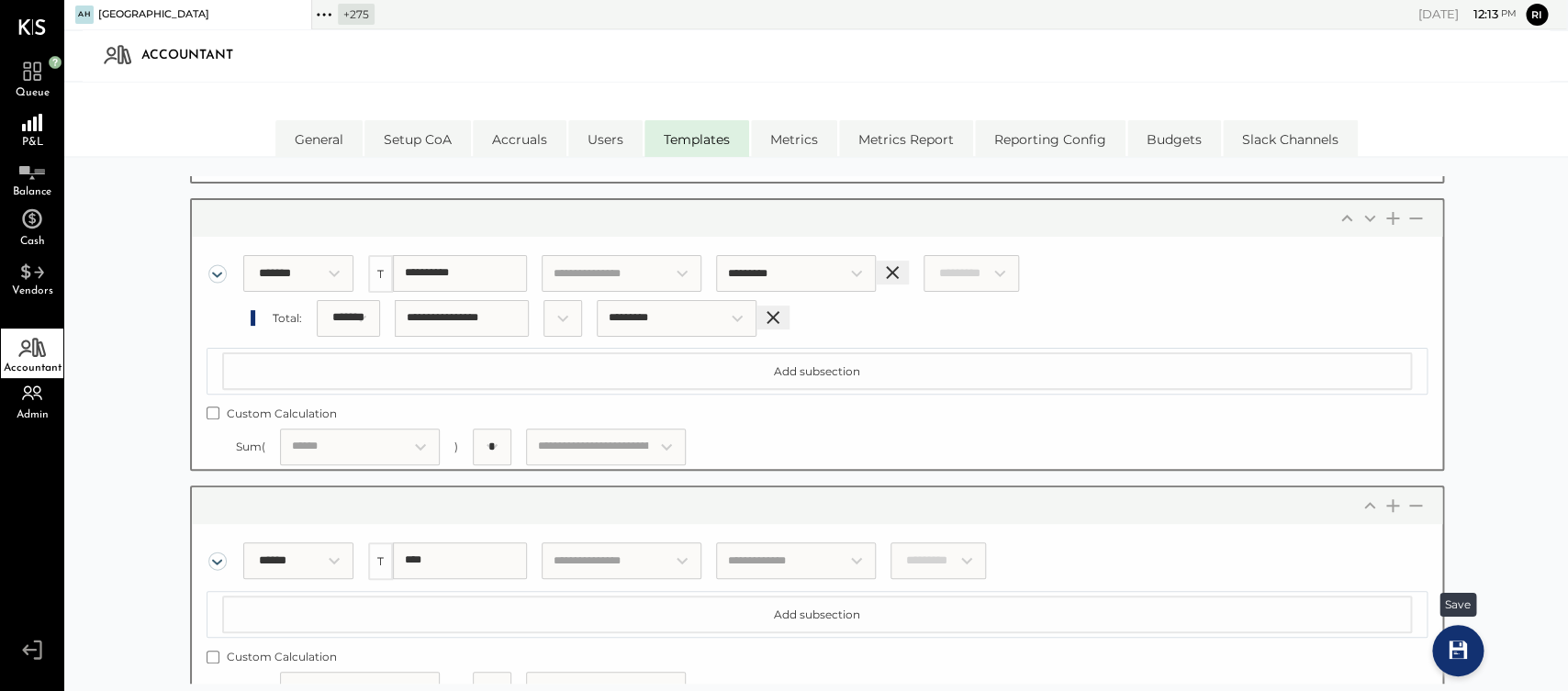 click 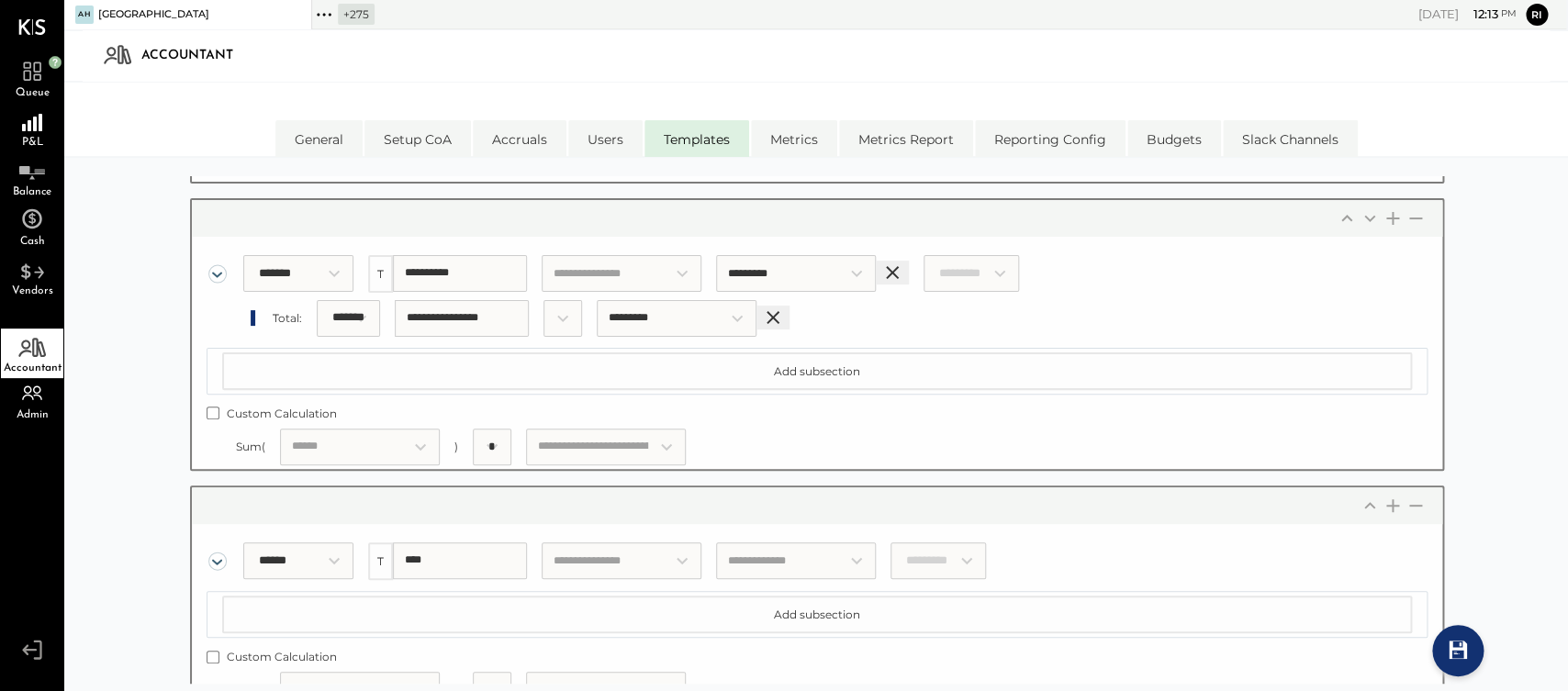 scroll, scrollTop: 14394, scrollLeft: 0, axis: vertical 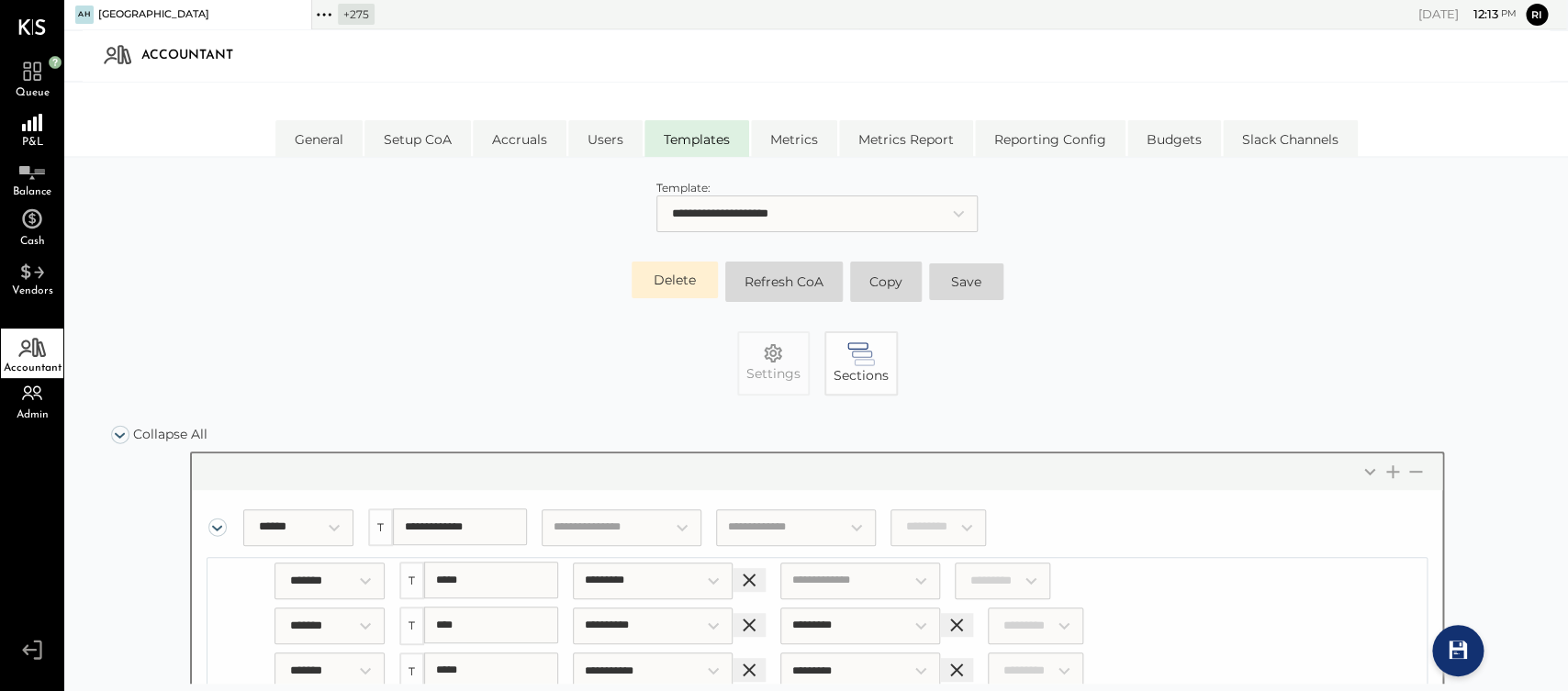 click on "Save" at bounding box center [966, 282] 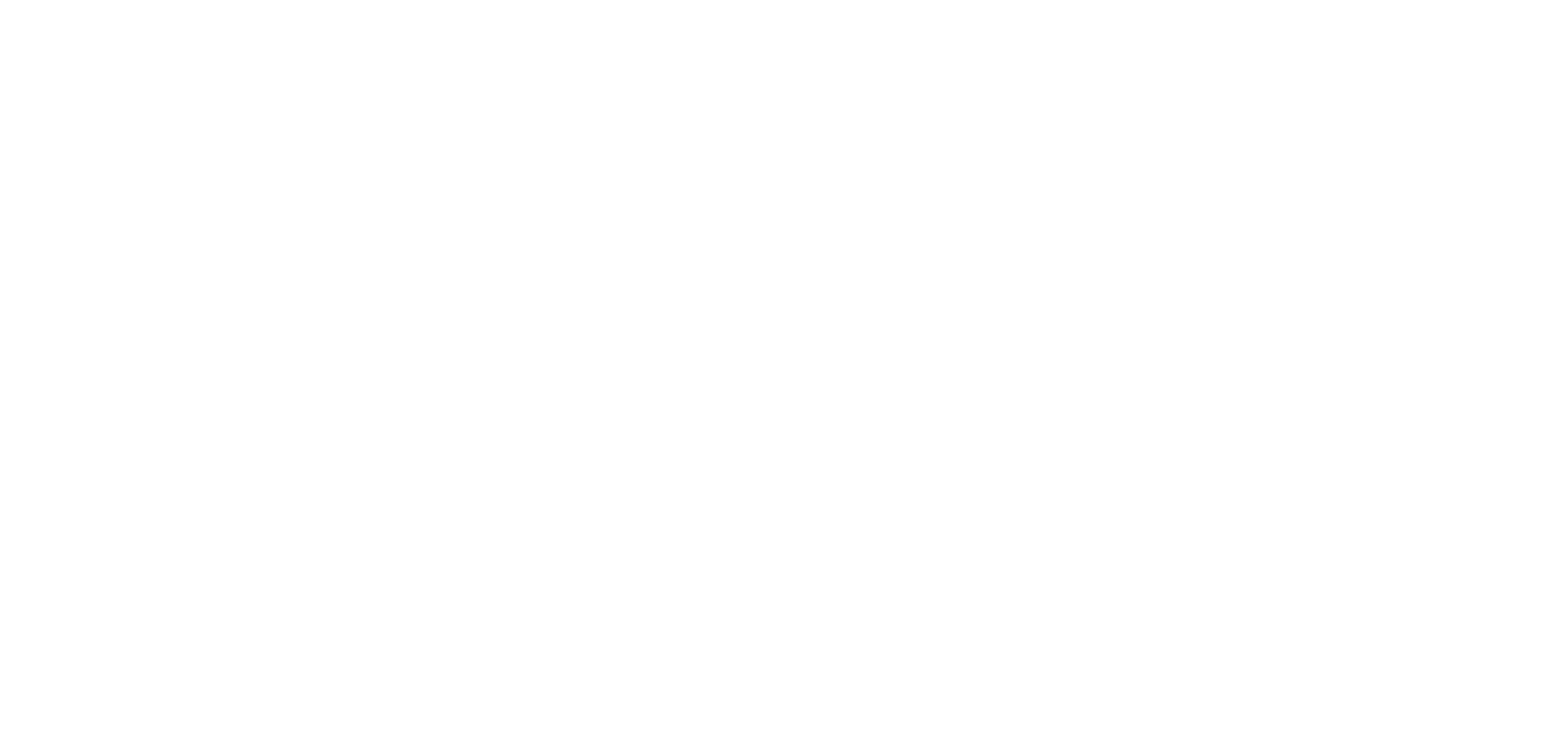 scroll, scrollTop: 0, scrollLeft: 0, axis: both 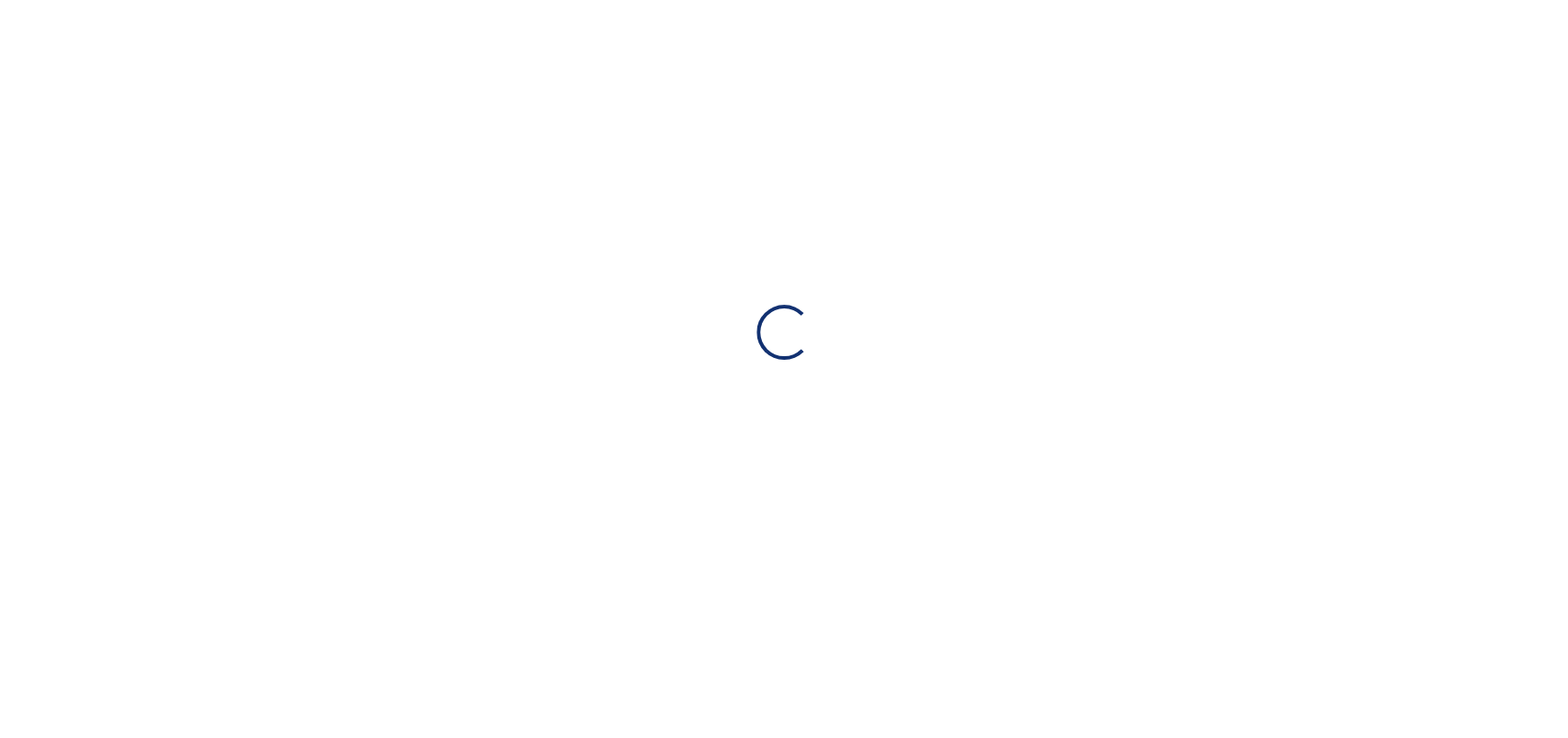 select on "**********" 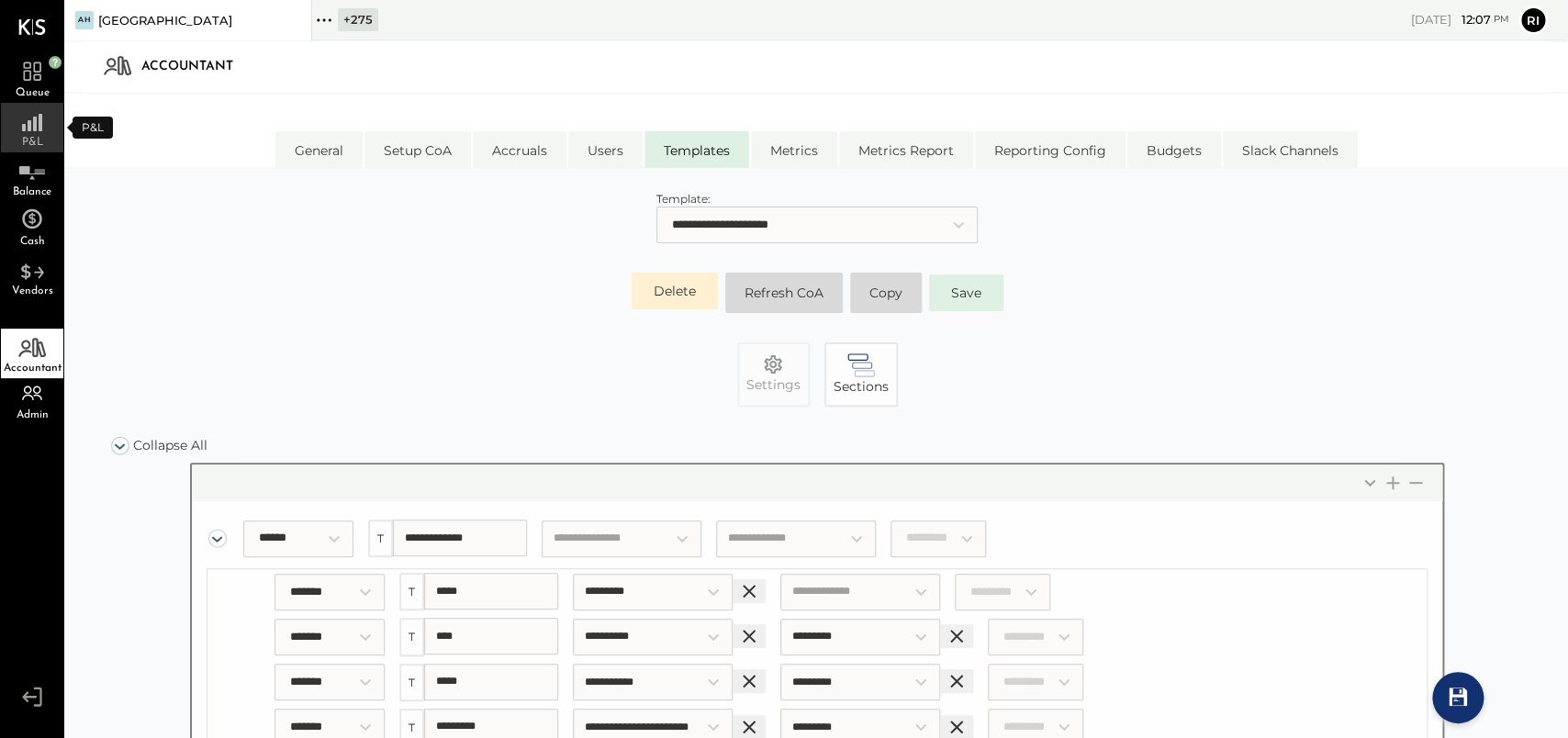click 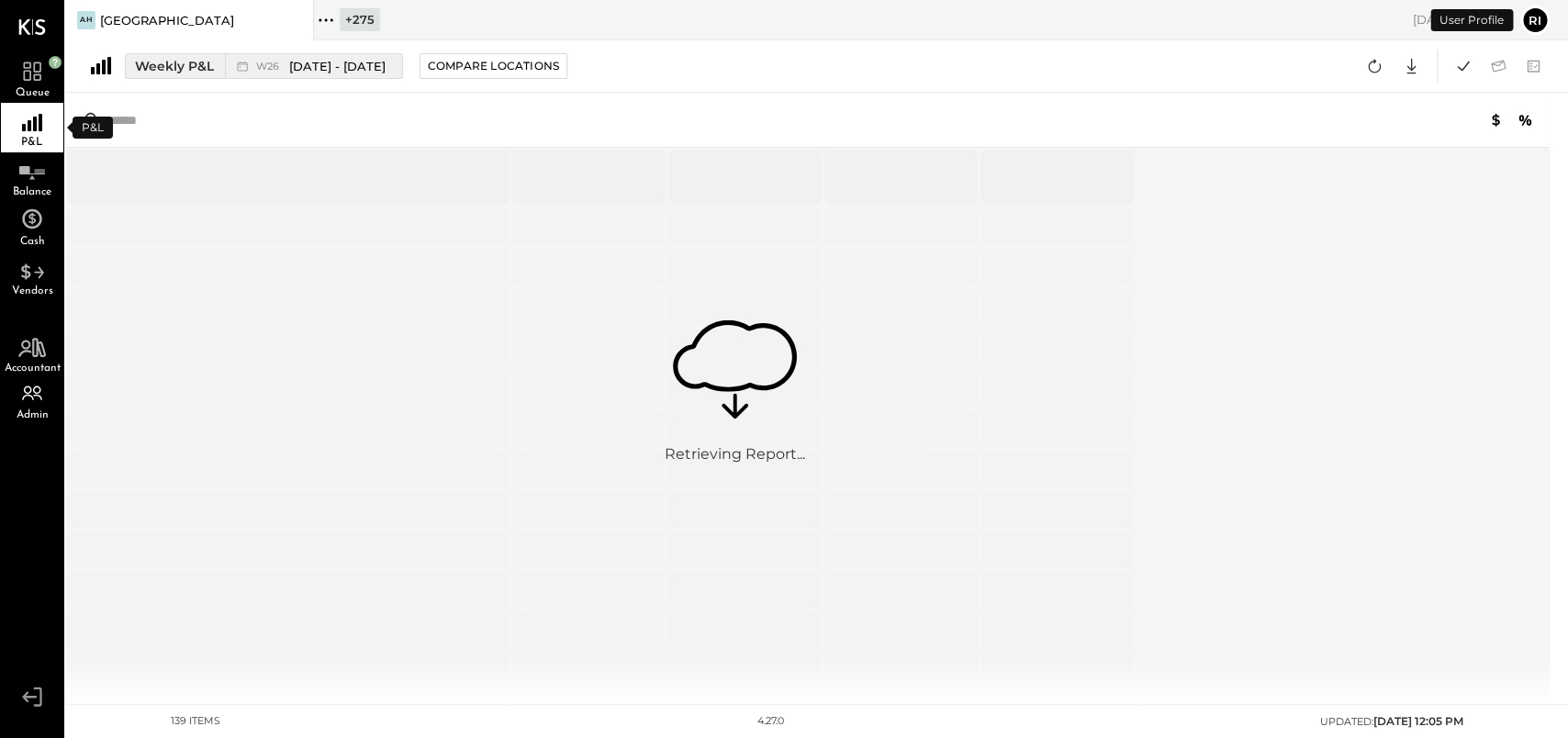 click on "W26 Jun 23 - 29, 2025" at bounding box center [320, 66] 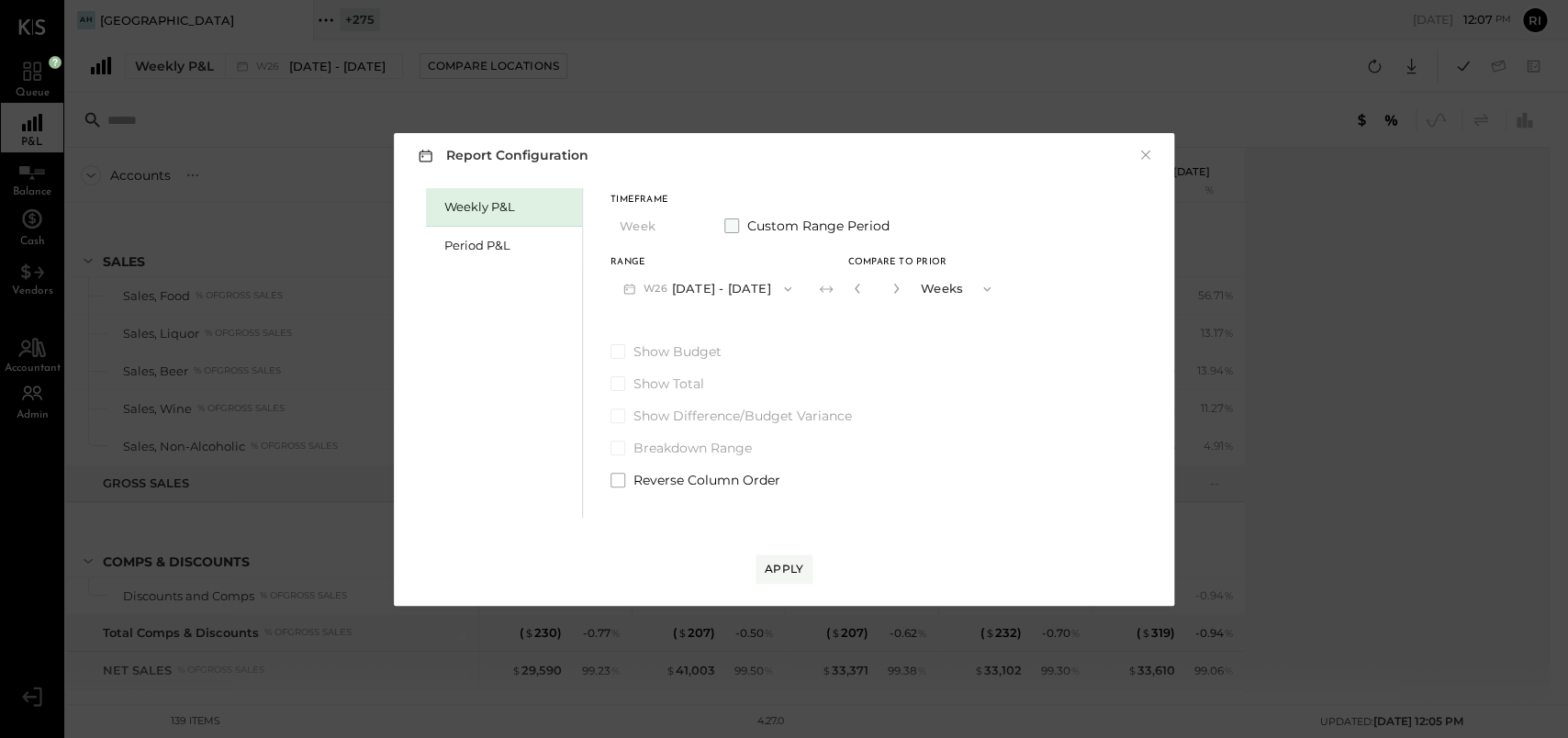 click on "Custom Range Period" at bounding box center [818, 226] 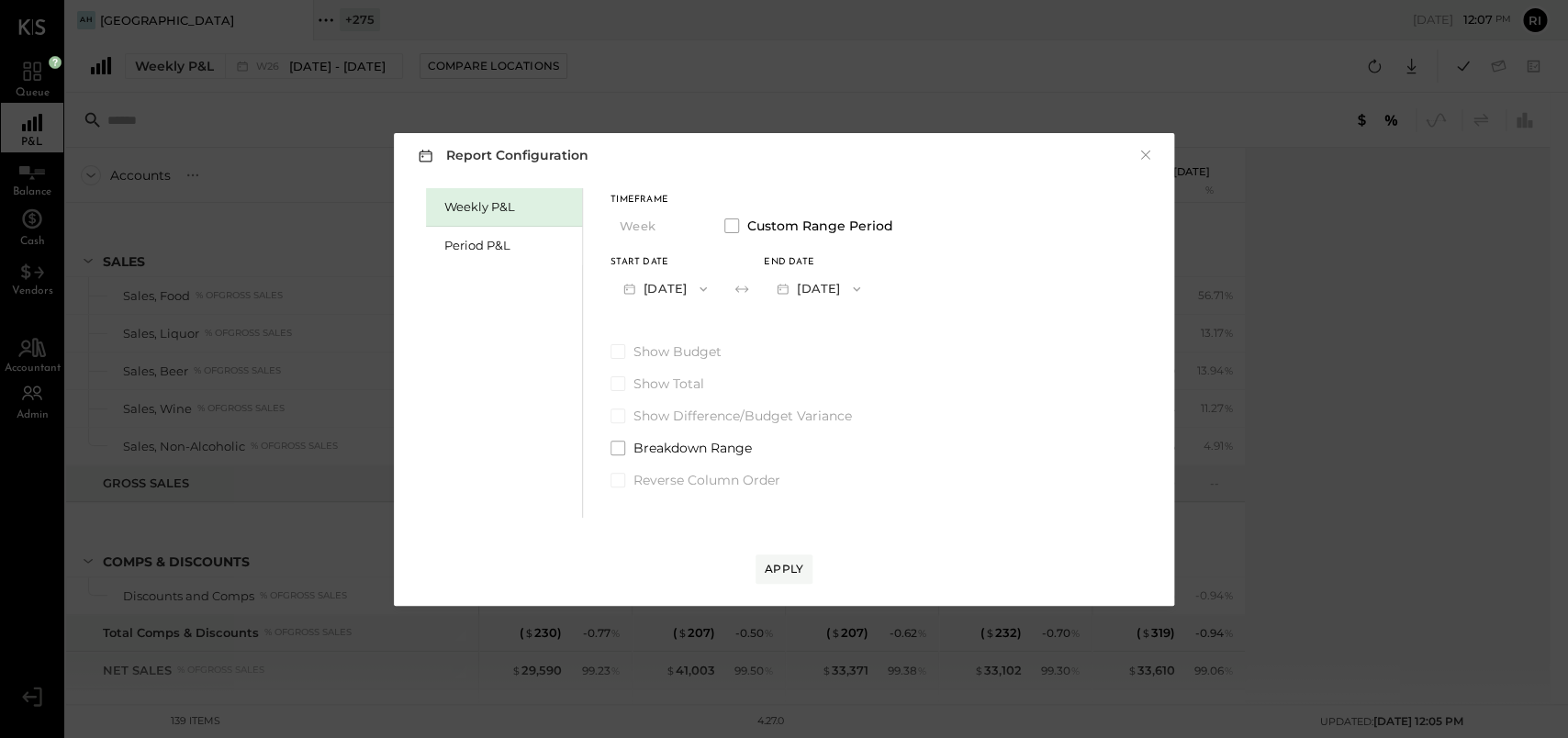 click on "[DATE]" at bounding box center [665, 288] 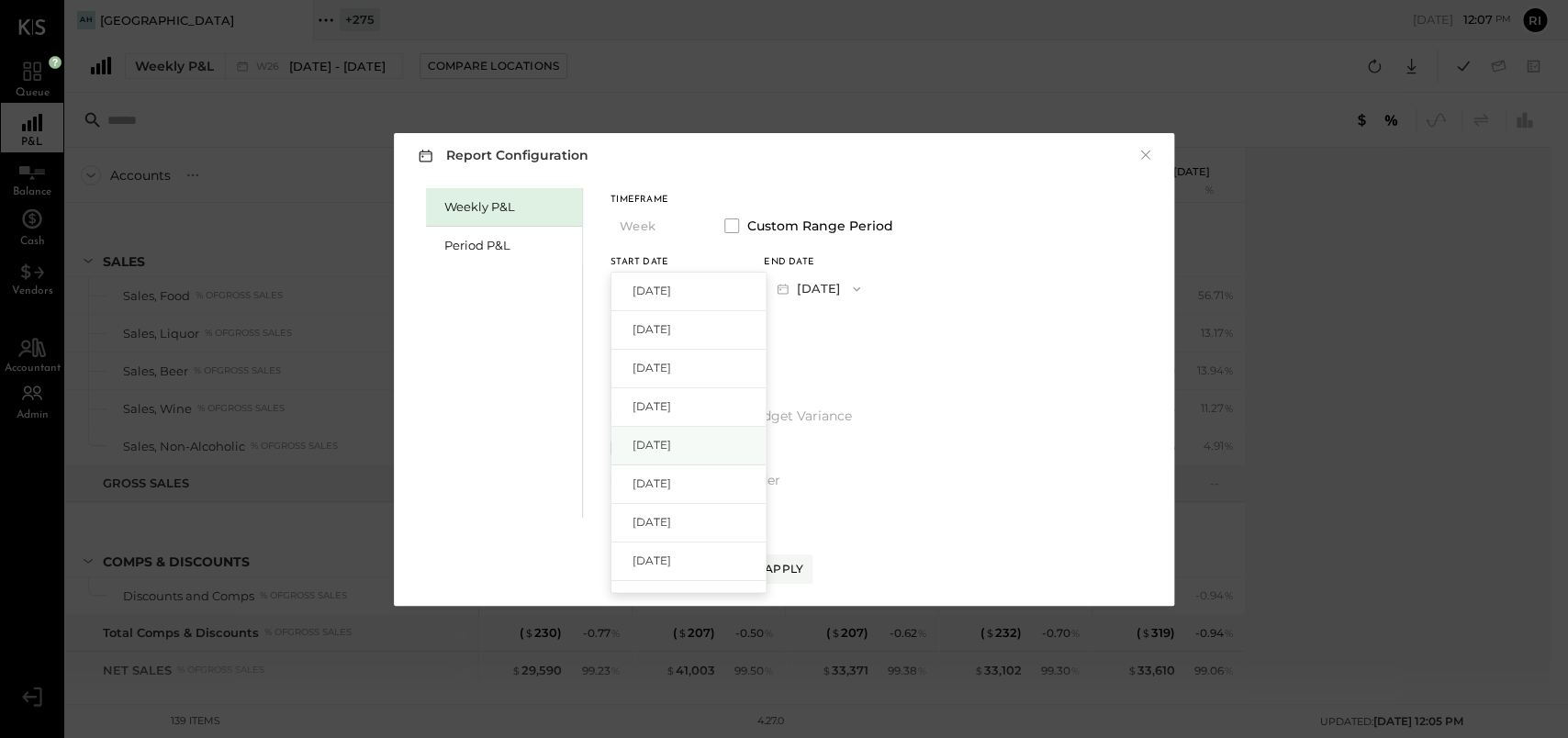 click on "[DATE]" at bounding box center [652, 444] 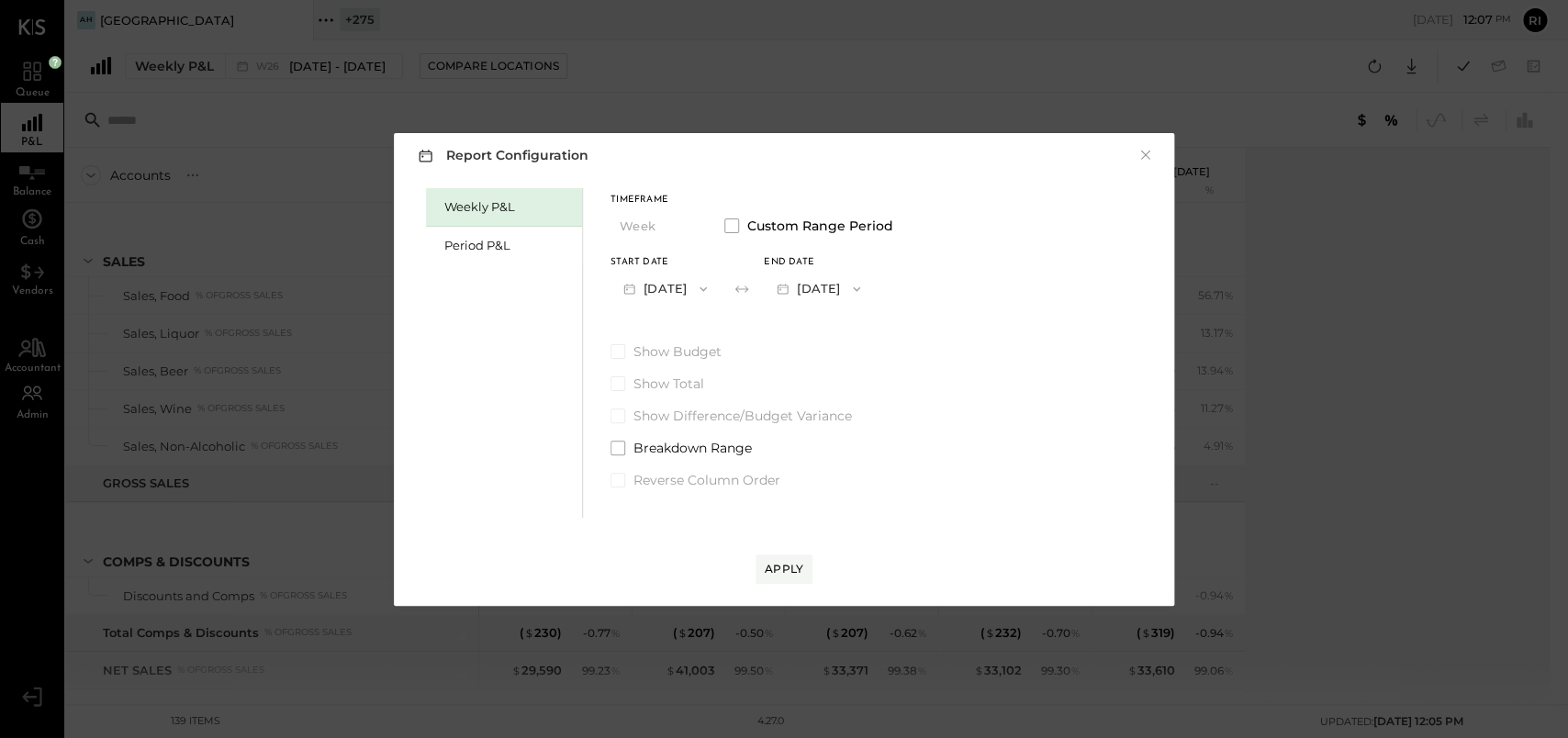 click on "[DATE]" at bounding box center (818, 288) 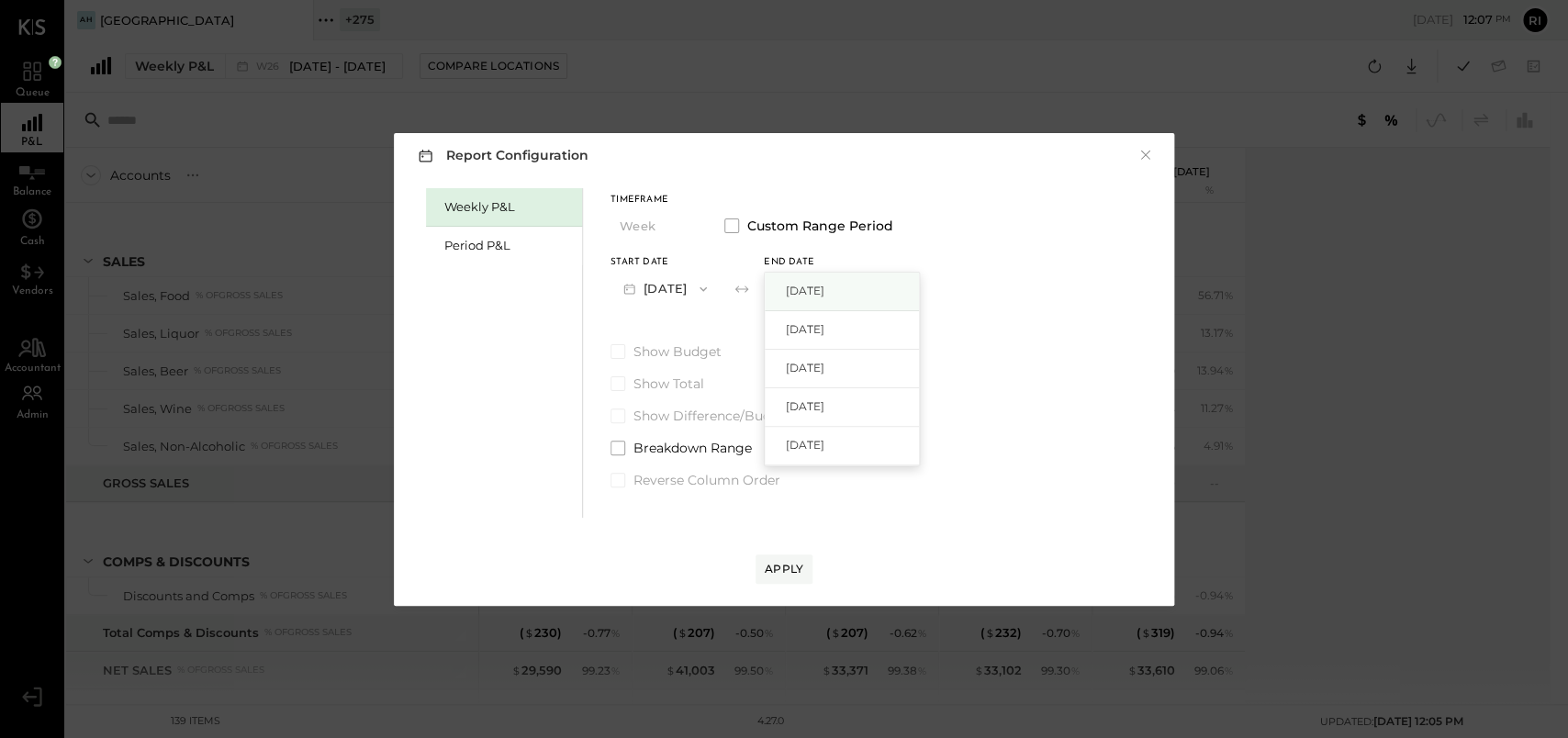 click on "[DATE]" at bounding box center [805, 290] 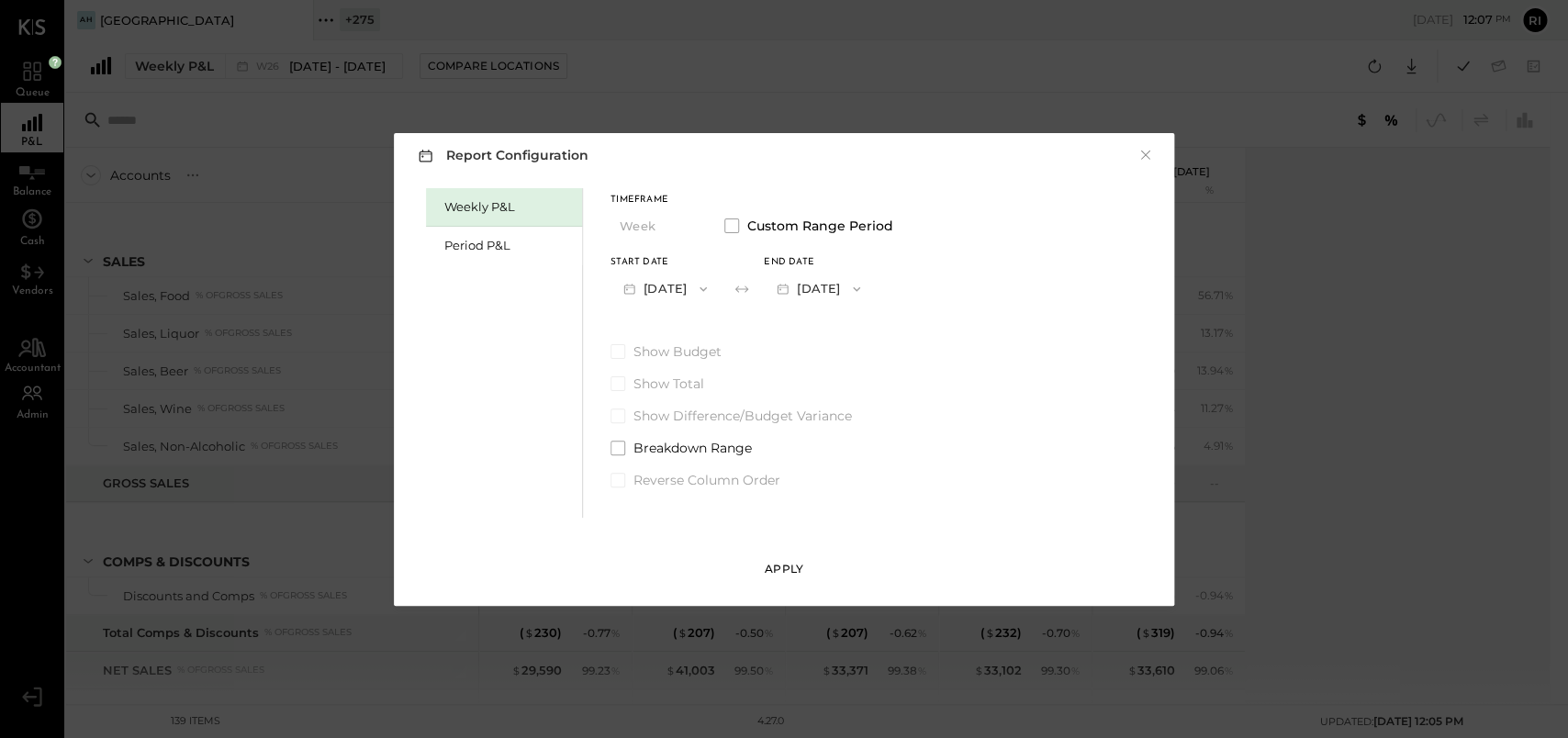 click on "Apply" at bounding box center (784, 568) 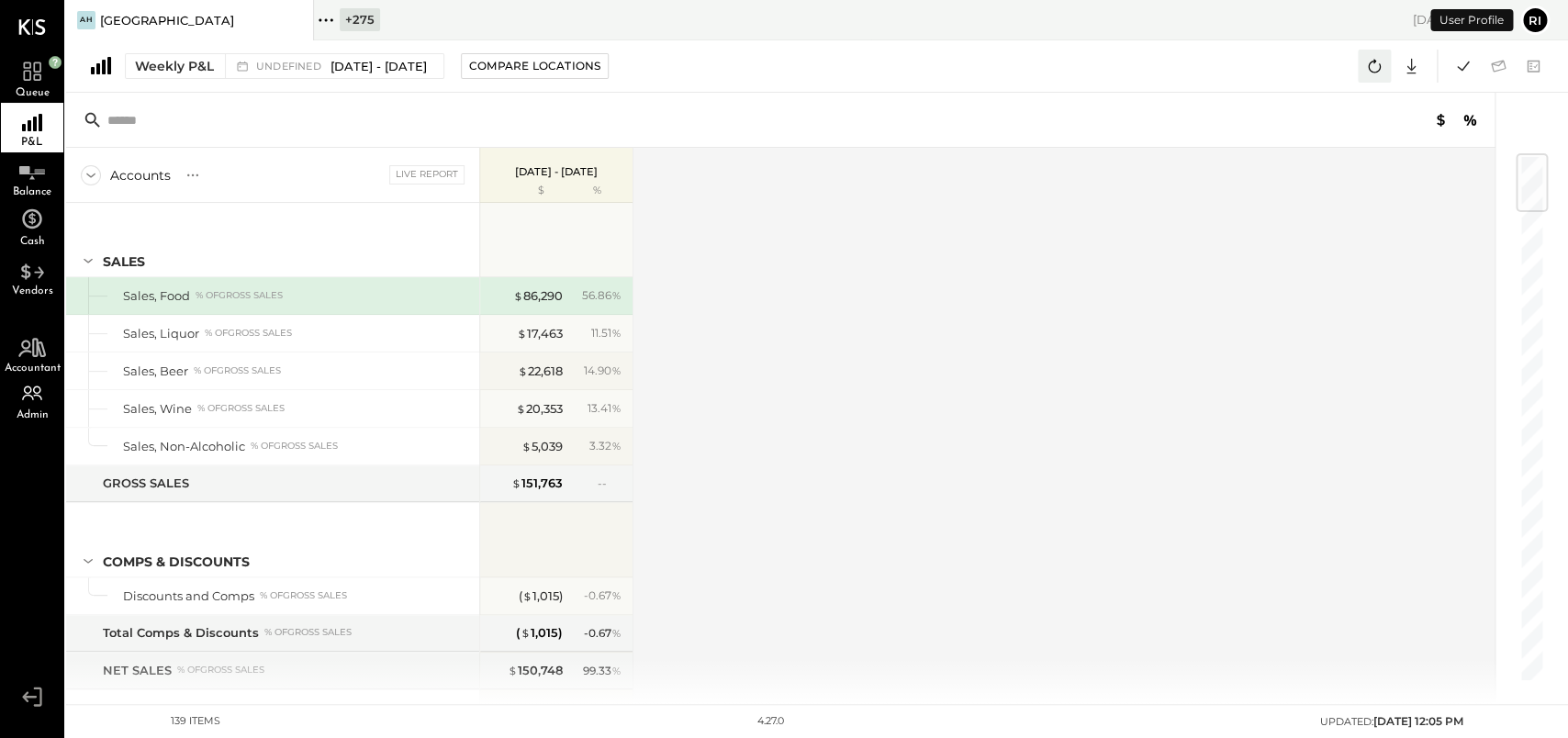 click 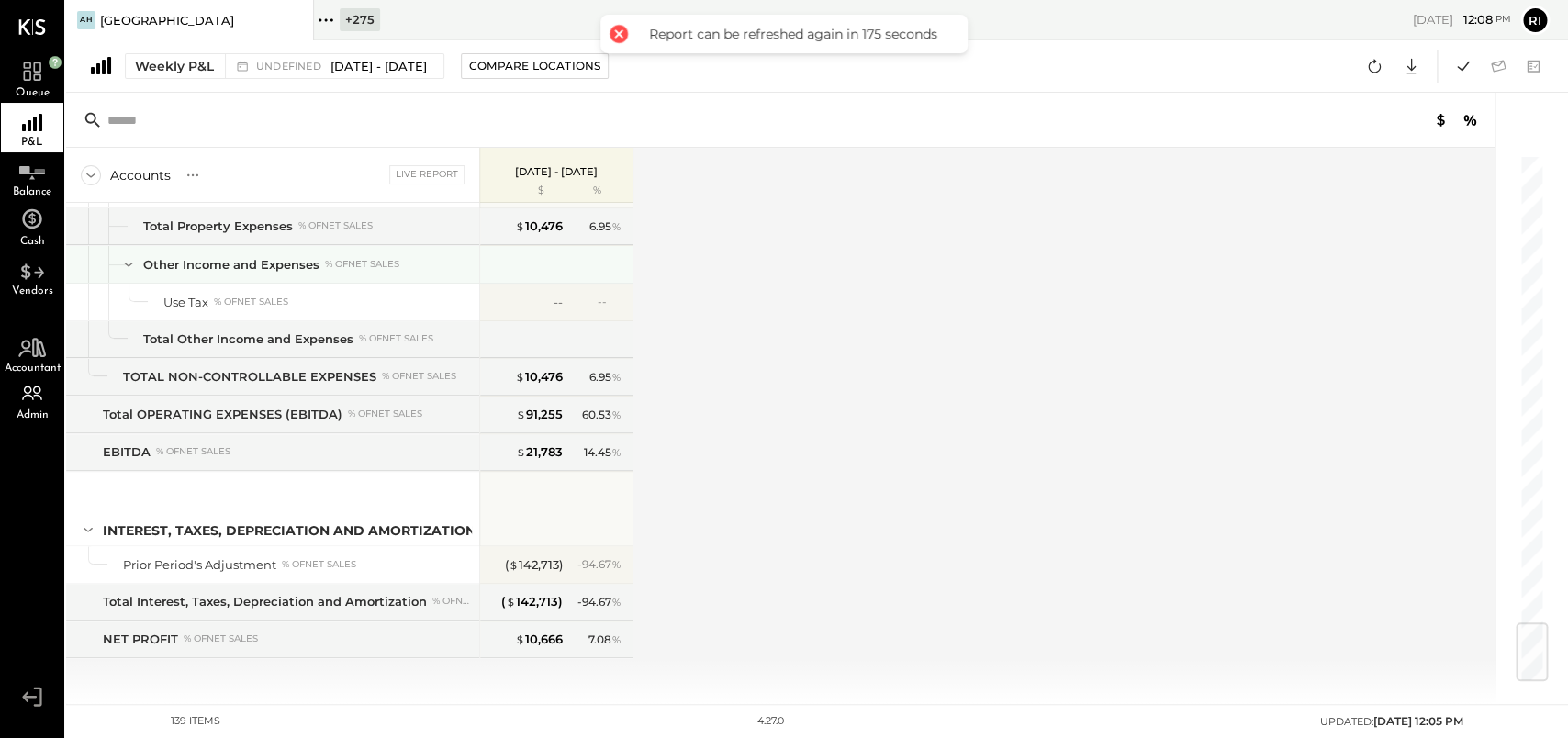 scroll, scrollTop: 3967, scrollLeft: 0, axis: vertical 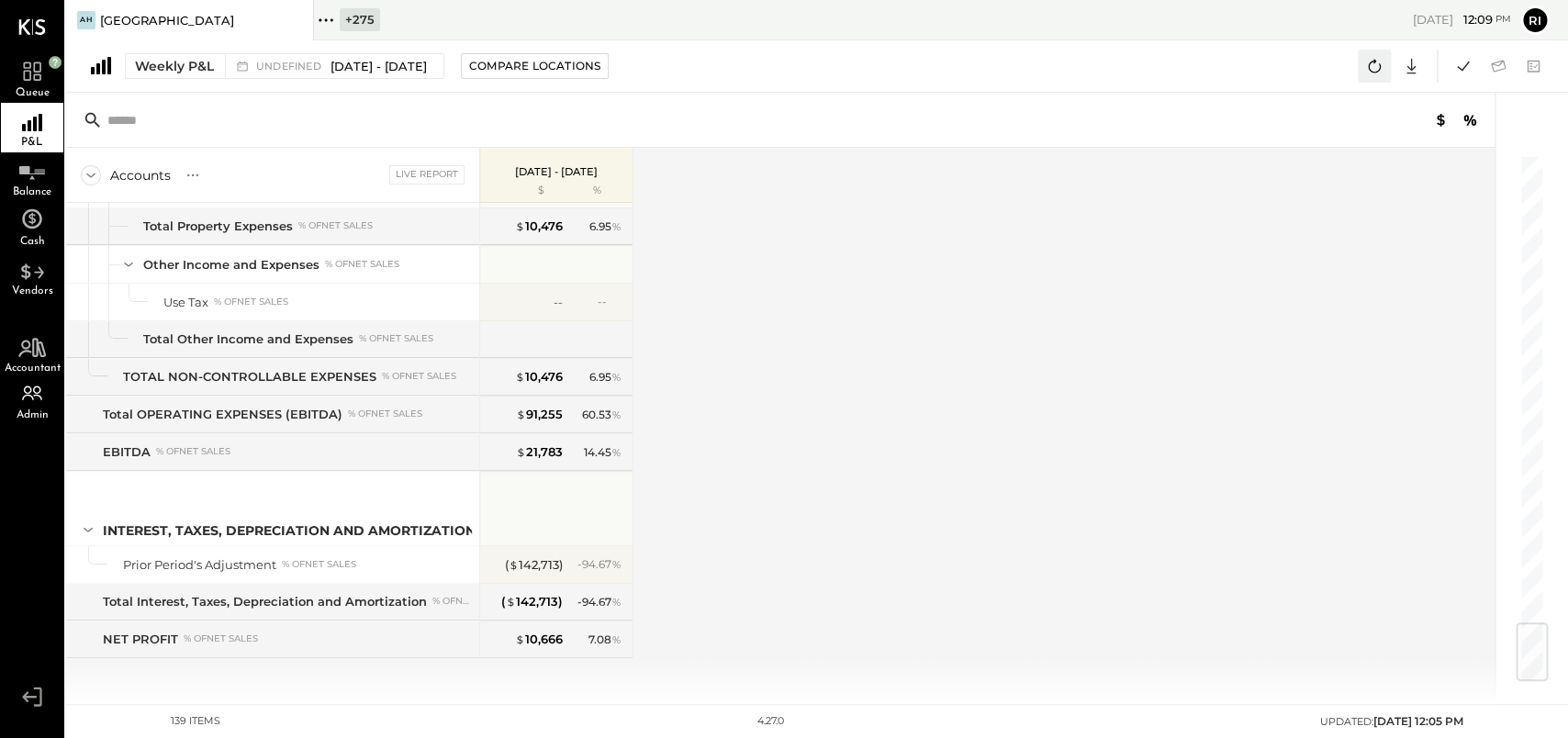 click 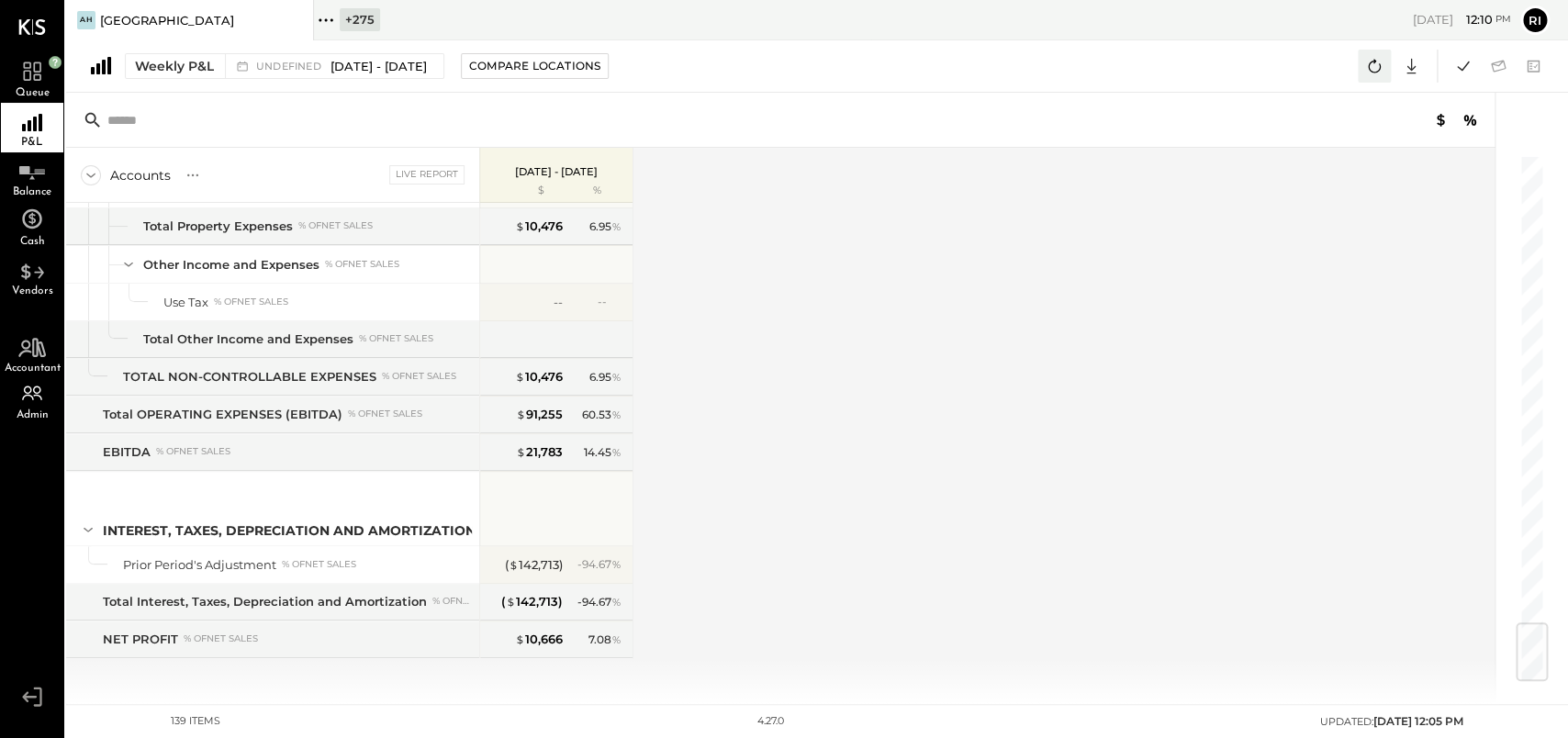 click 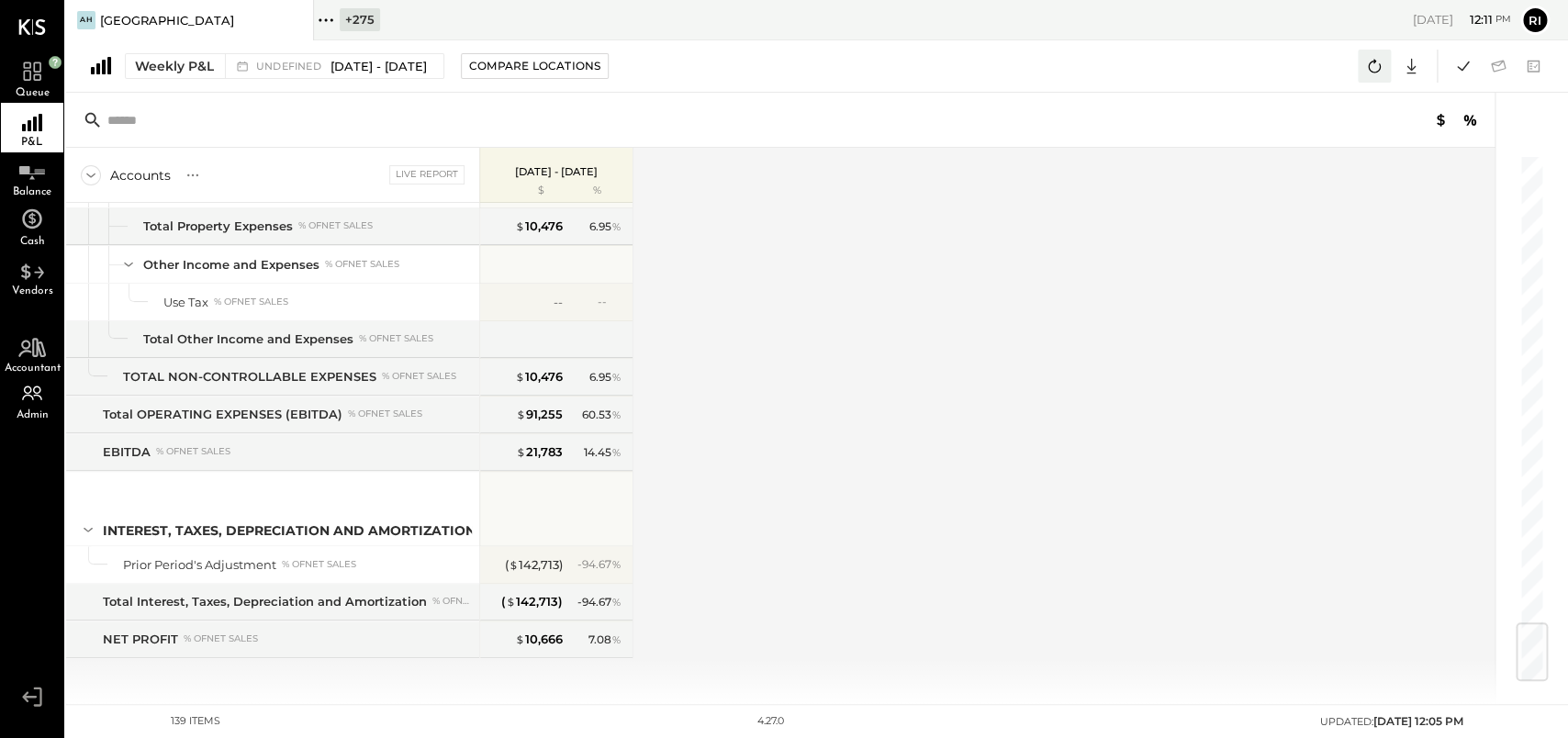 click 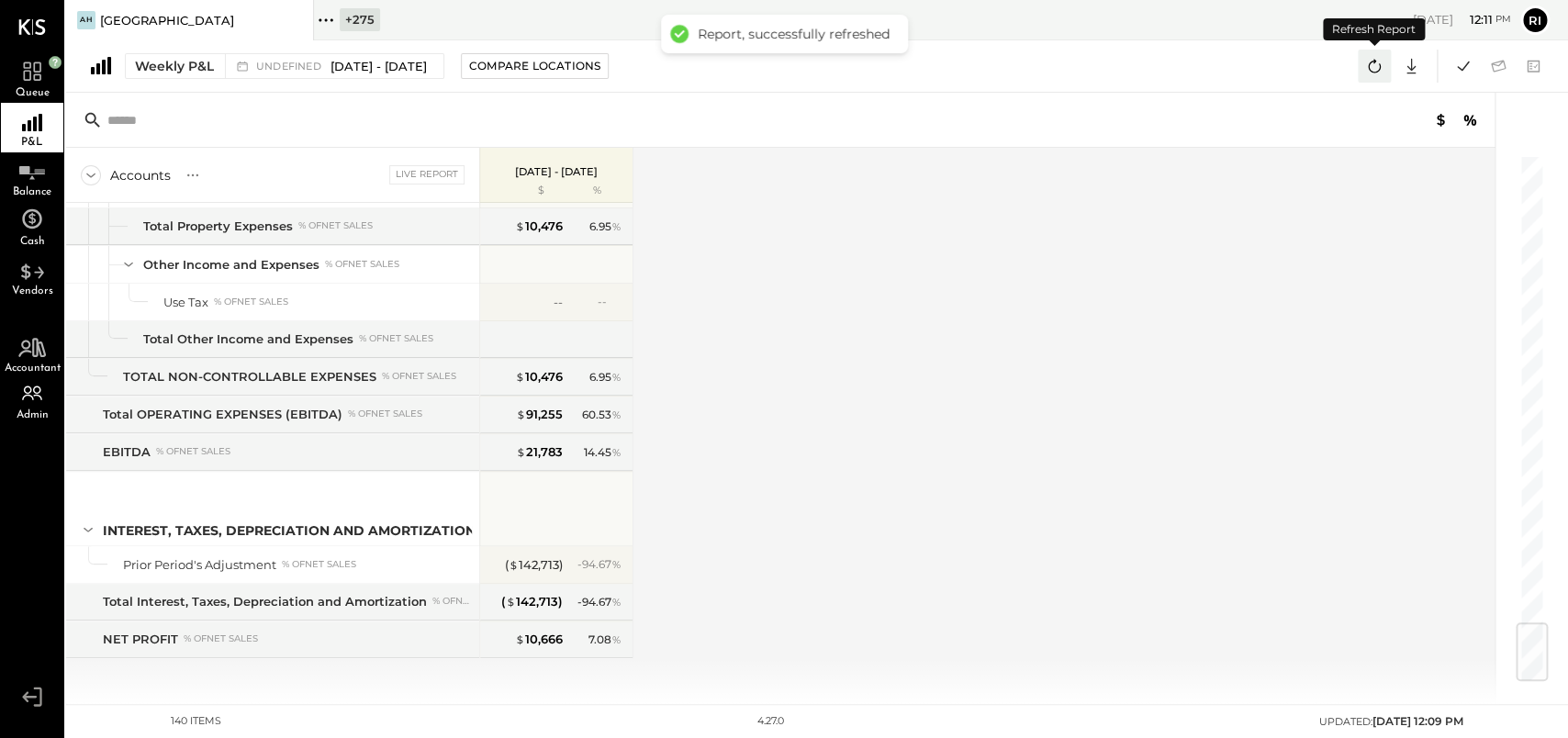 click 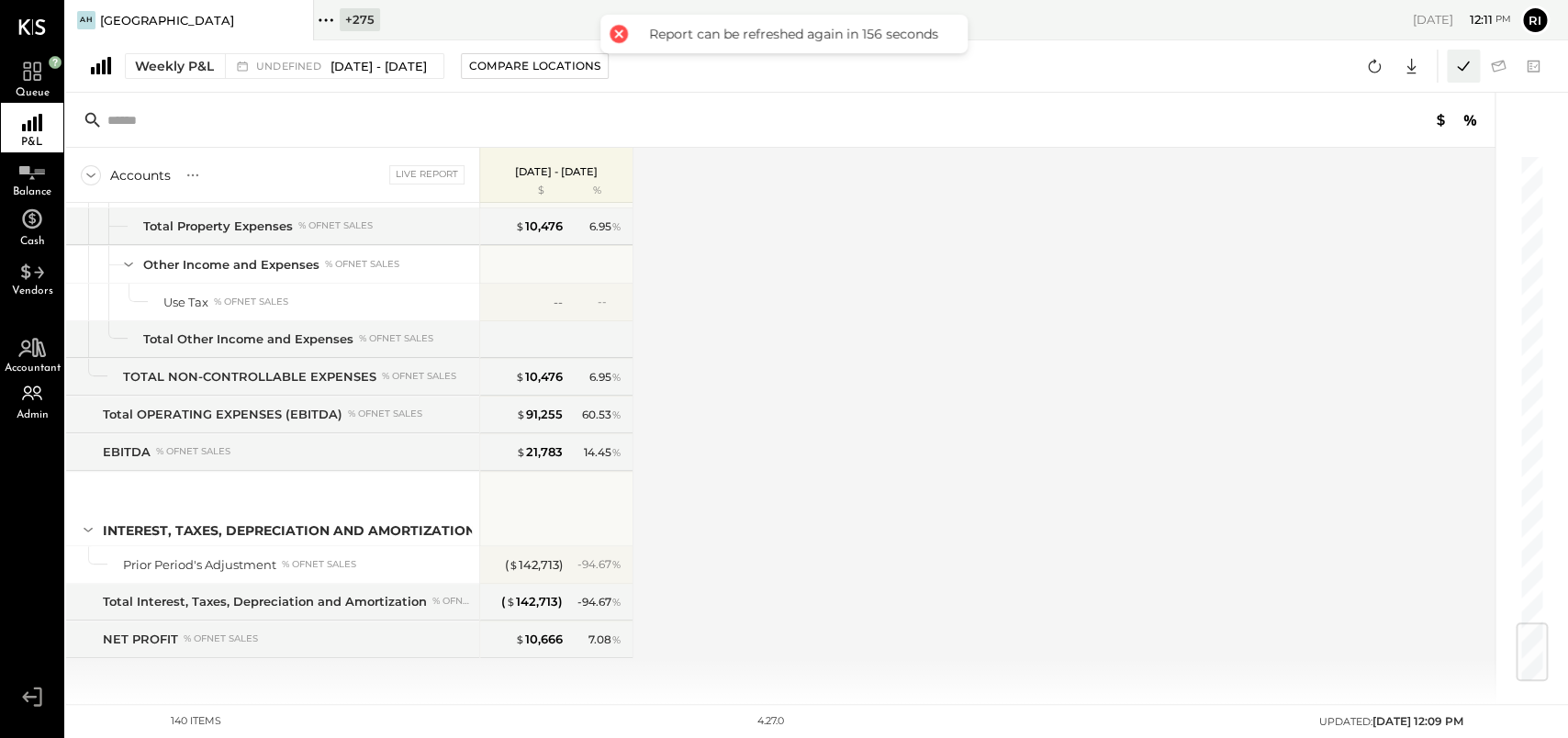 click at bounding box center [1463, 66] 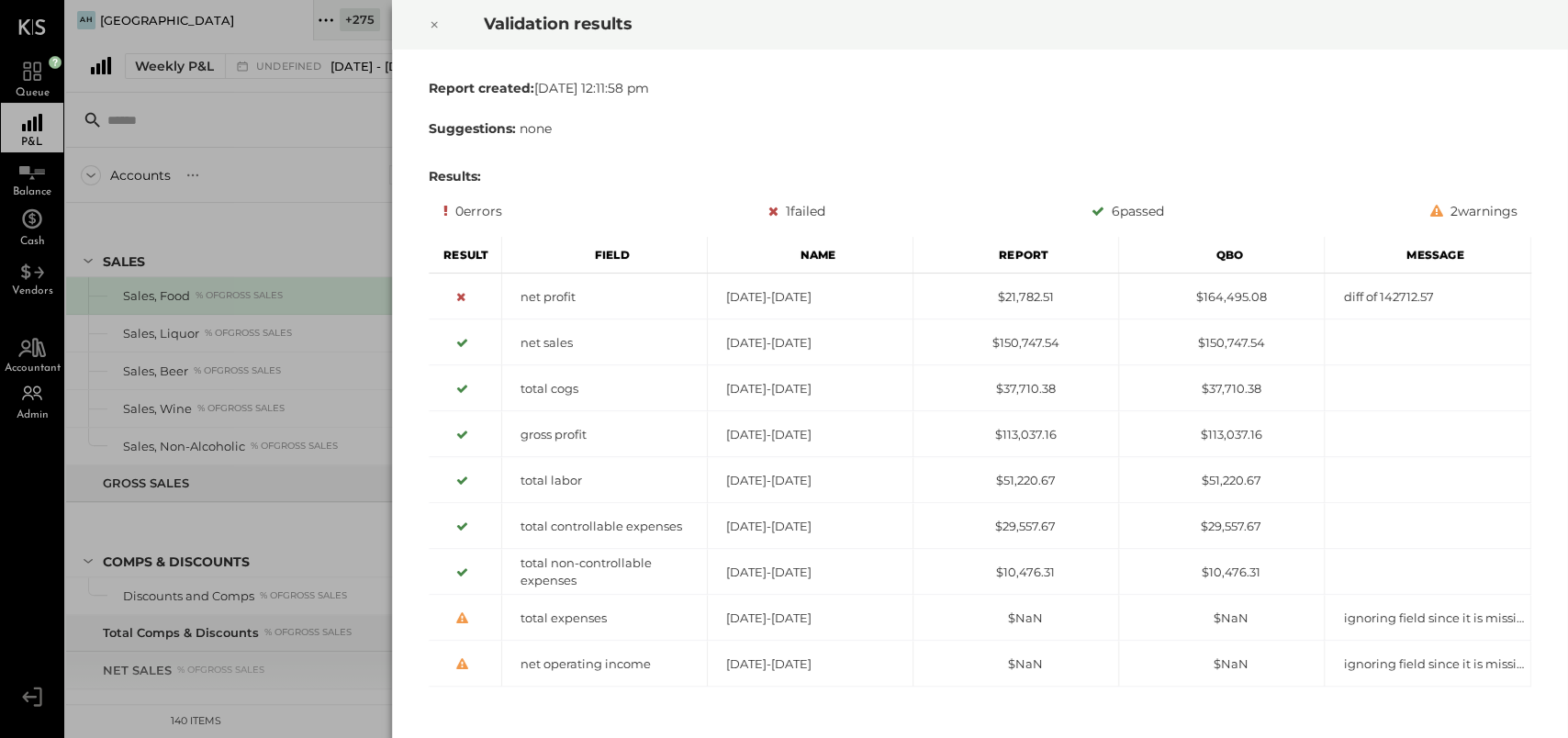 click 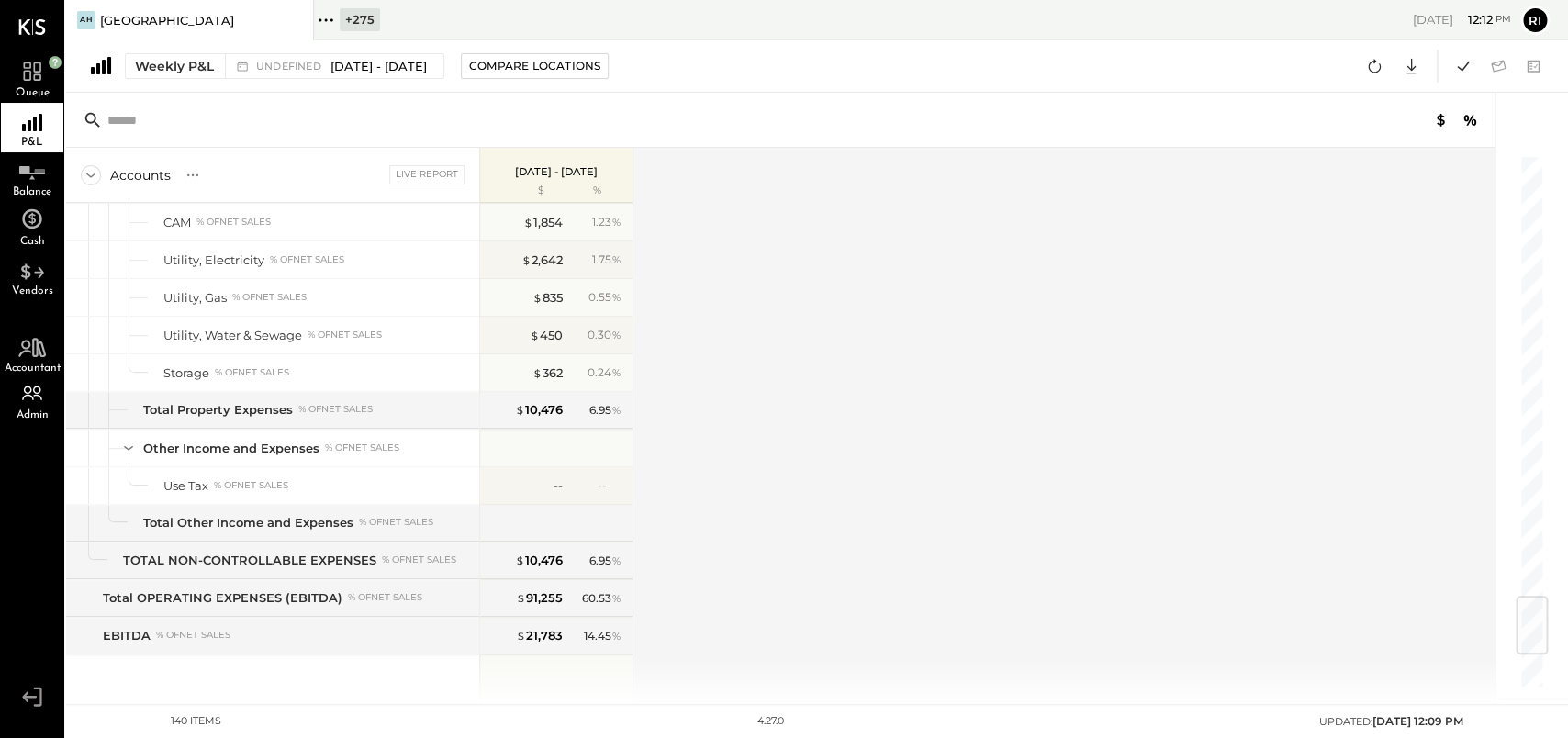 scroll, scrollTop: 4042, scrollLeft: 0, axis: vertical 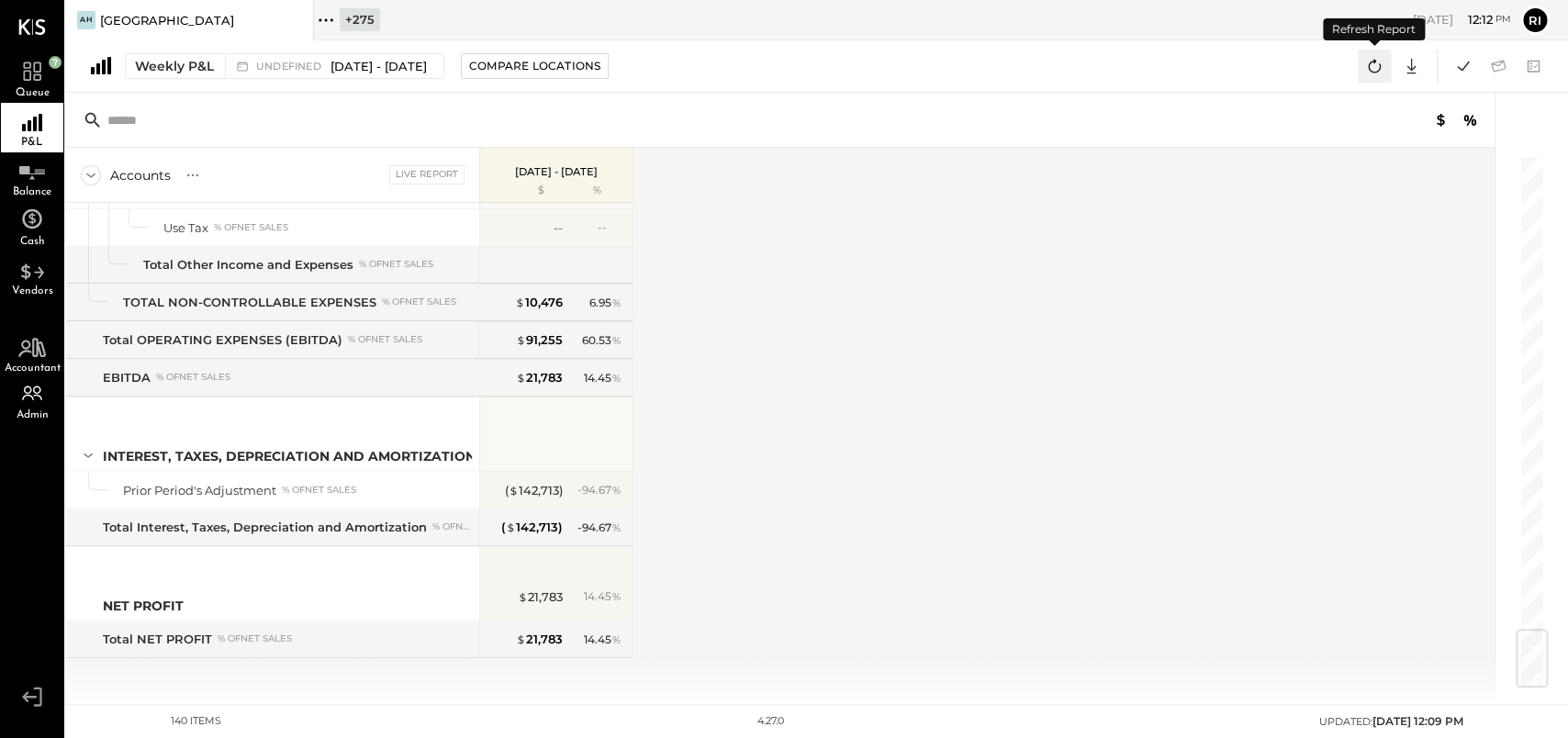 click 